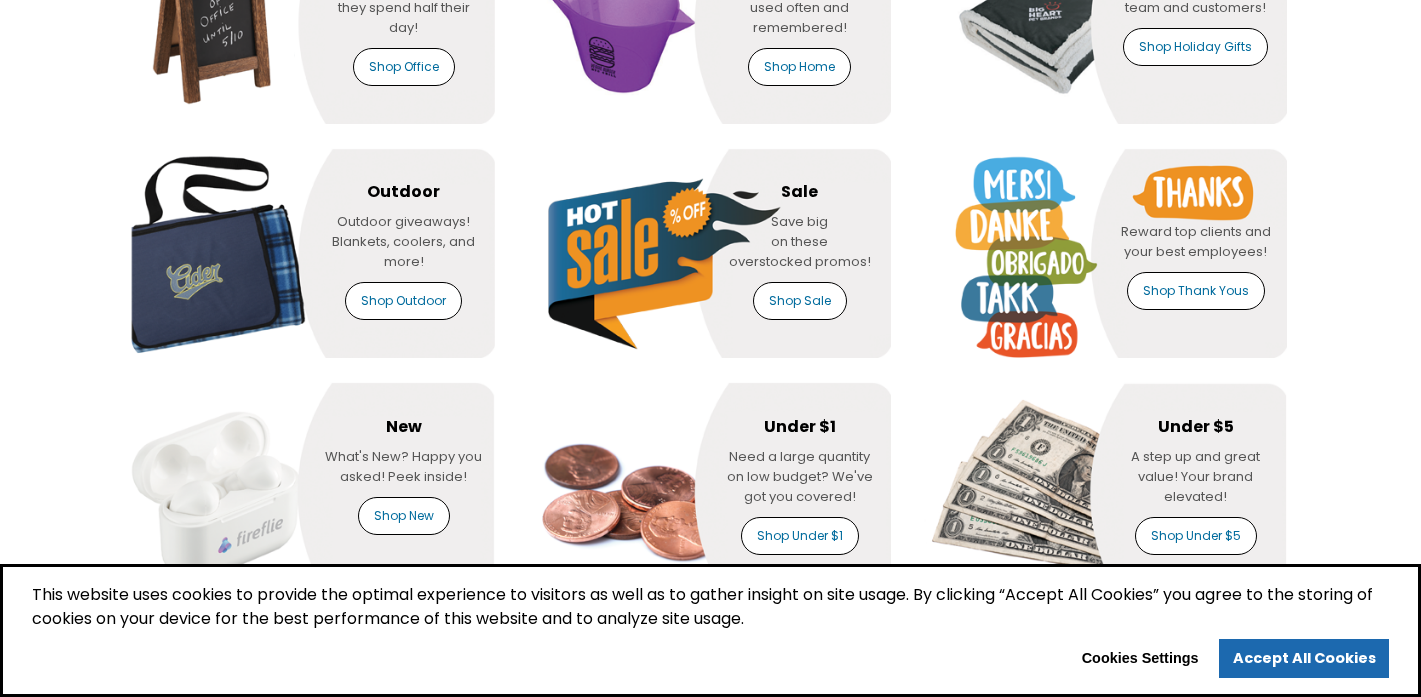scroll, scrollTop: 1647, scrollLeft: 0, axis: vertical 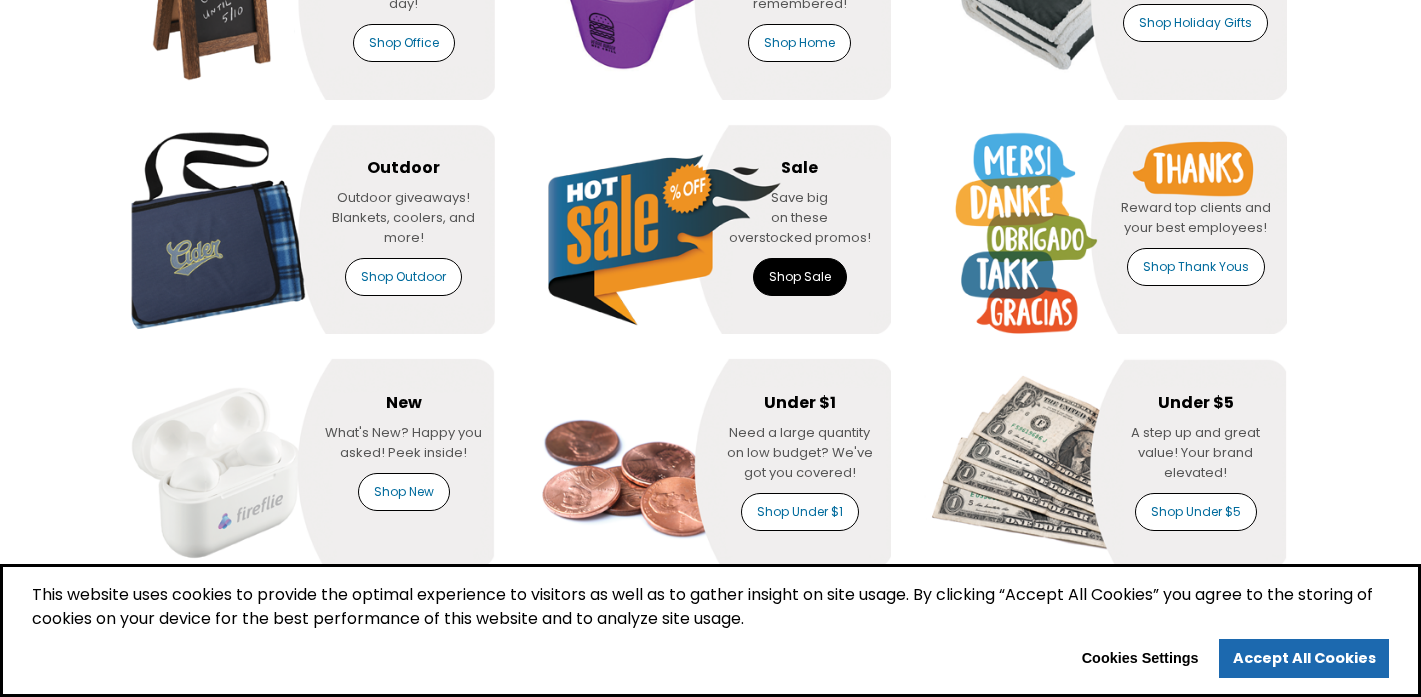 click on "Shop Sale" at bounding box center [800, 277] 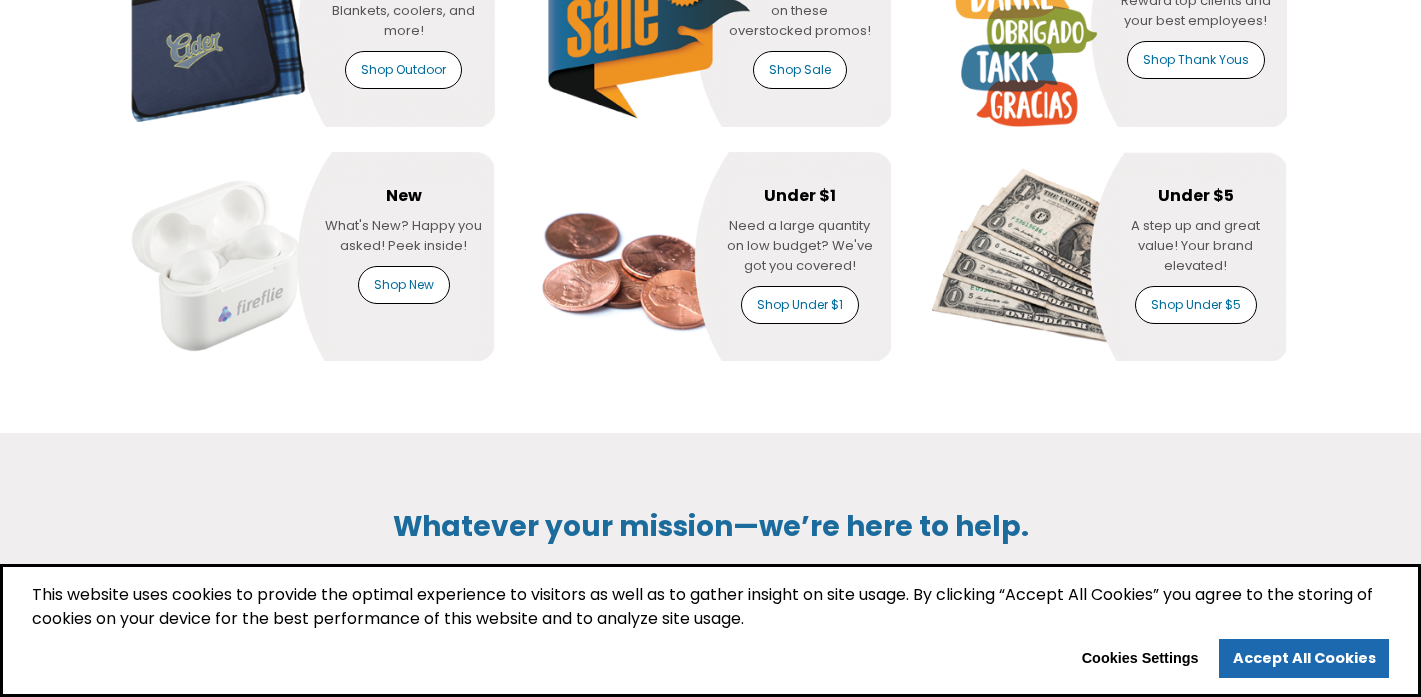 scroll, scrollTop: 1838, scrollLeft: 0, axis: vertical 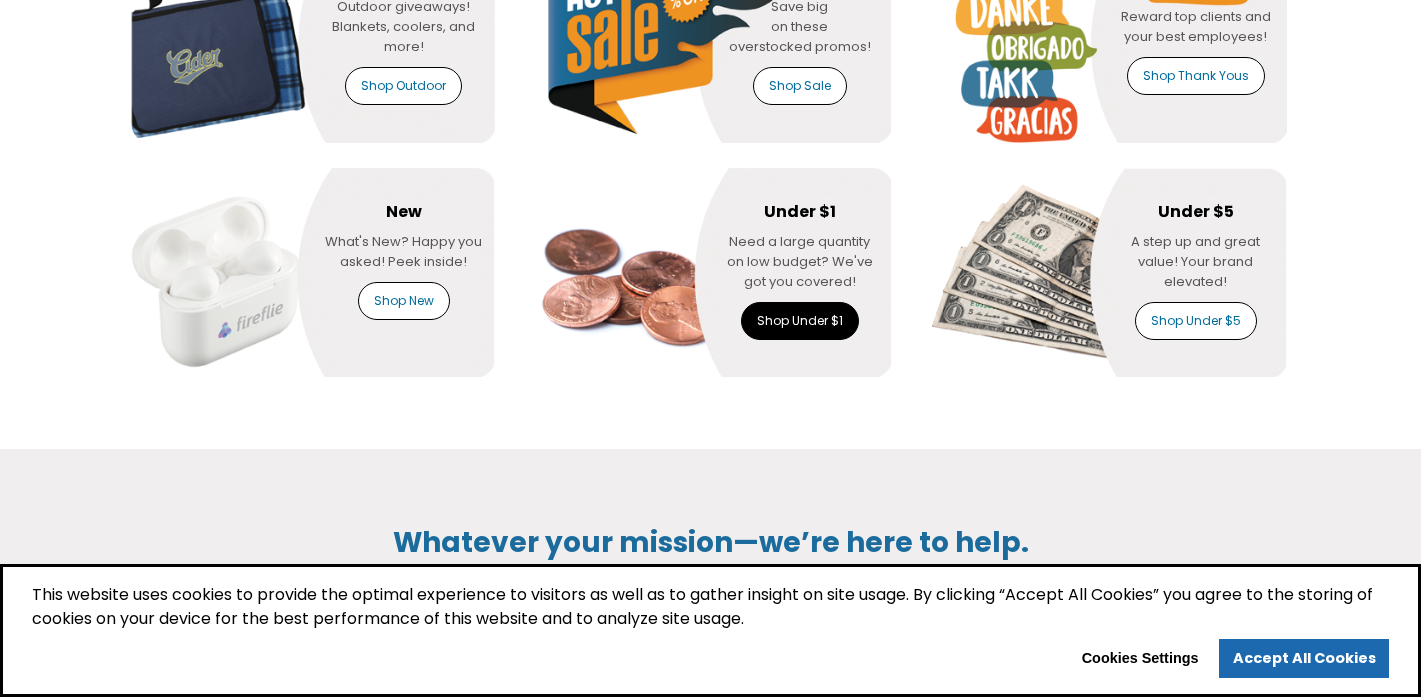 click on "Shop Under $1" at bounding box center (800, 321) 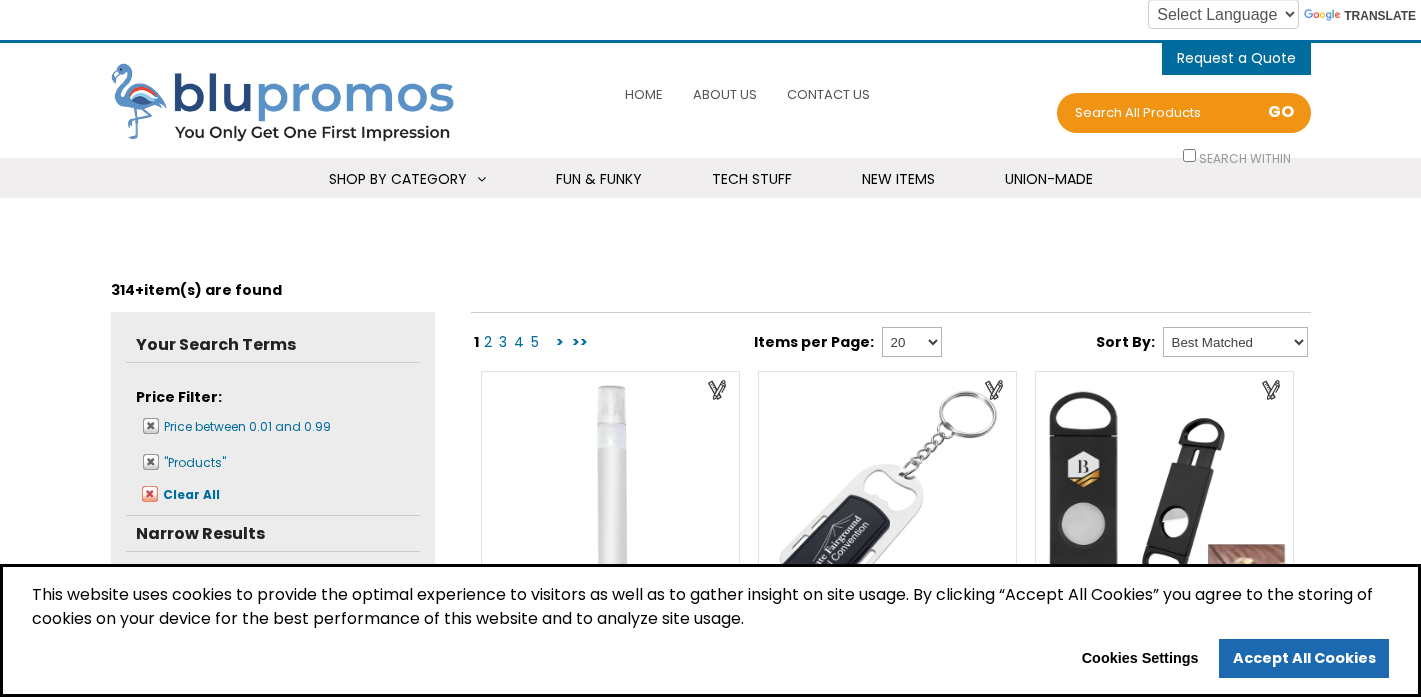 scroll, scrollTop: 0, scrollLeft: 0, axis: both 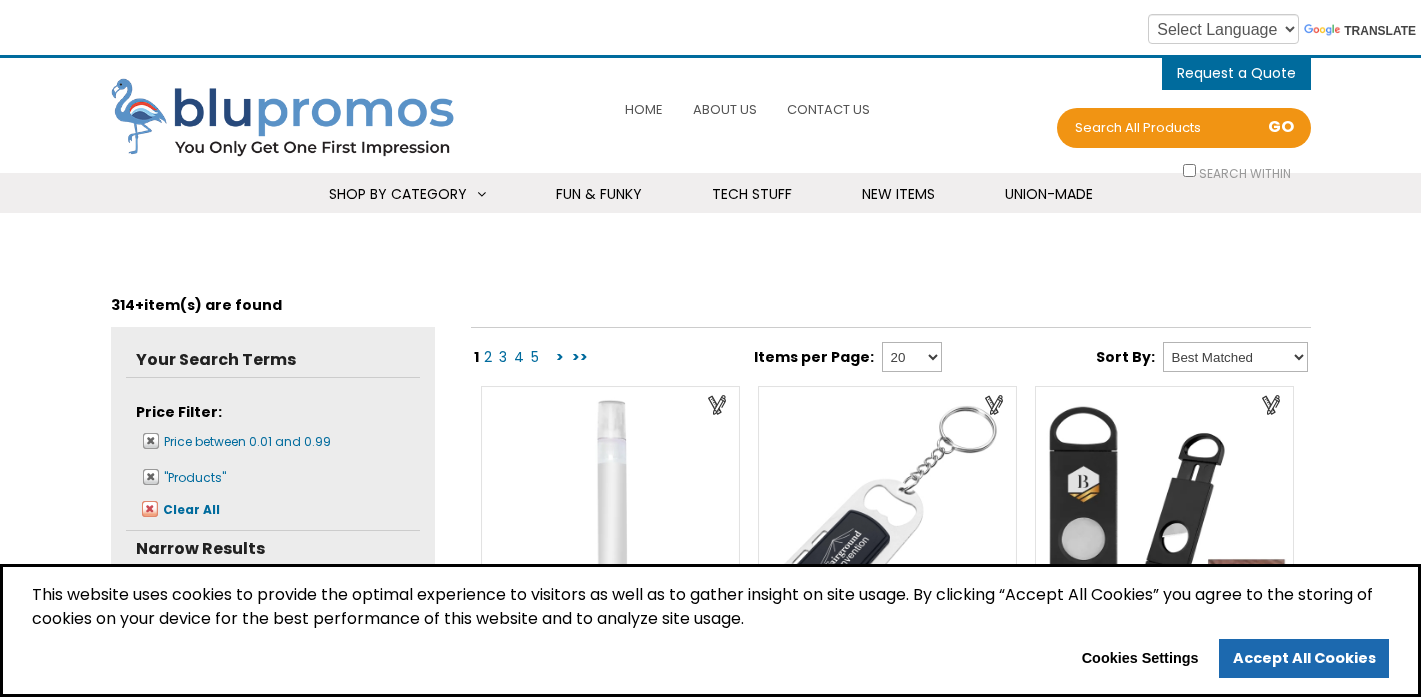 click on "2" at bounding box center (488, 357) 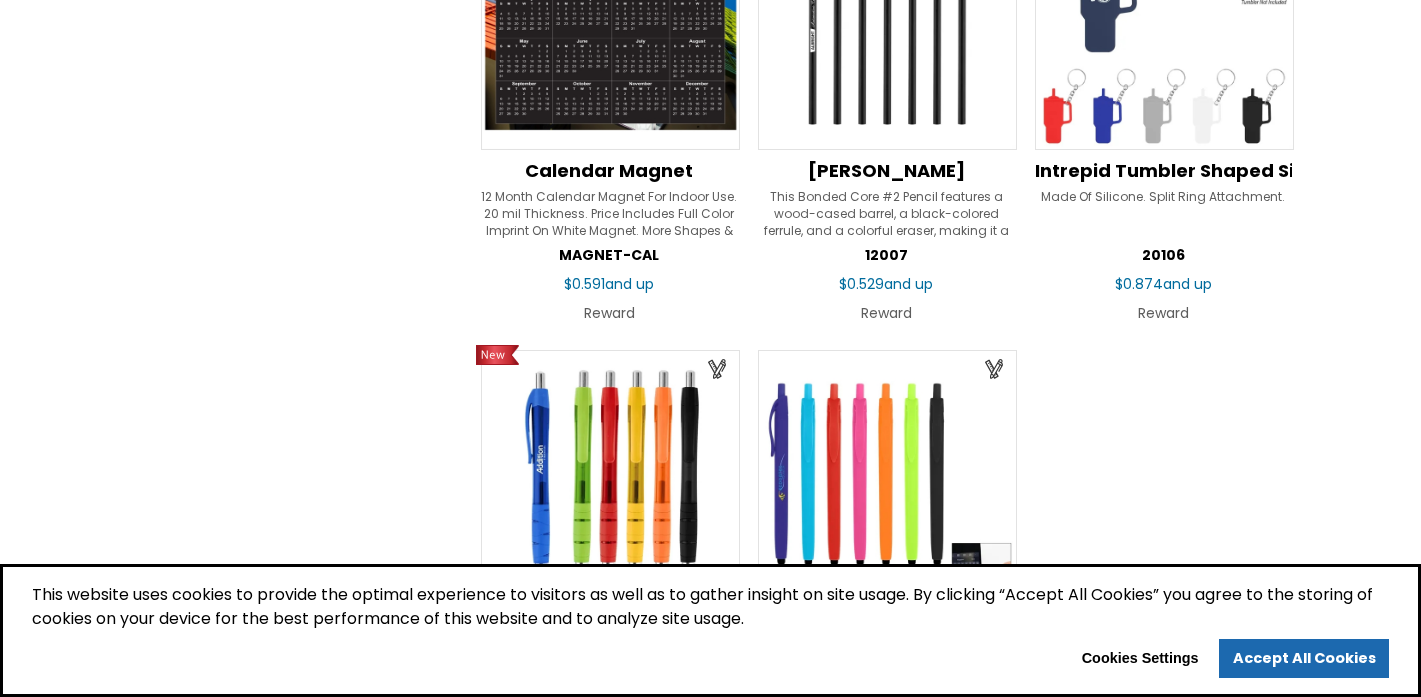 scroll, scrollTop: 2794, scrollLeft: 0, axis: vertical 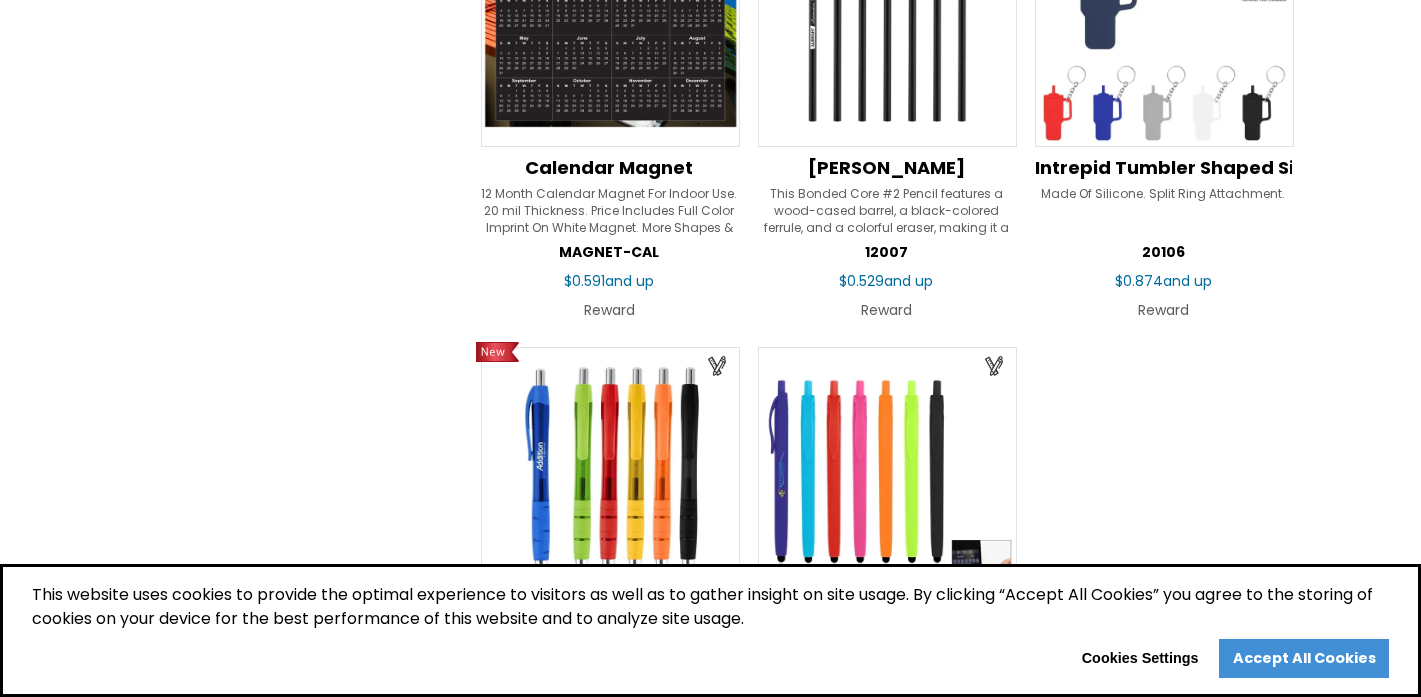 click on "Accept All Cookies" at bounding box center (1304, 659) 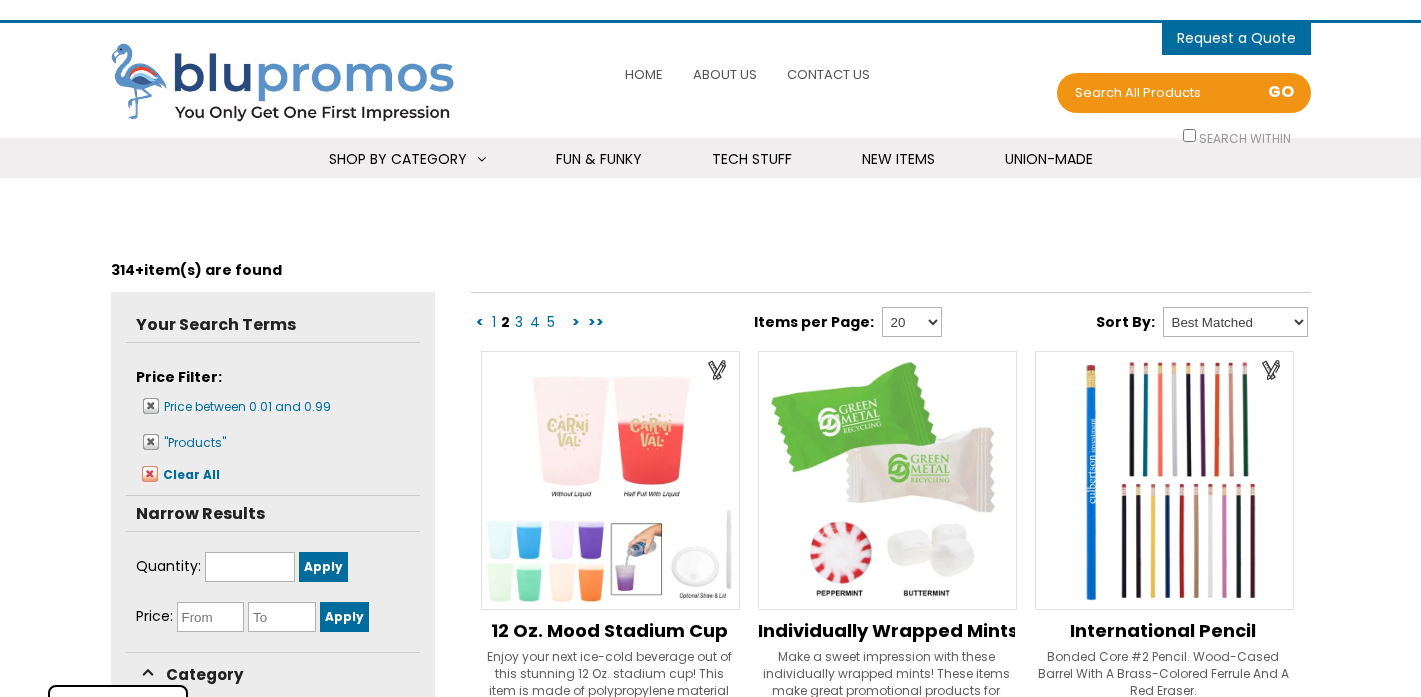 scroll, scrollTop: 36, scrollLeft: 0, axis: vertical 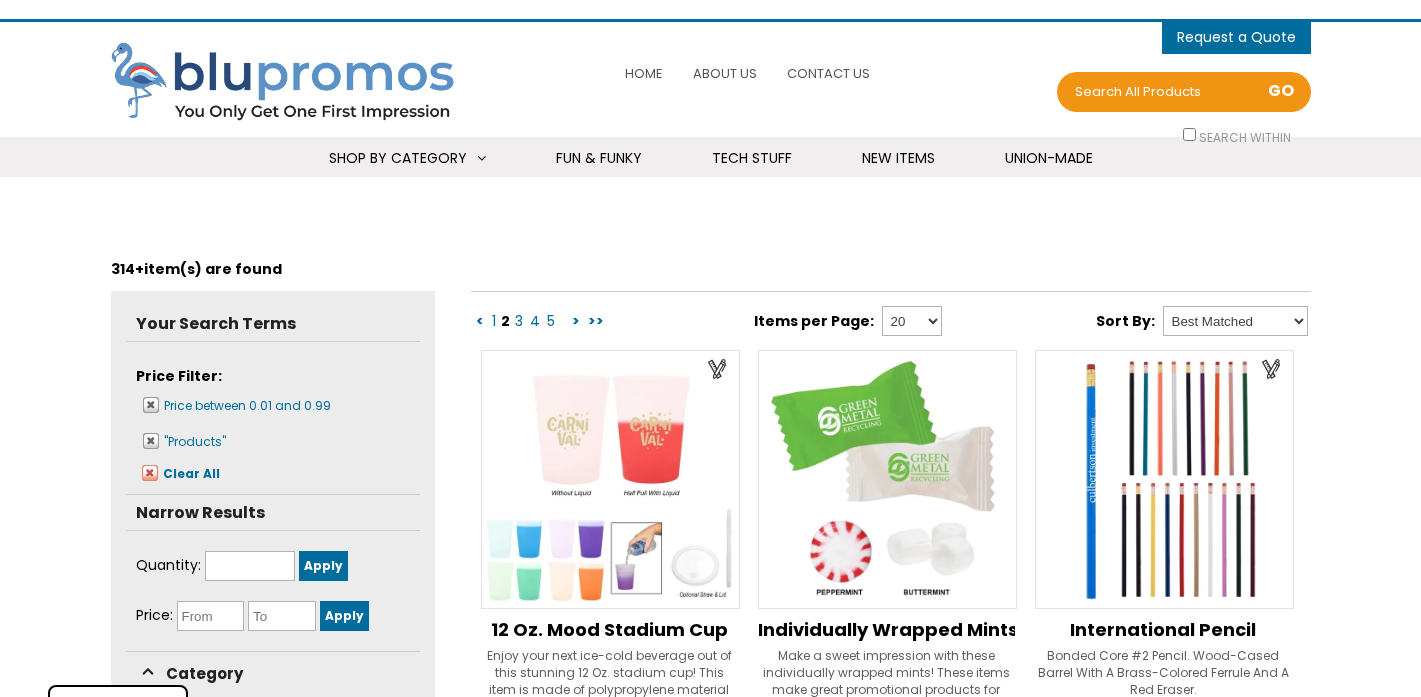 select 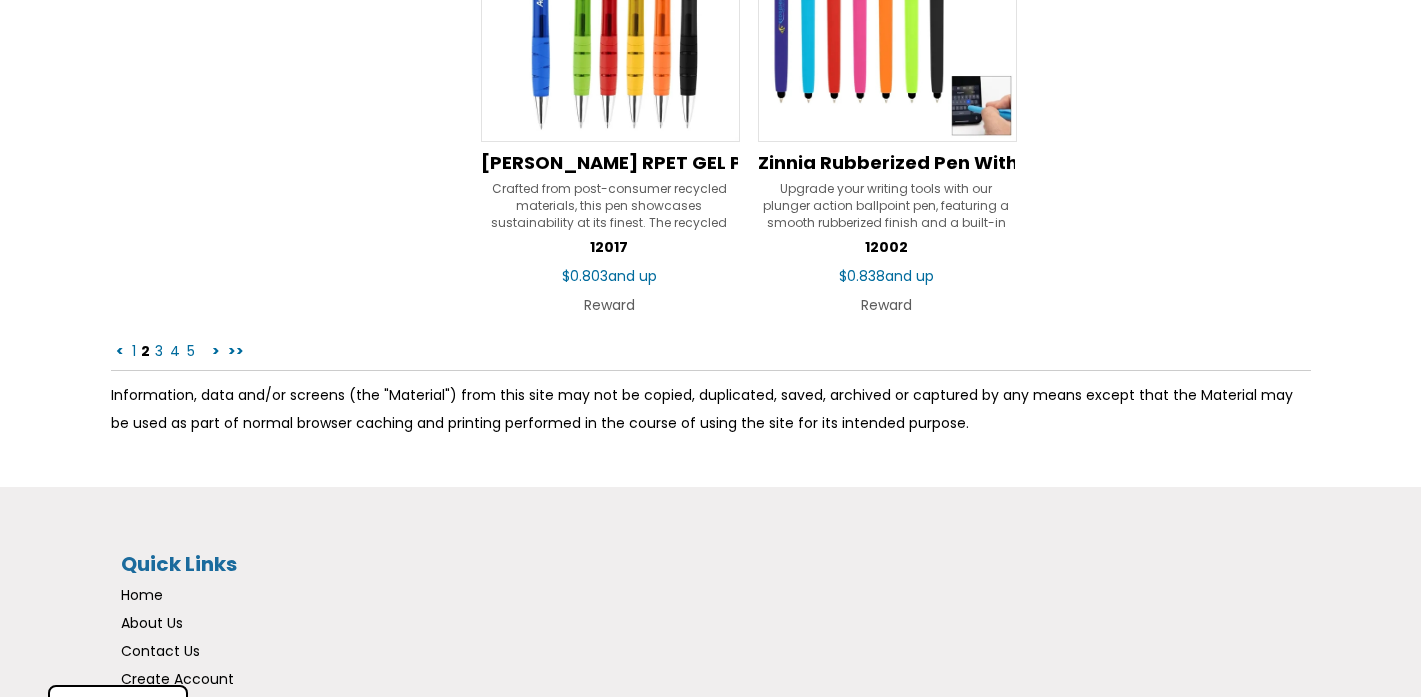 scroll, scrollTop: 3522, scrollLeft: 0, axis: vertical 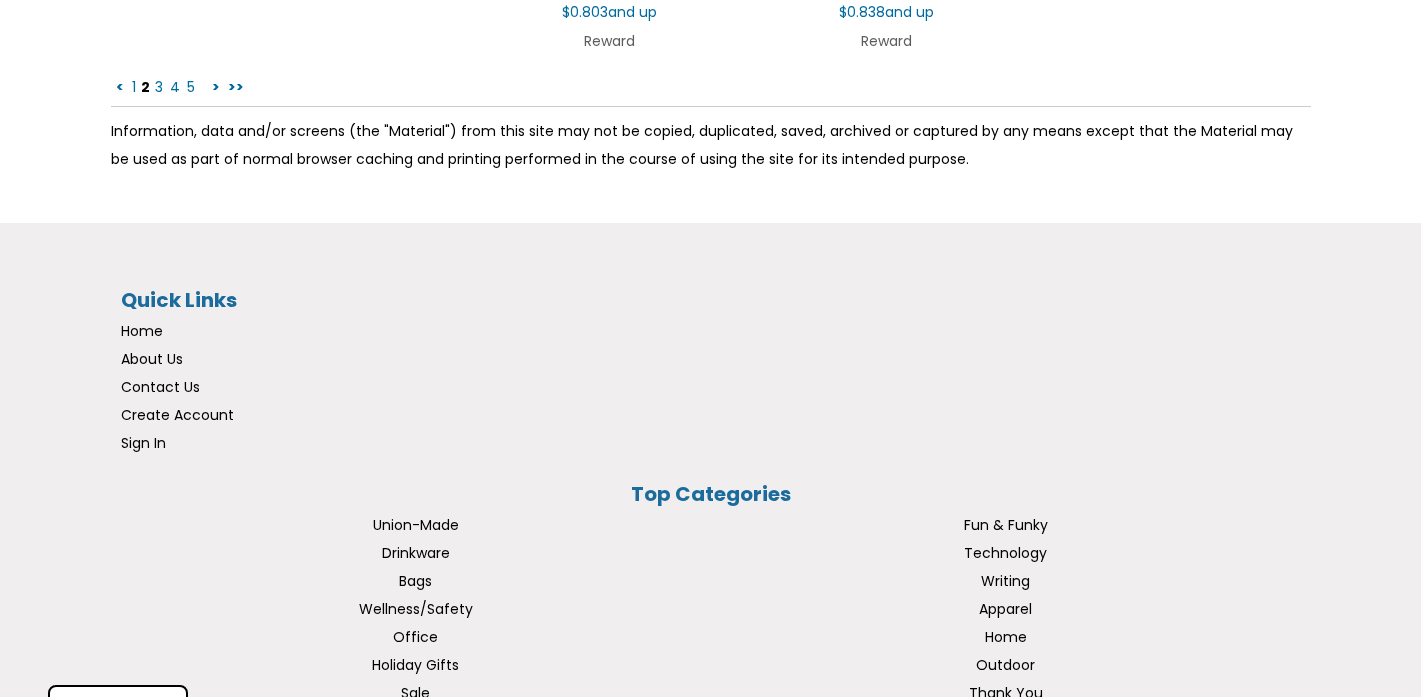 click on "3" at bounding box center [159, 87] 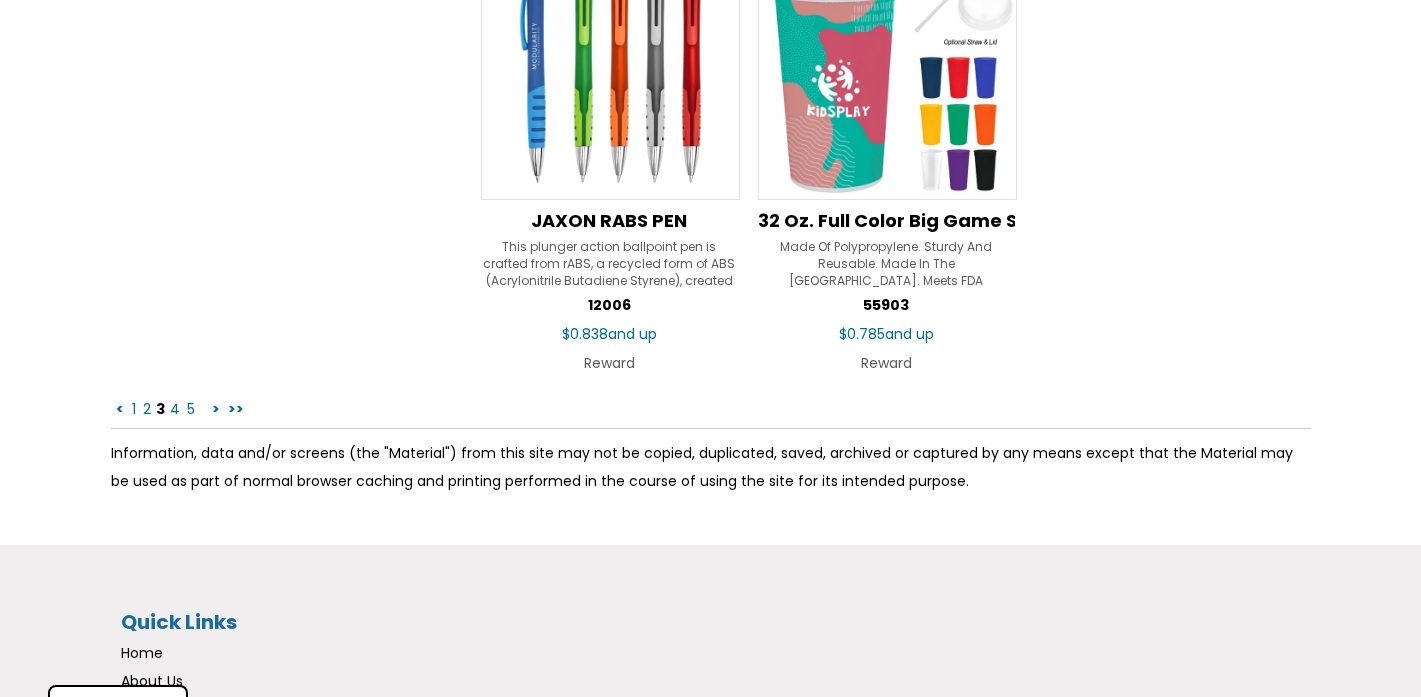 scroll, scrollTop: 3205, scrollLeft: 0, axis: vertical 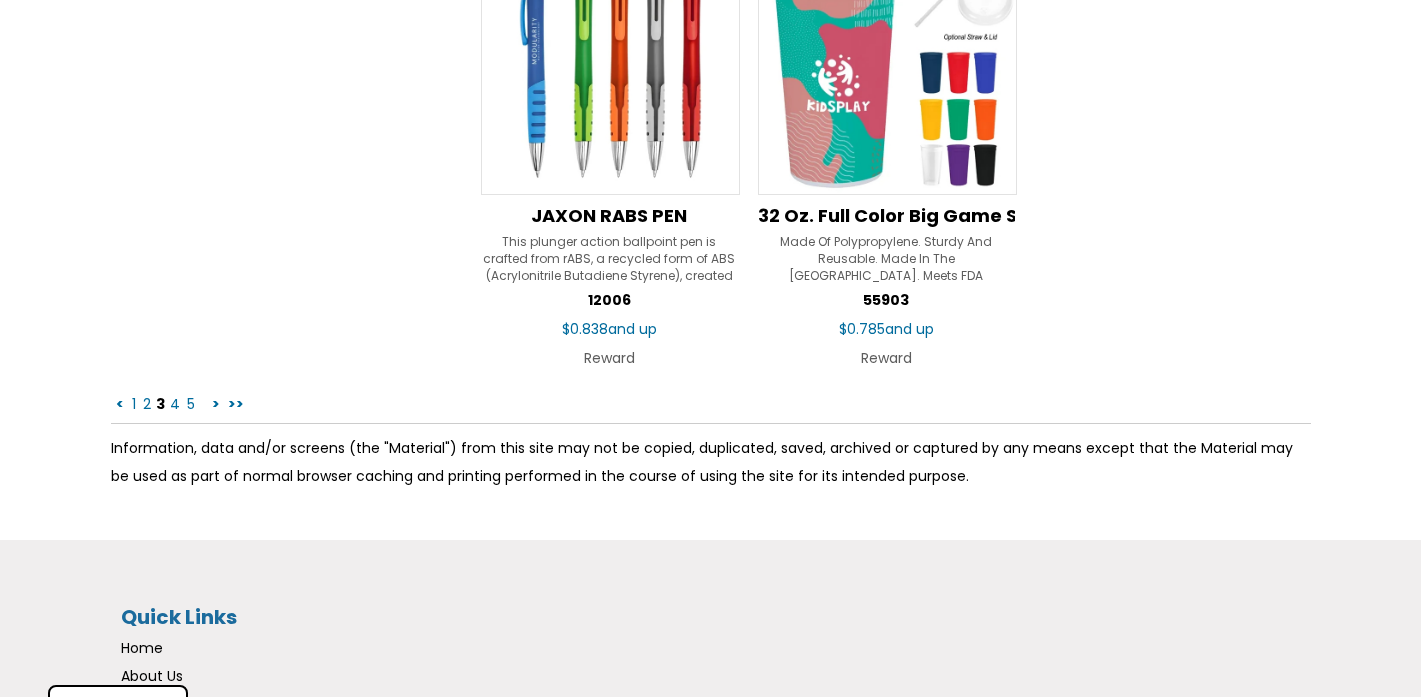 click on "4" at bounding box center [175, 404] 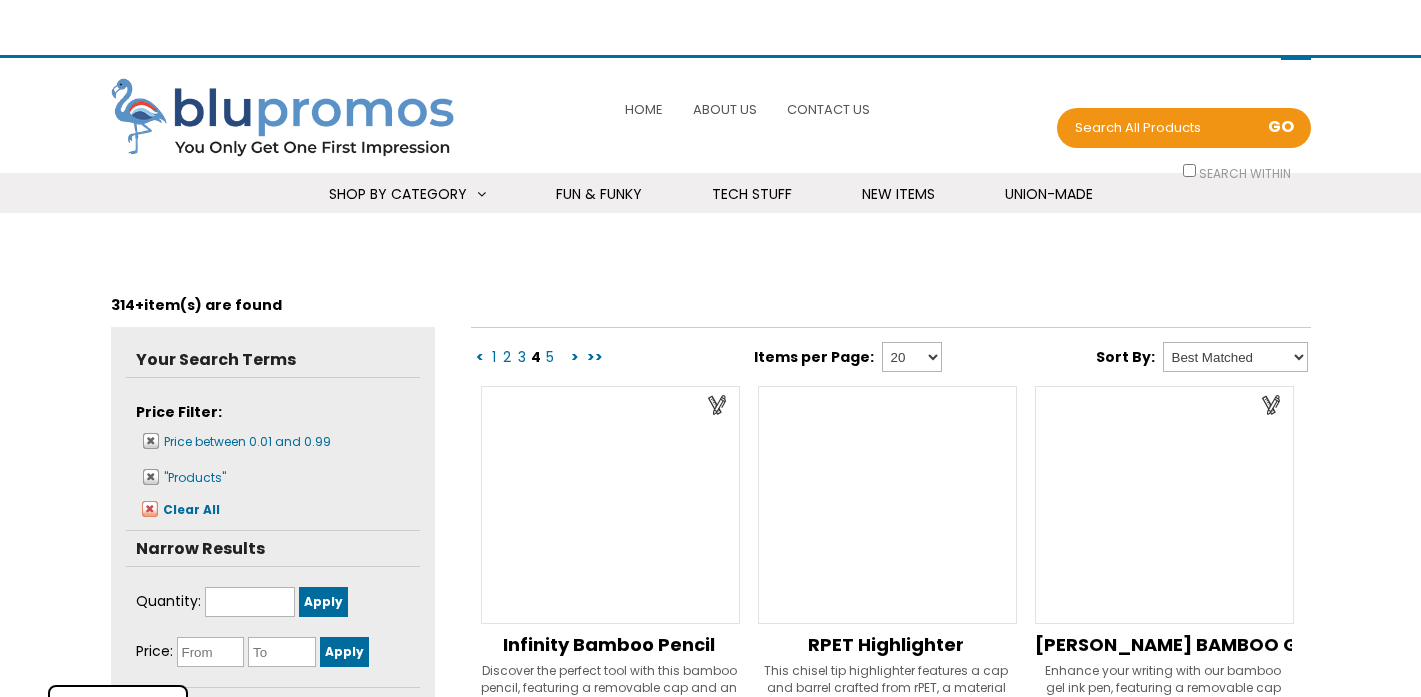 scroll, scrollTop: 0, scrollLeft: 0, axis: both 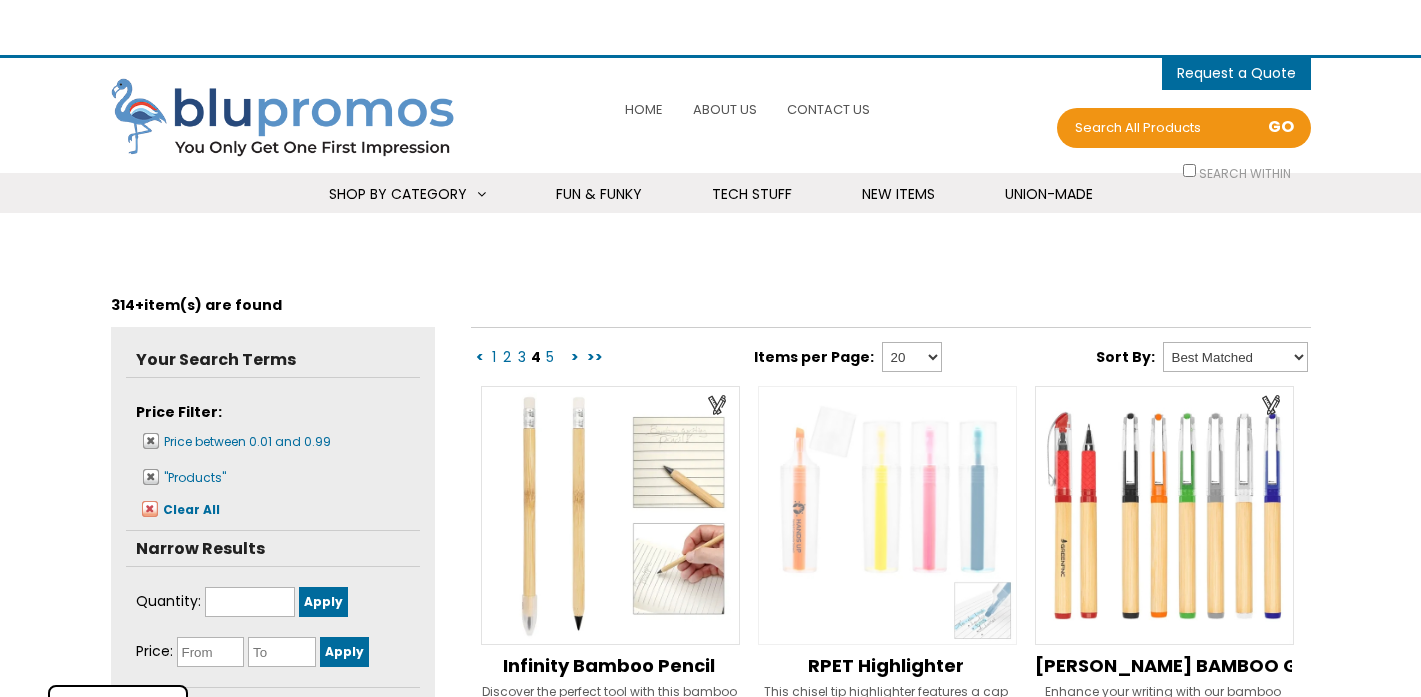 select 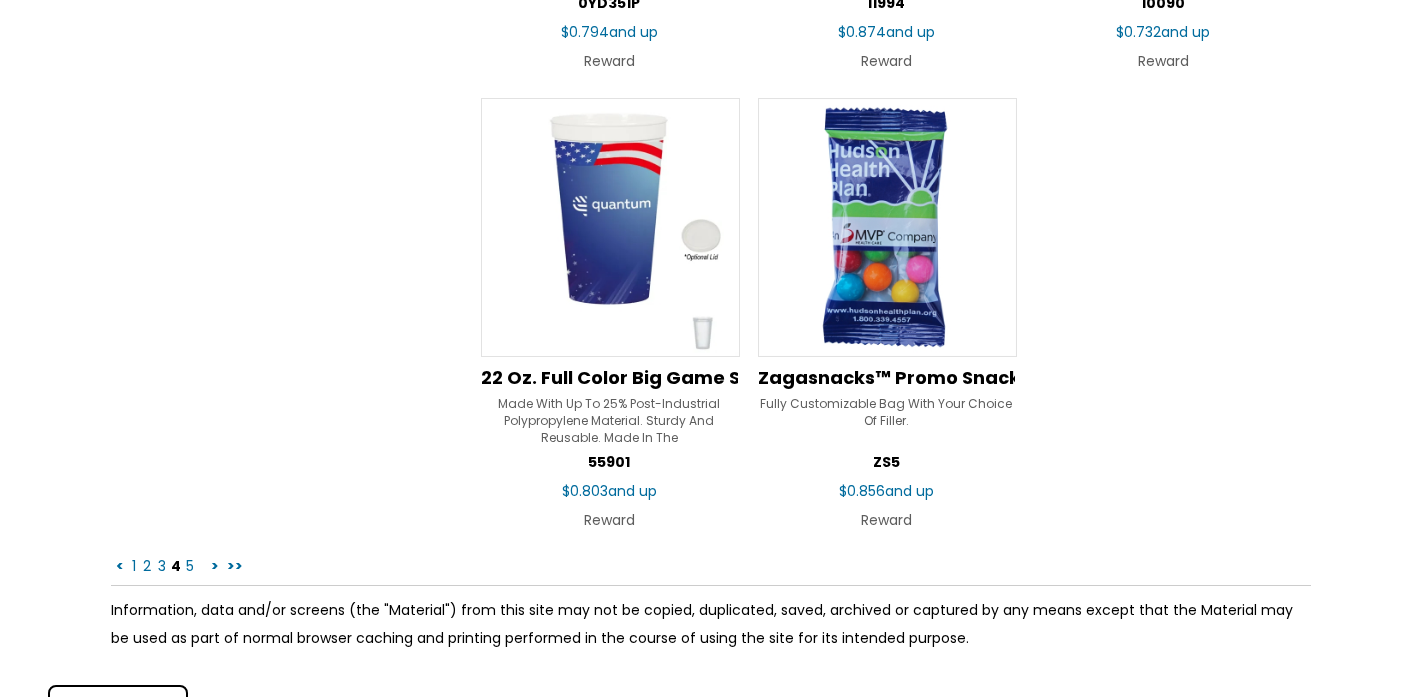 scroll, scrollTop: 3045, scrollLeft: 0, axis: vertical 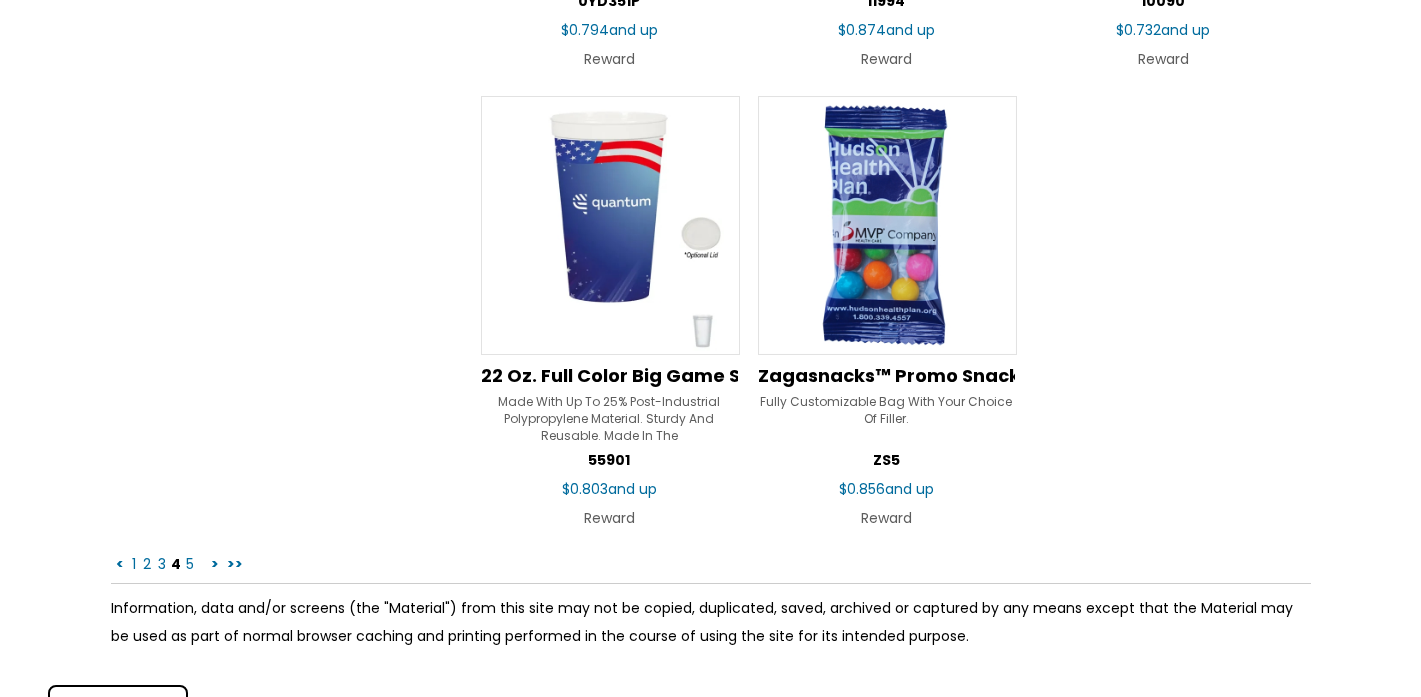 click on "5" at bounding box center (190, 564) 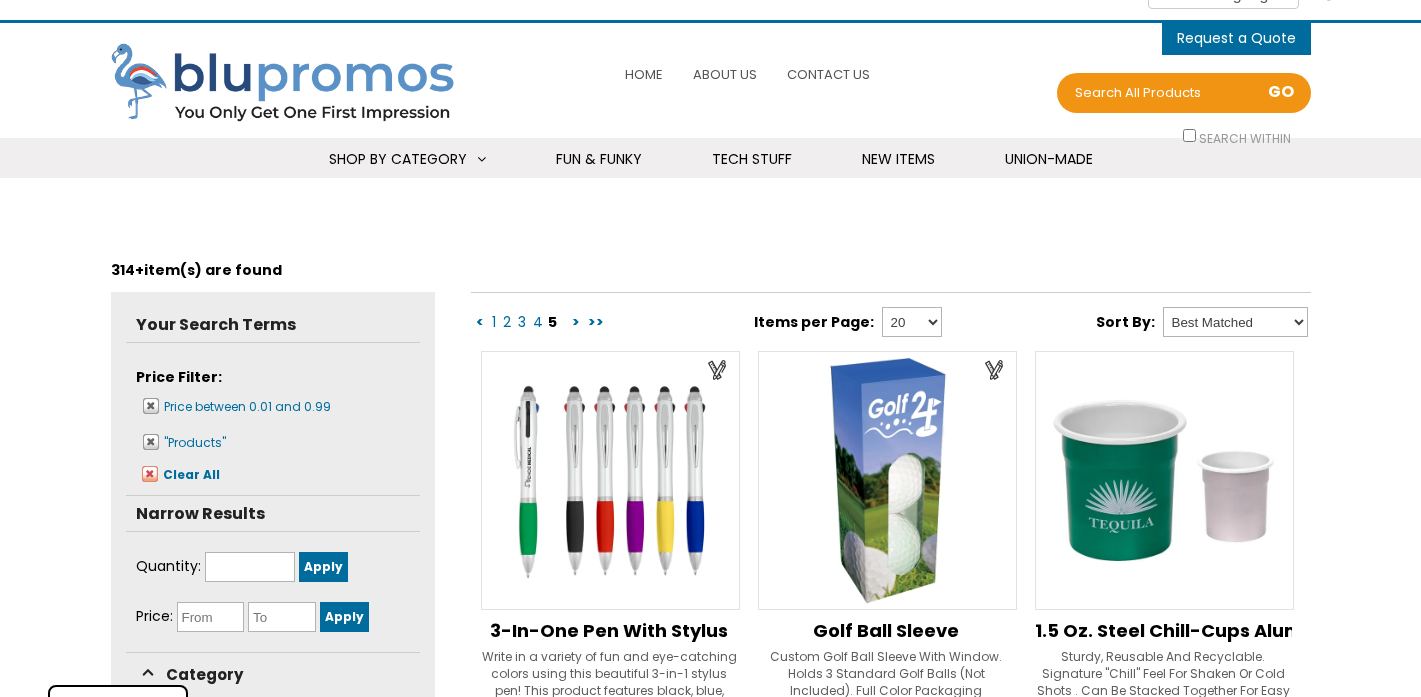 scroll, scrollTop: 0, scrollLeft: 0, axis: both 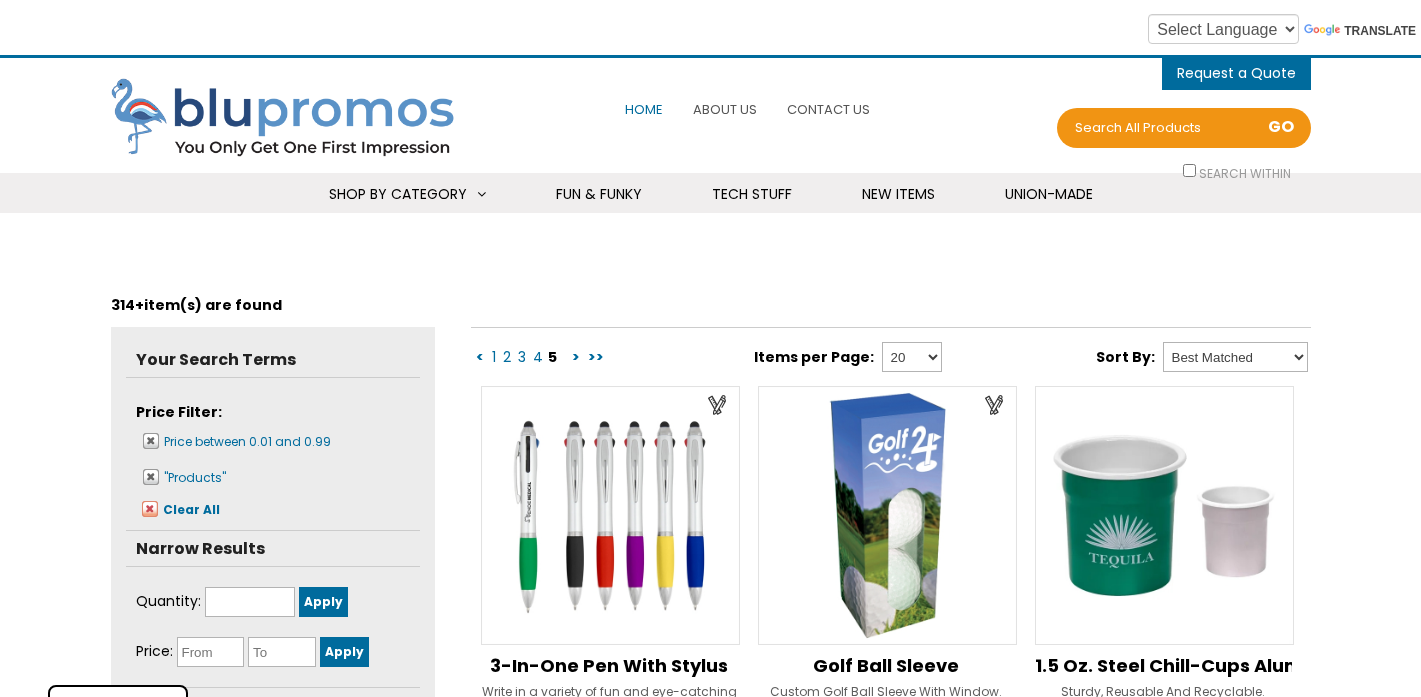 click on "Home" at bounding box center (644, 109) 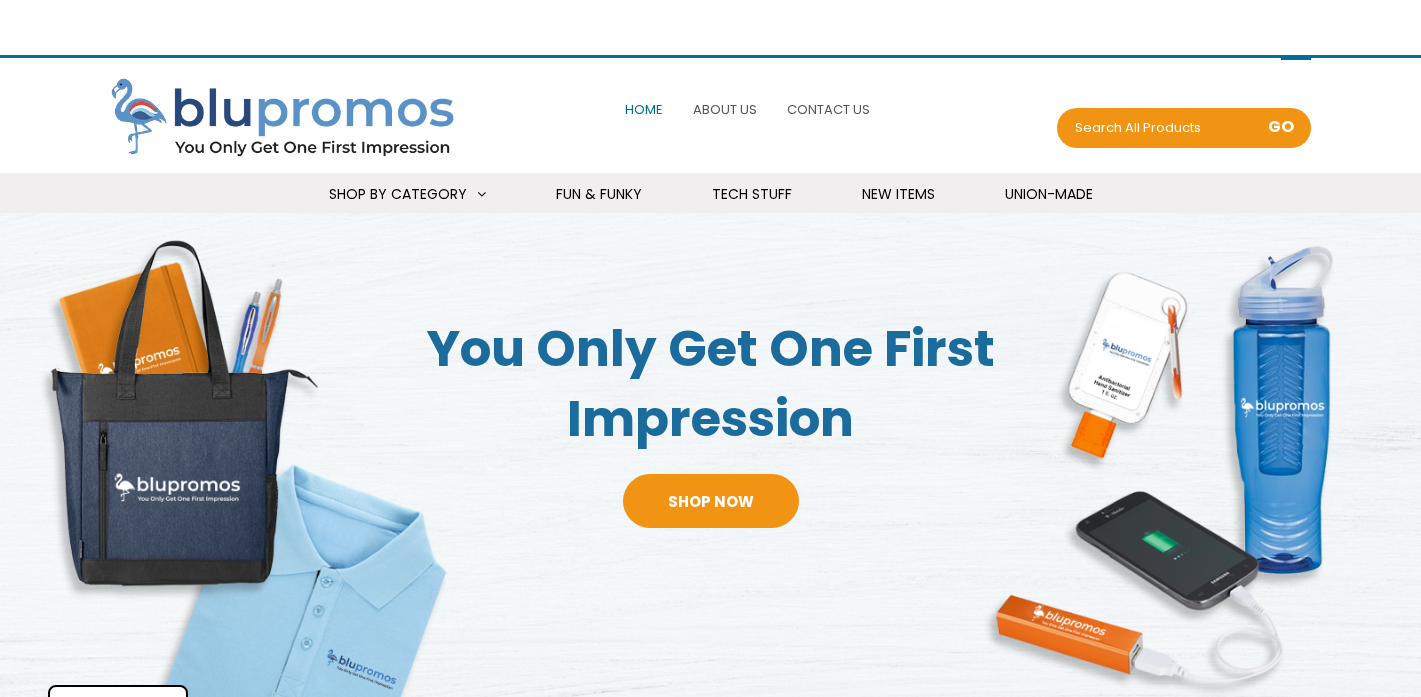 scroll, scrollTop: 0, scrollLeft: 0, axis: both 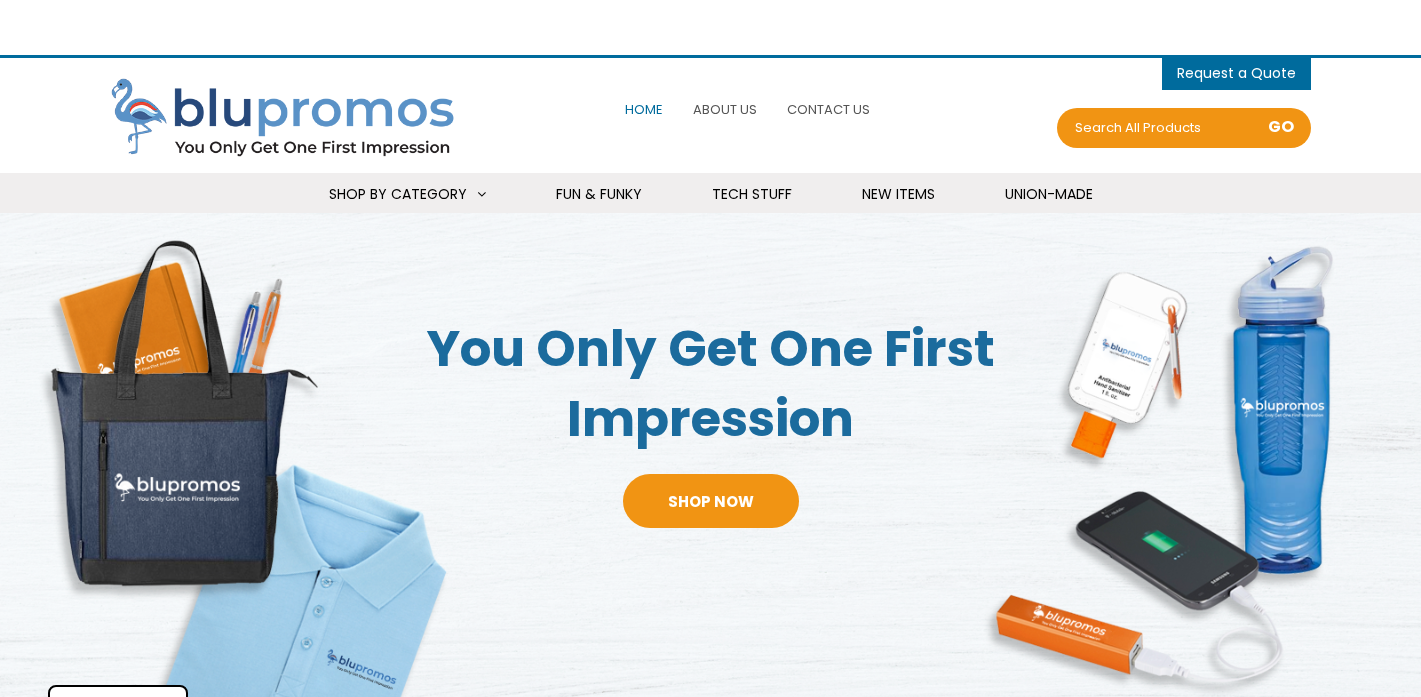 select 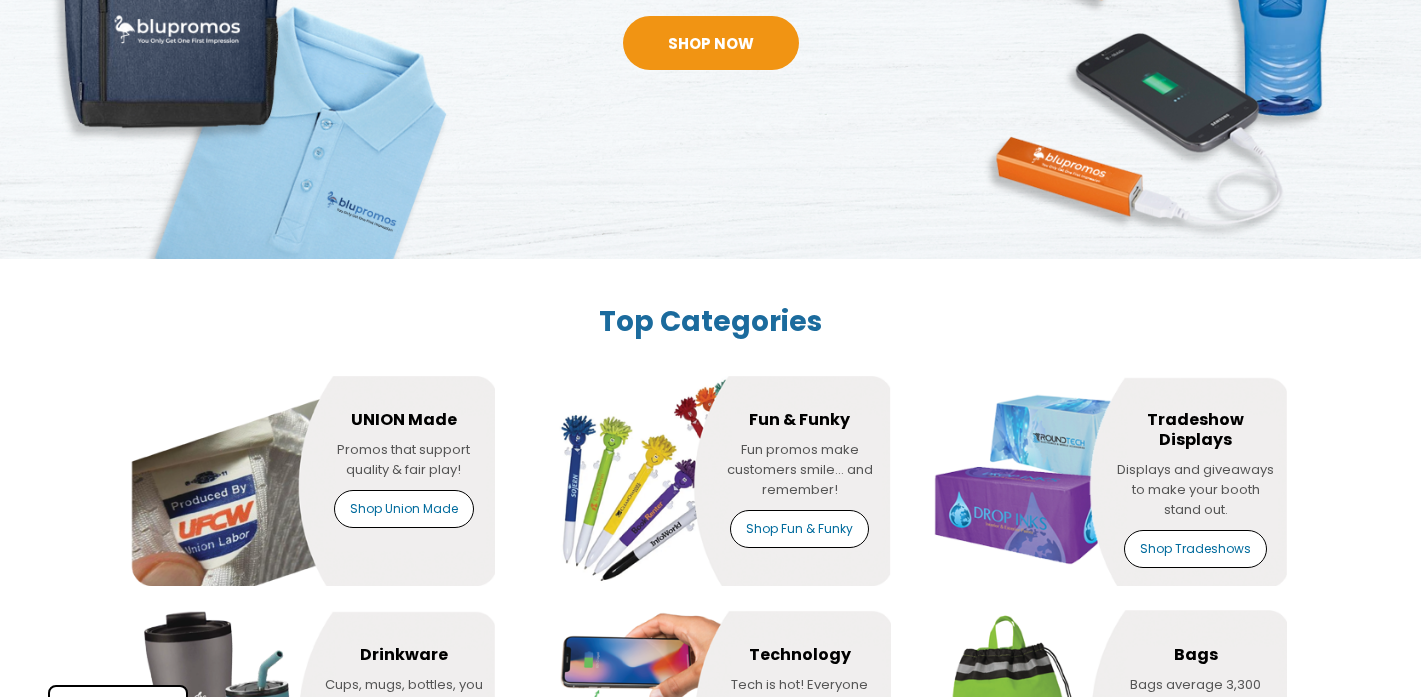 scroll, scrollTop: 719, scrollLeft: 0, axis: vertical 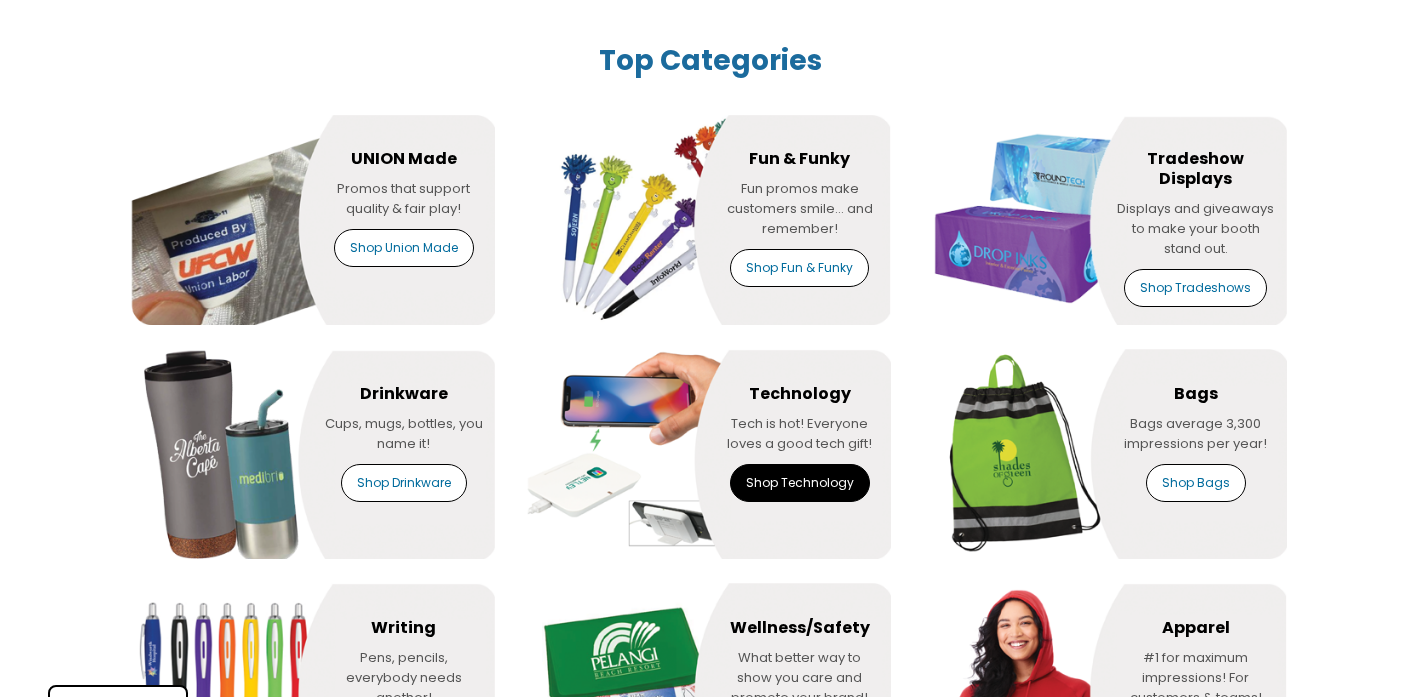 click on "Shop Technology" at bounding box center [800, 483] 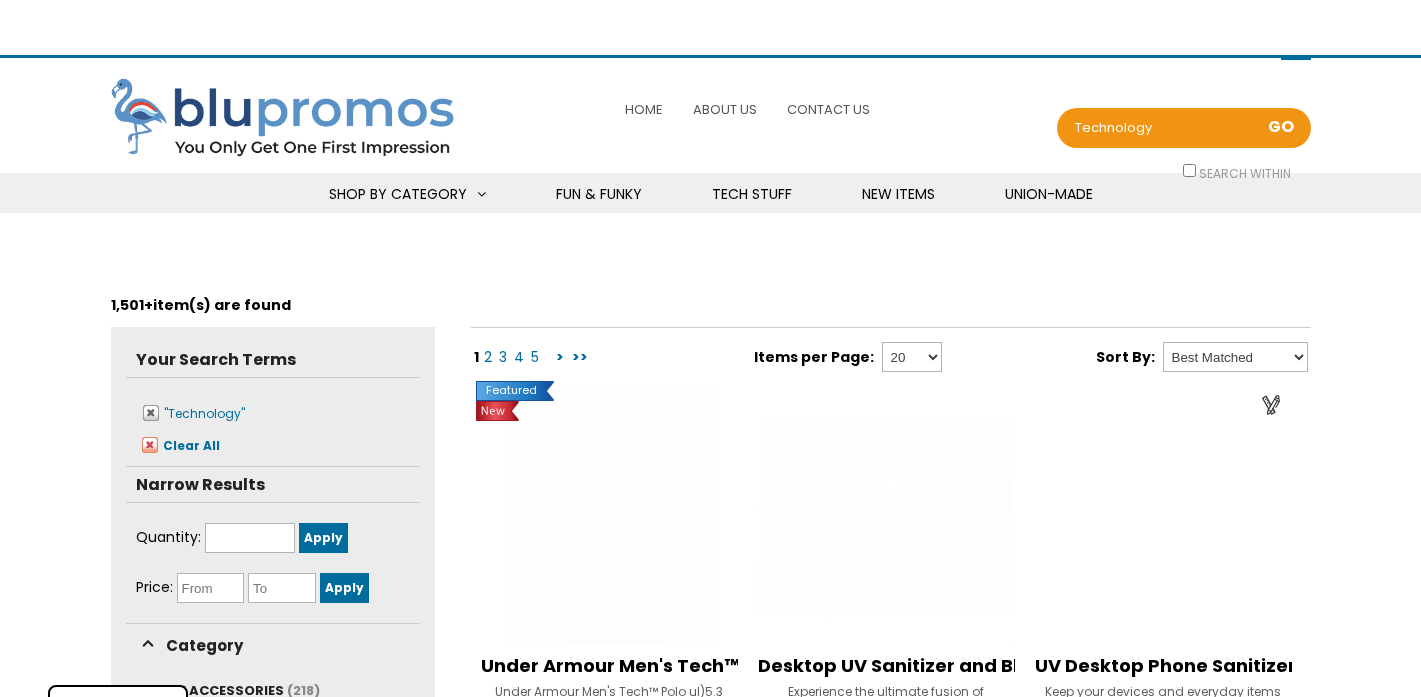 scroll, scrollTop: 0, scrollLeft: 0, axis: both 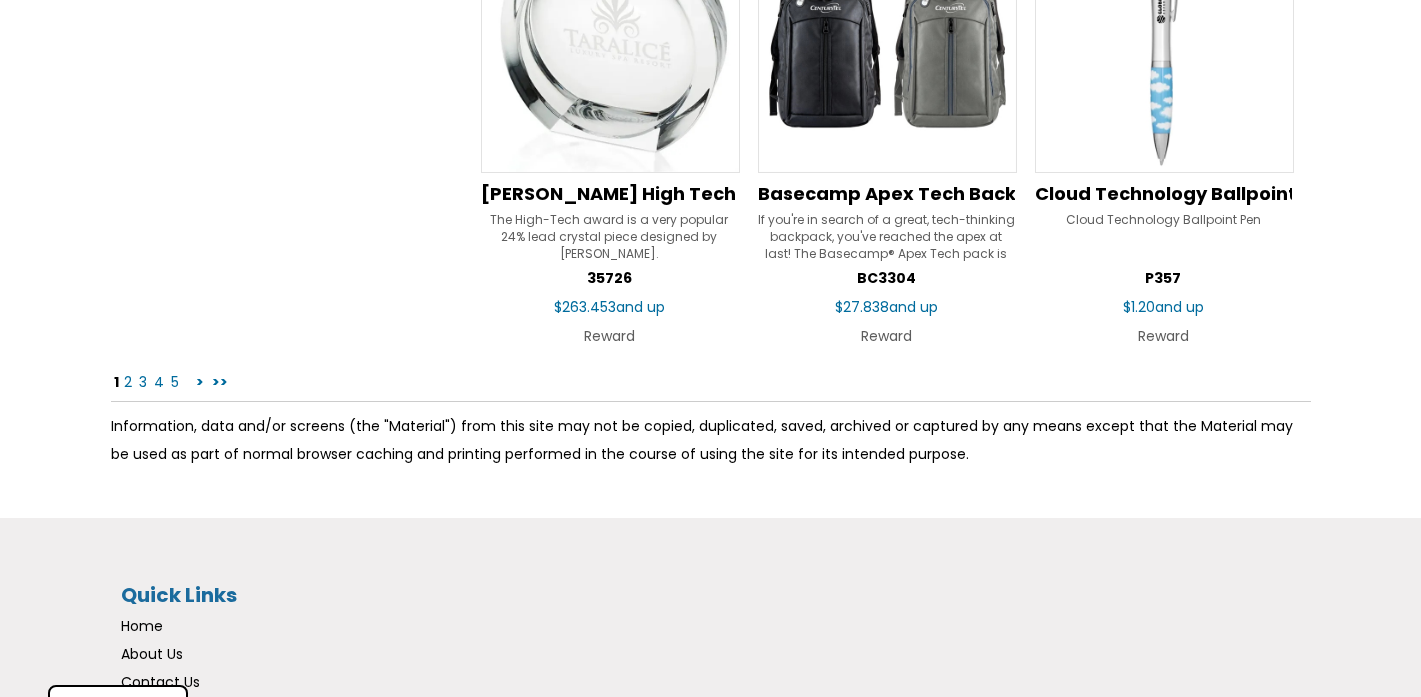 click on "2" at bounding box center [128, 382] 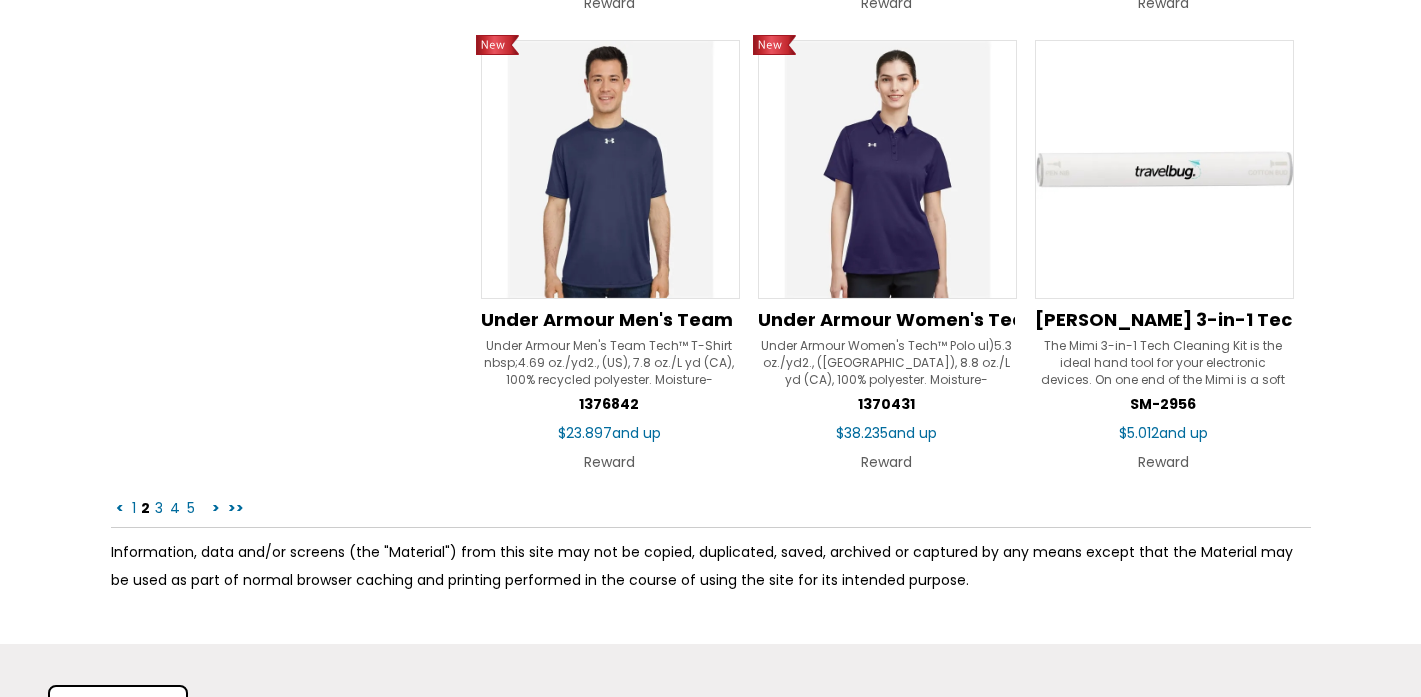 scroll, scrollTop: 3099, scrollLeft: 0, axis: vertical 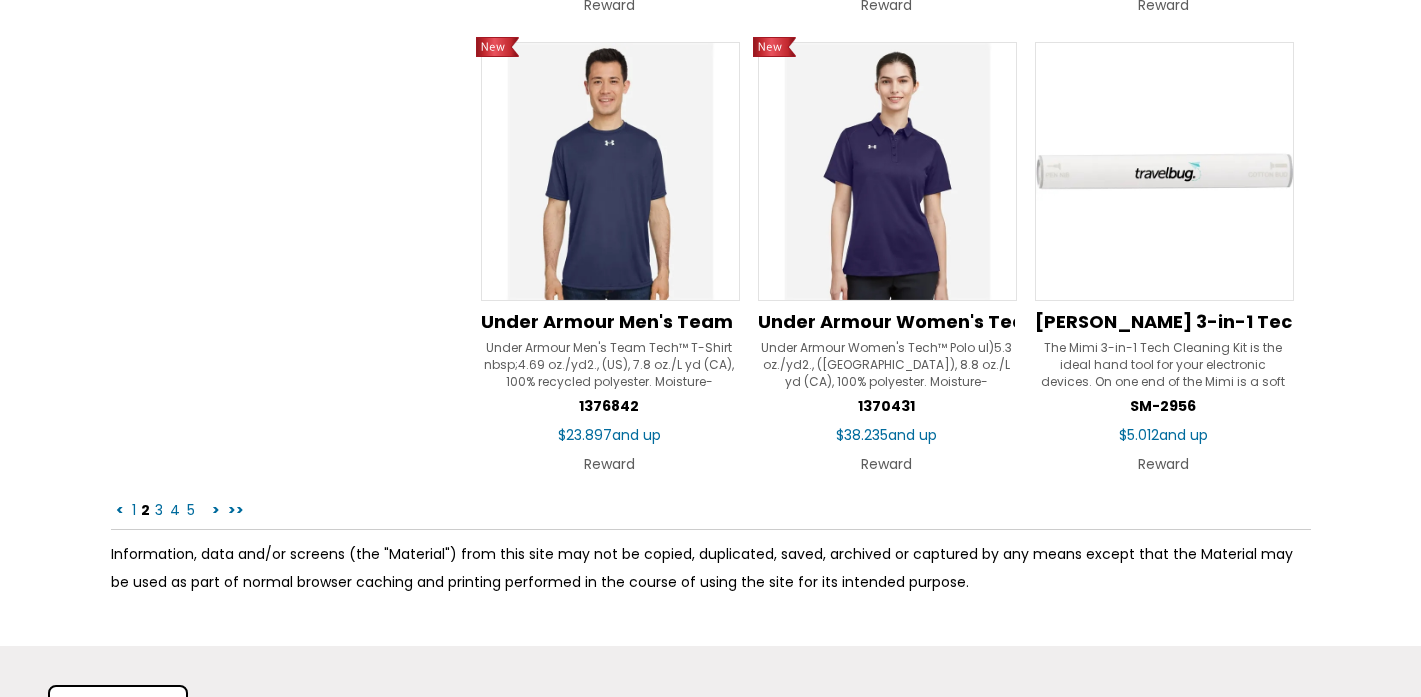 click on "3" at bounding box center (159, 510) 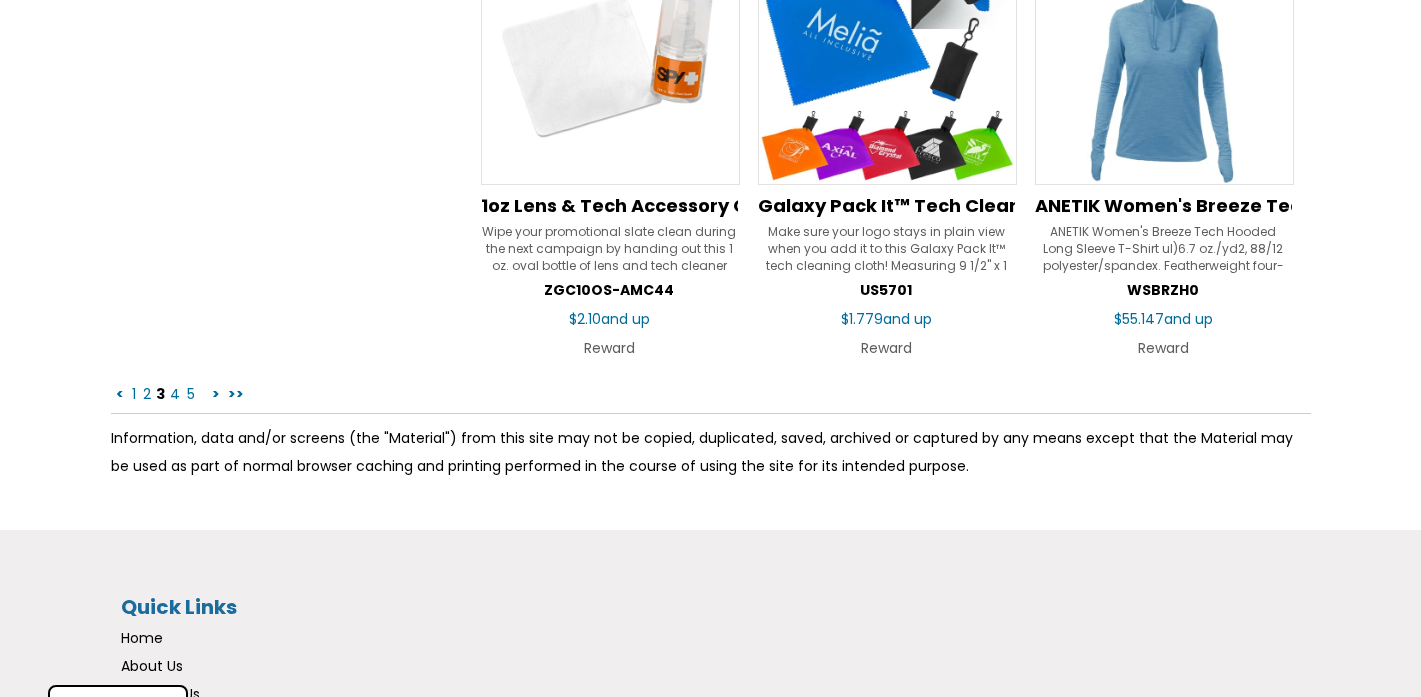 scroll, scrollTop: 3386, scrollLeft: 0, axis: vertical 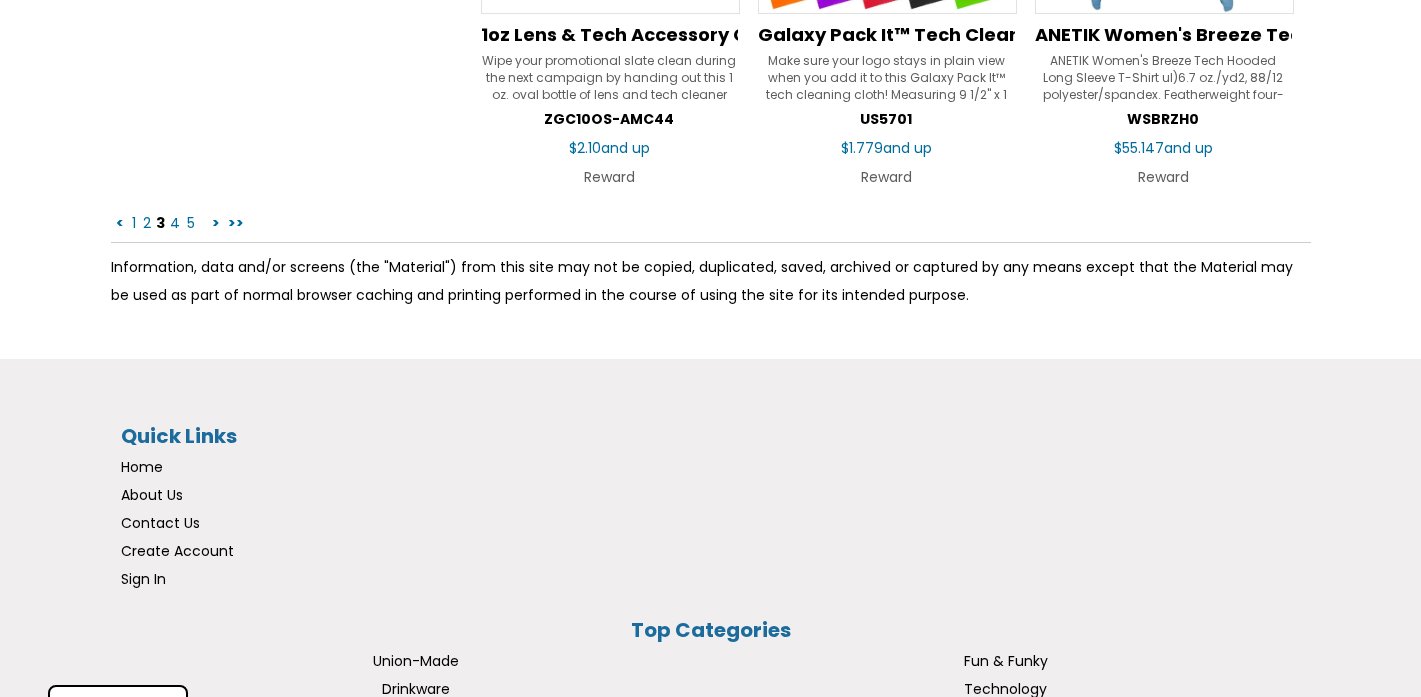 click on "4" at bounding box center [175, 223] 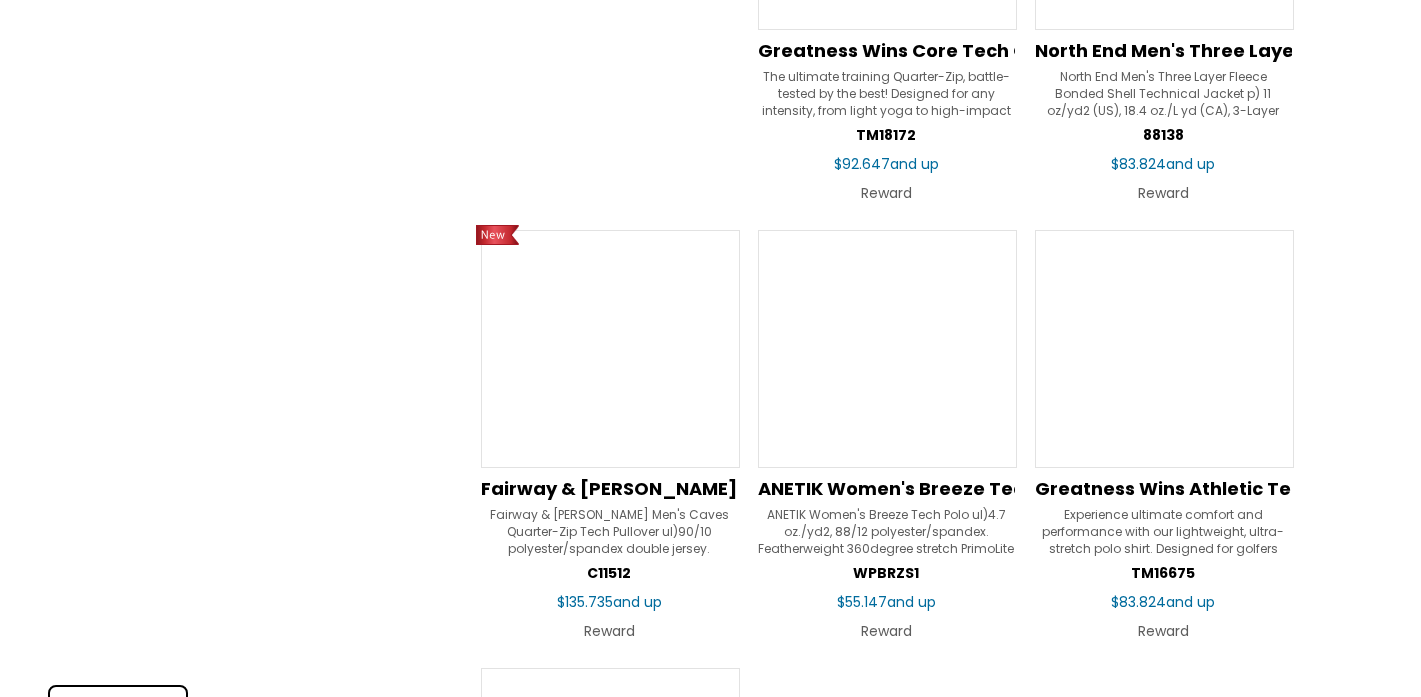 scroll, scrollTop: 3071, scrollLeft: 0, axis: vertical 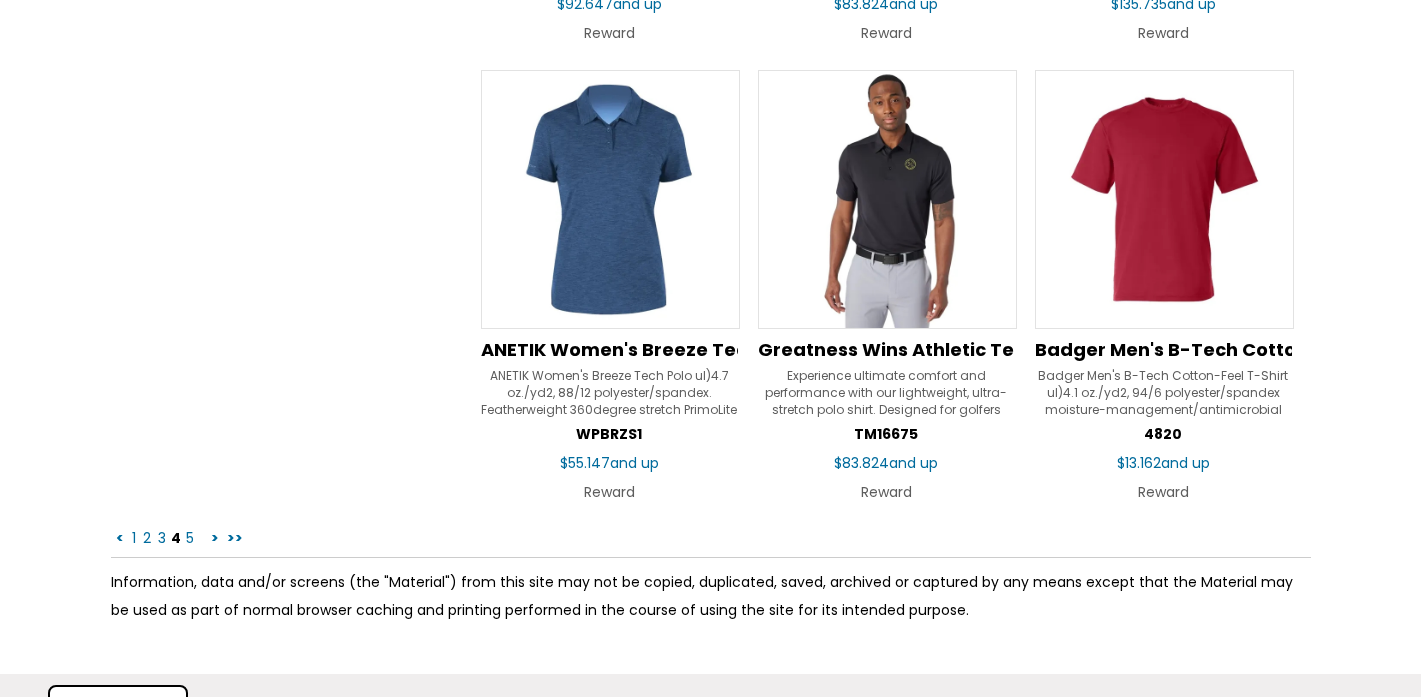 click on "5" at bounding box center [190, 538] 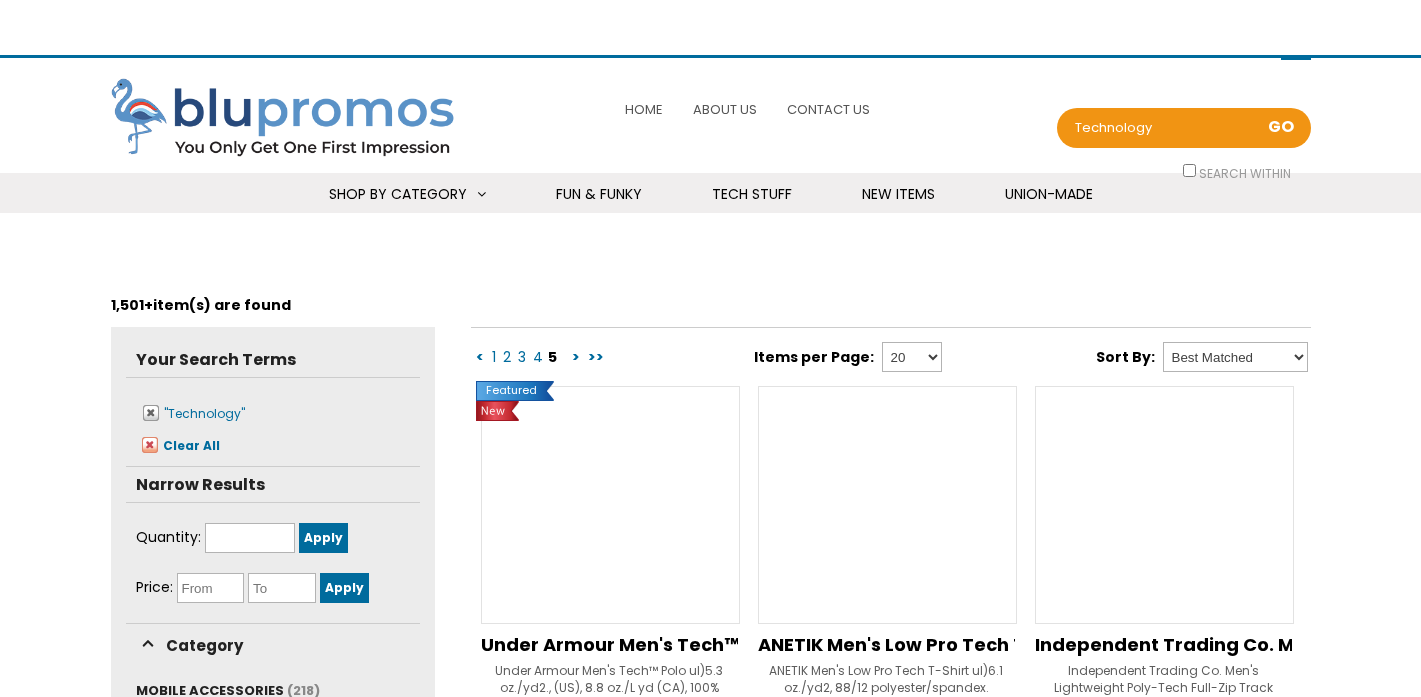 scroll, scrollTop: 0, scrollLeft: 0, axis: both 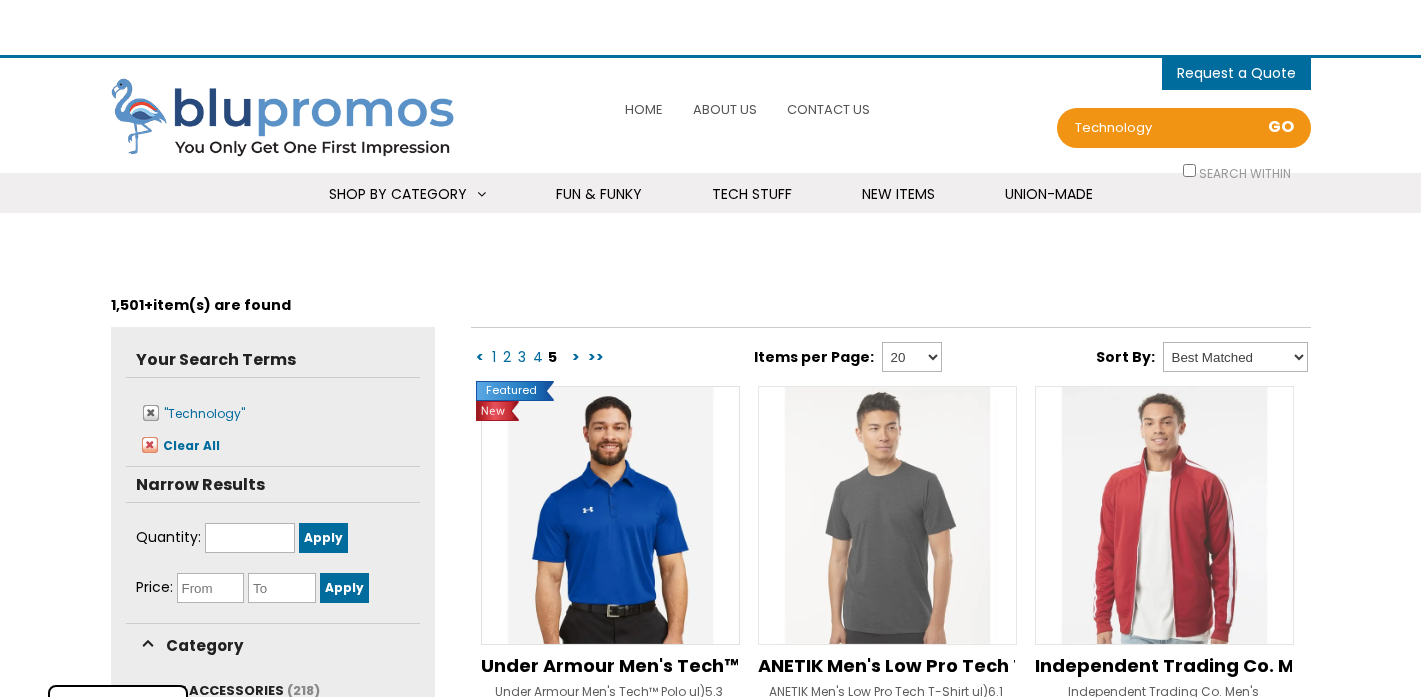 select 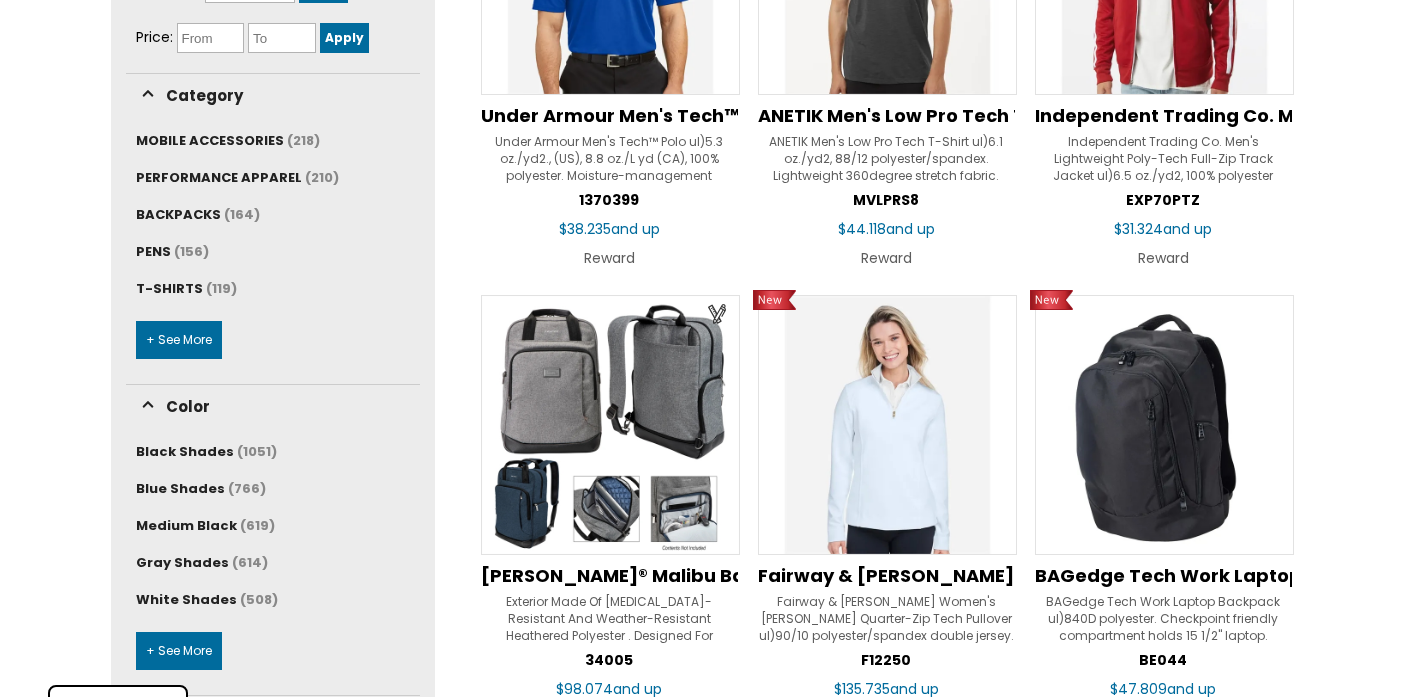 scroll, scrollTop: 0, scrollLeft: 0, axis: both 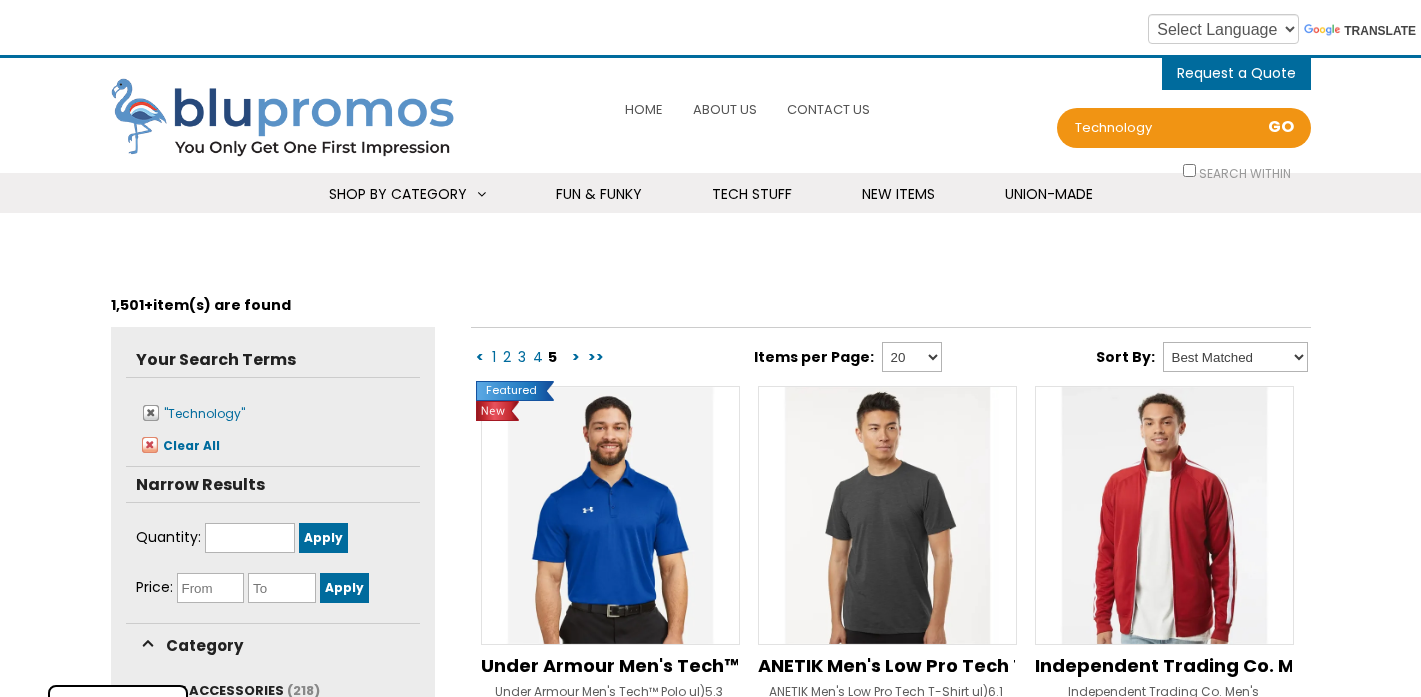 click at bounding box center (291, 119) 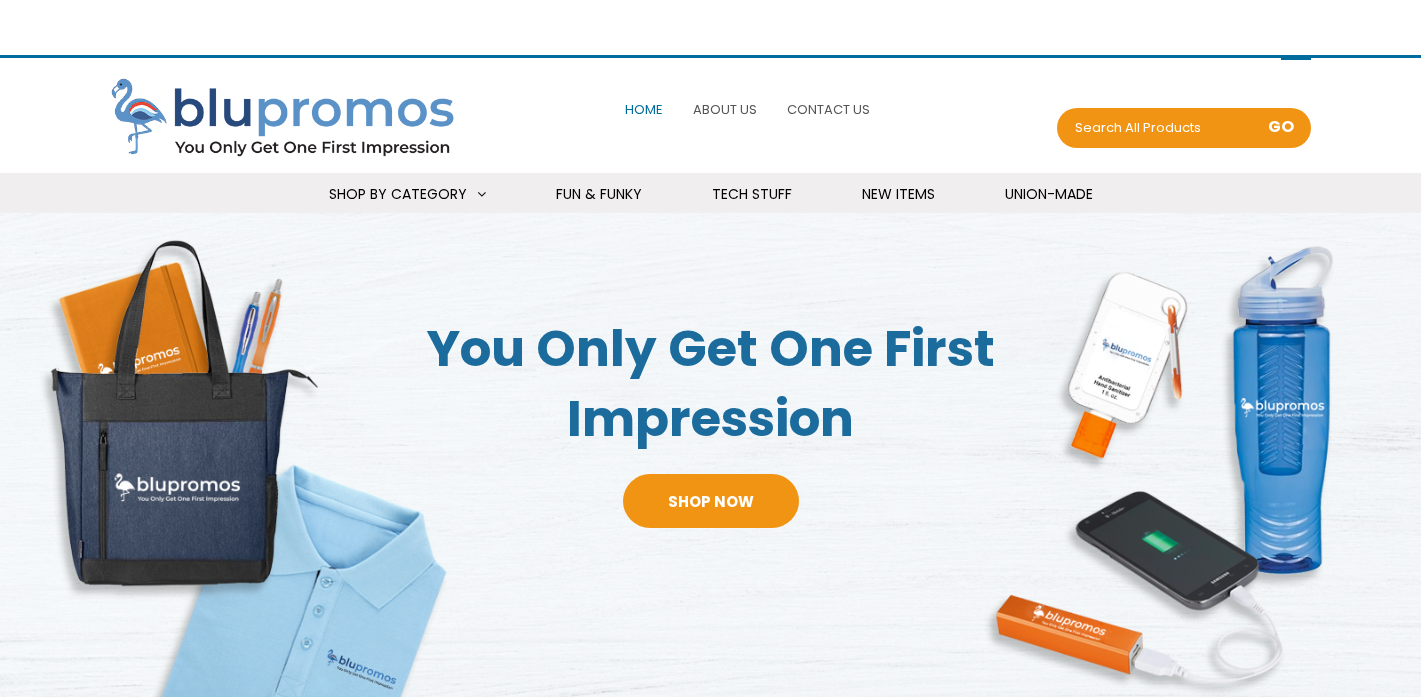 scroll, scrollTop: 0, scrollLeft: 0, axis: both 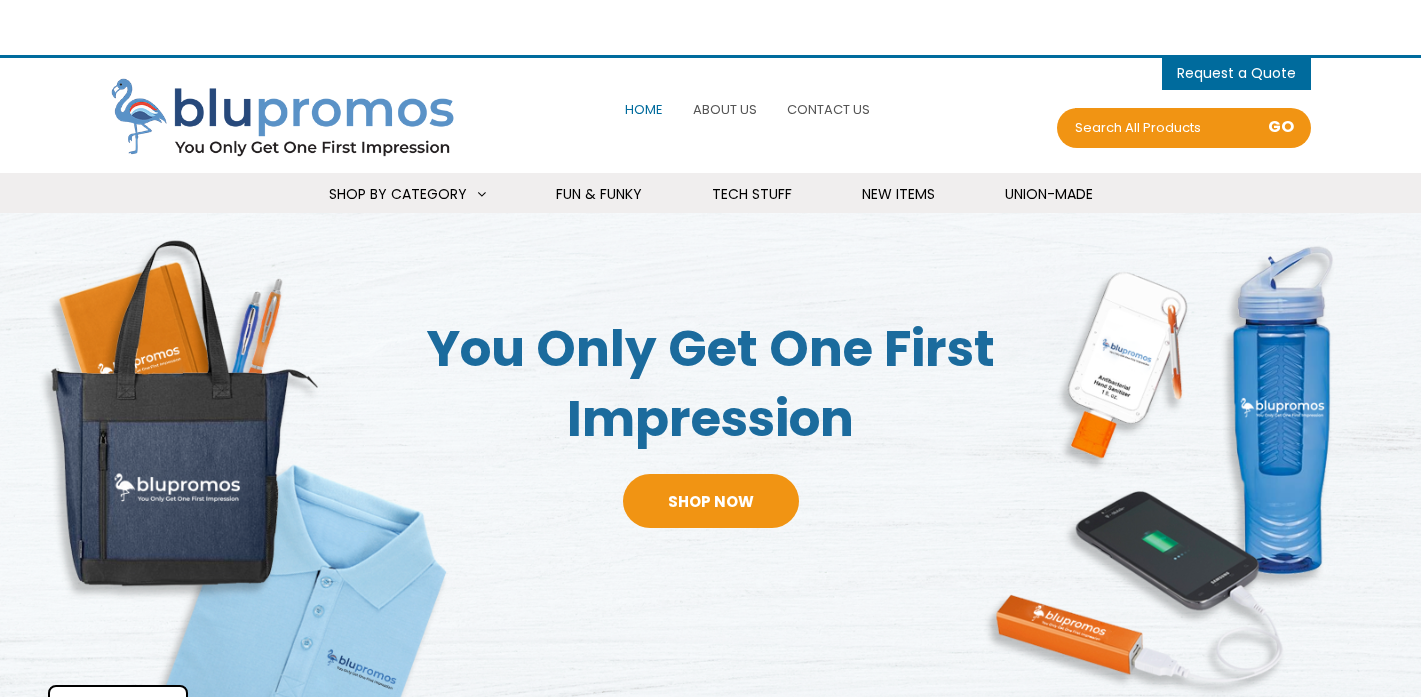 select 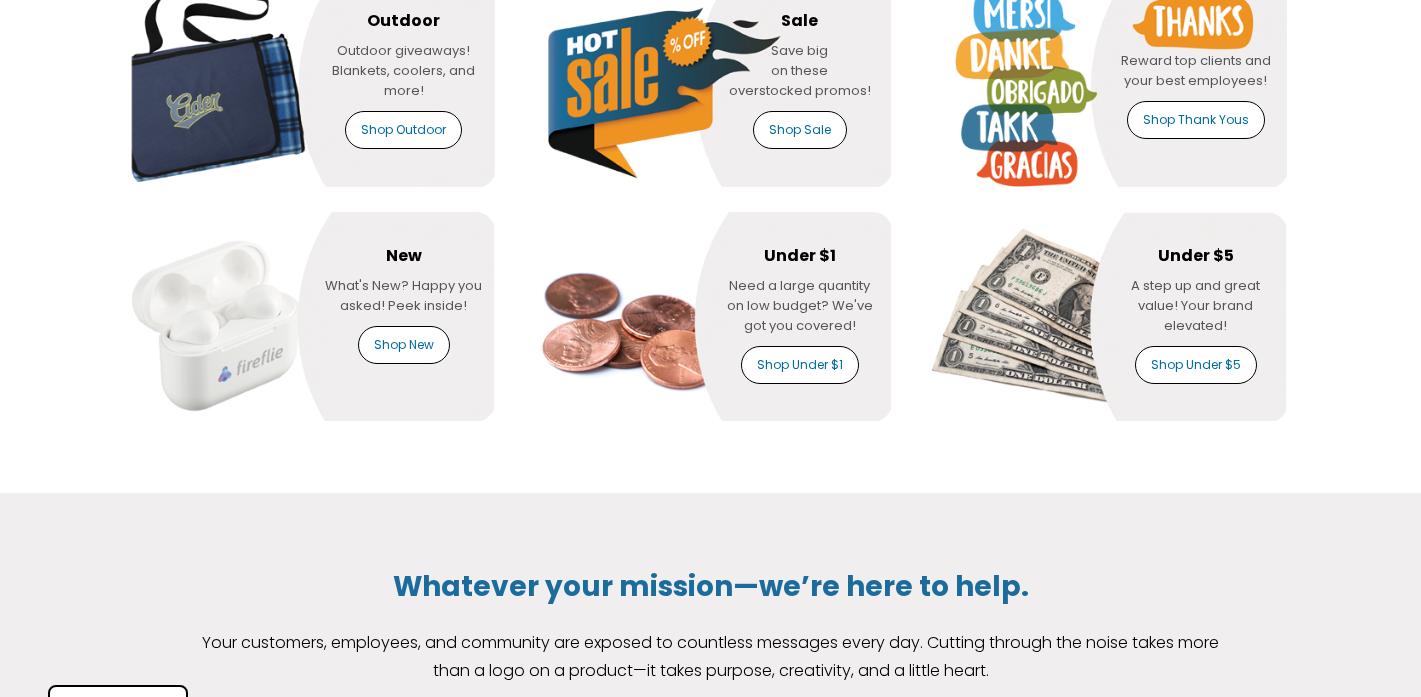 scroll, scrollTop: 1797, scrollLeft: 0, axis: vertical 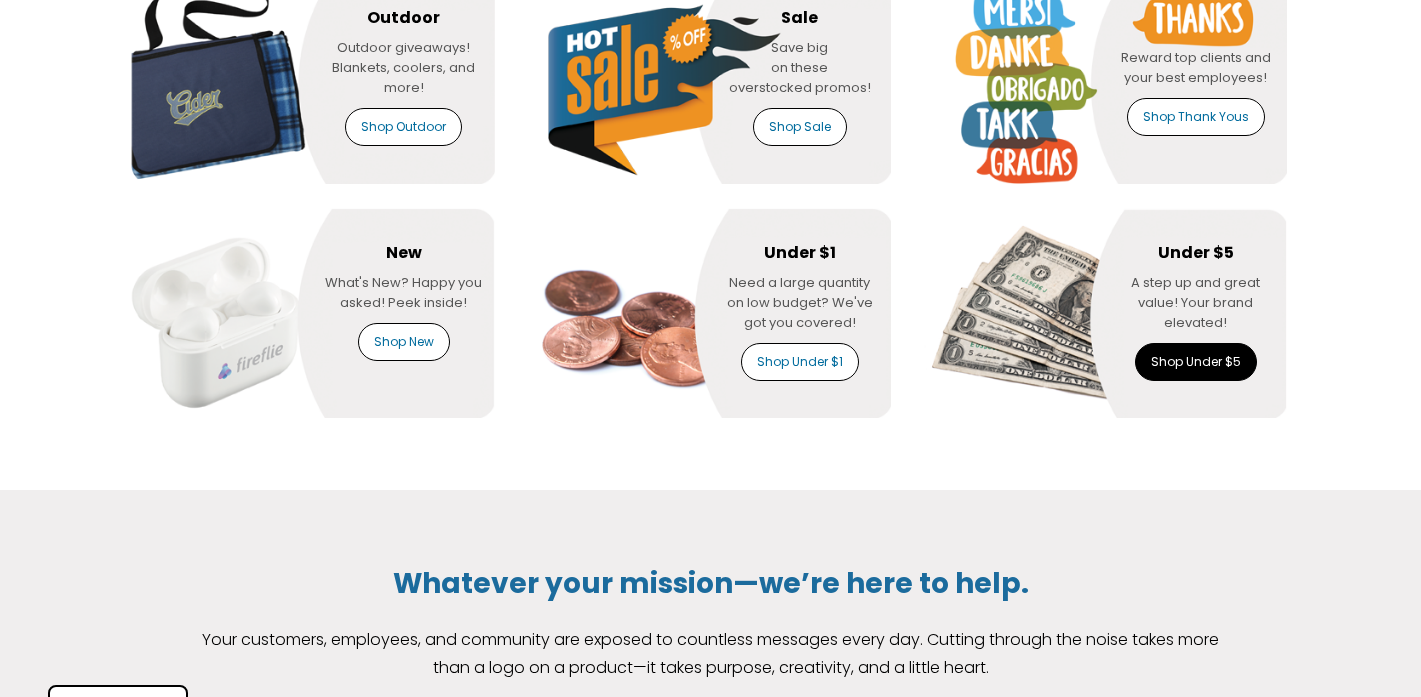click on "Shop Under $5" at bounding box center [1196, 362] 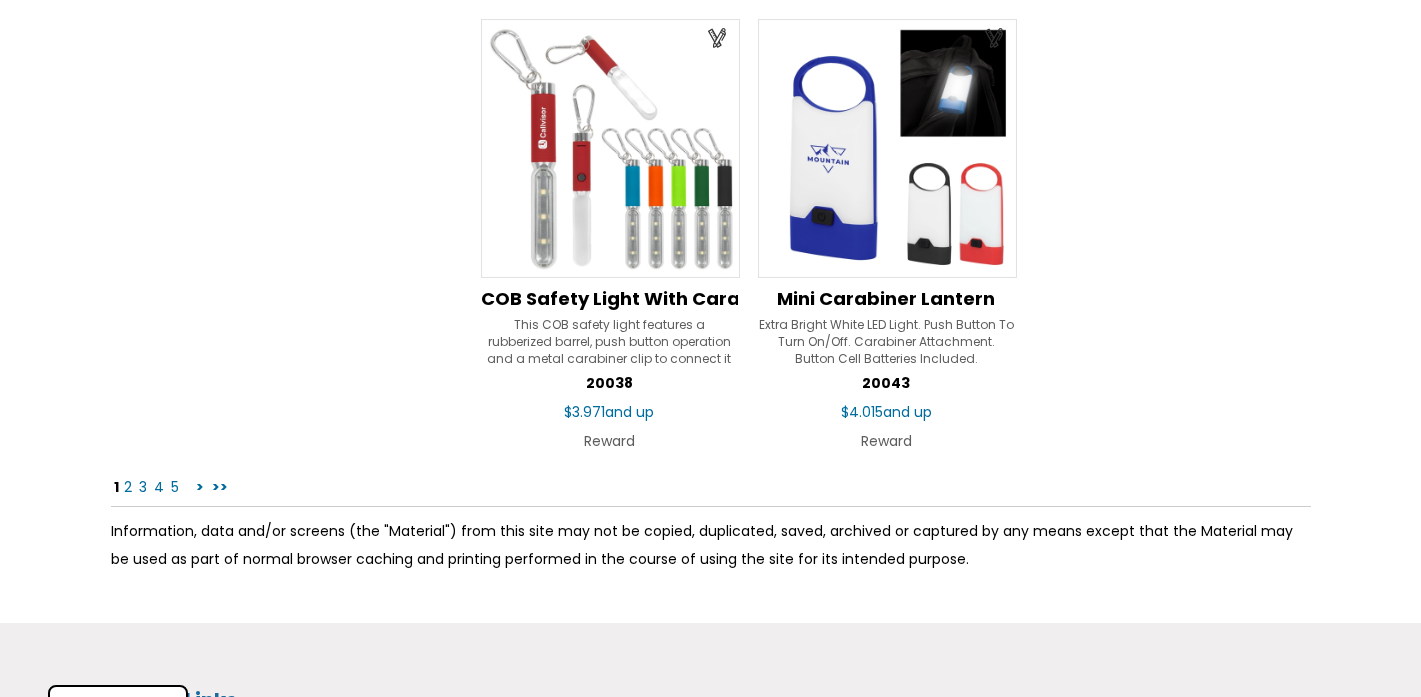 scroll, scrollTop: 3121, scrollLeft: 0, axis: vertical 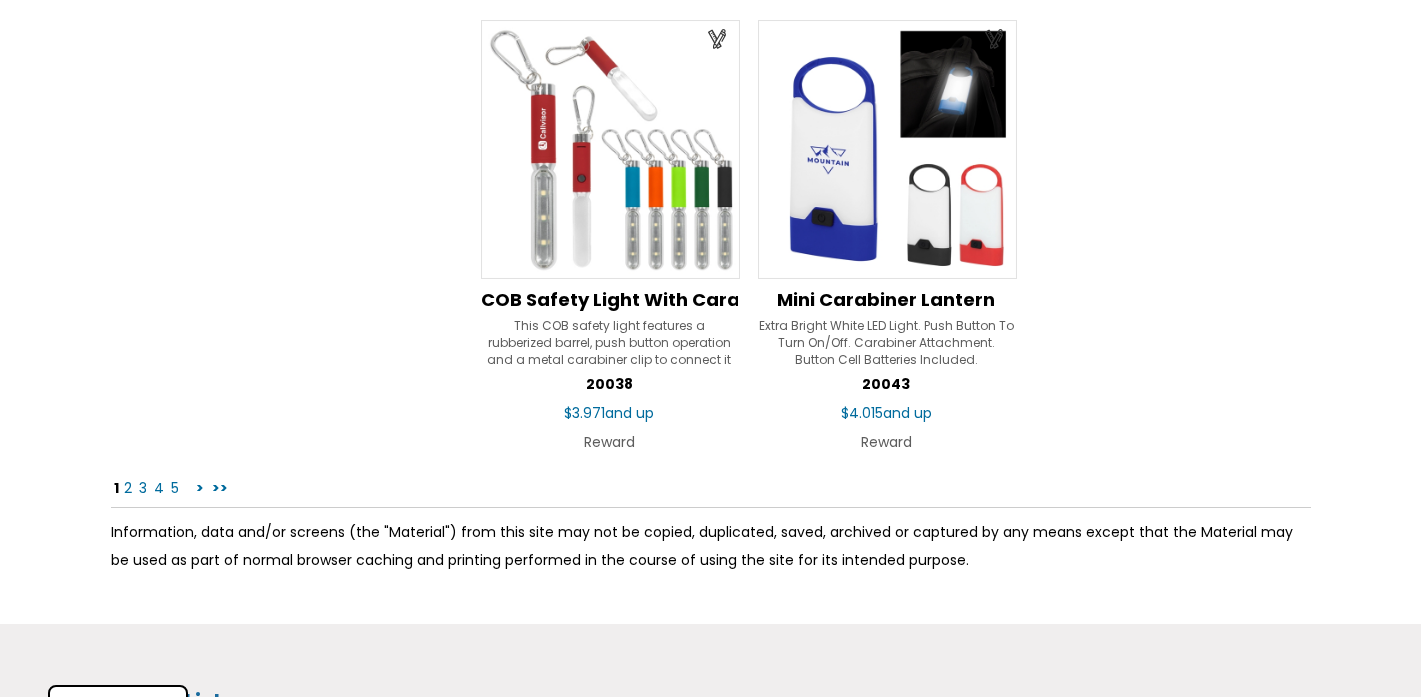 click on "2" at bounding box center (128, 488) 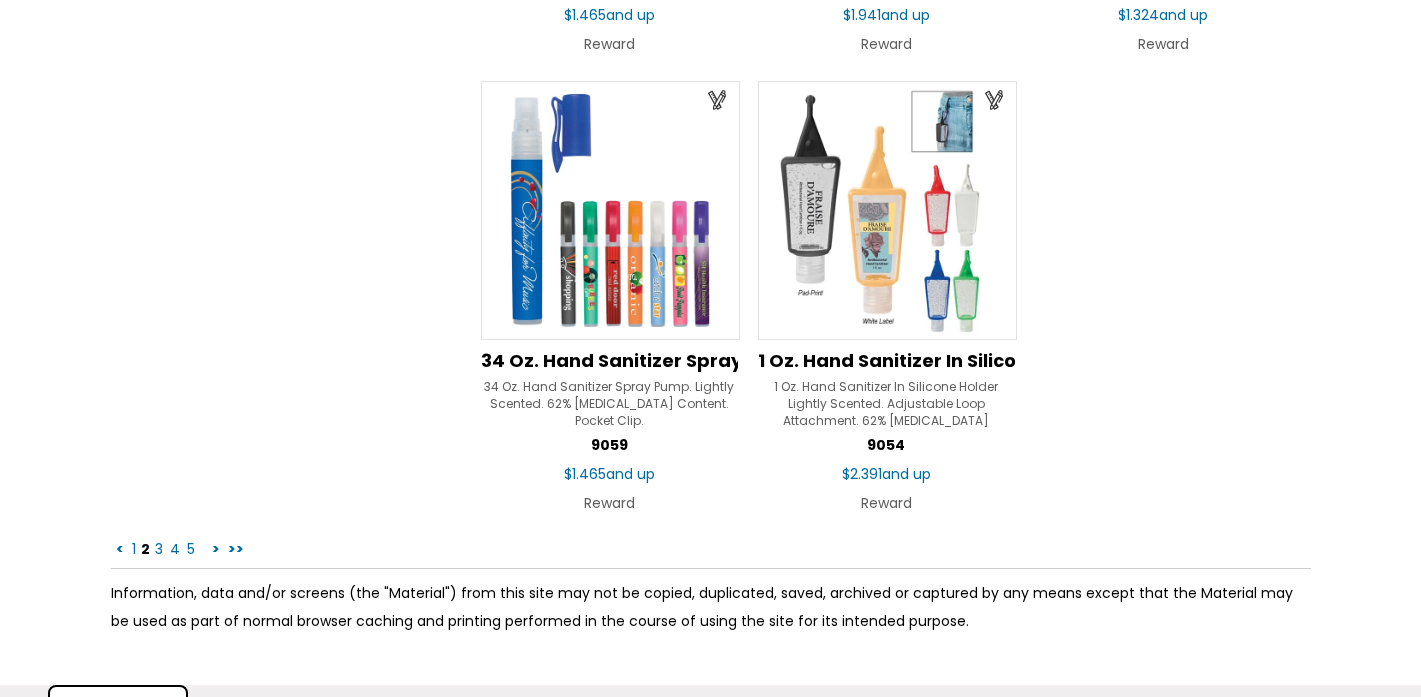 scroll, scrollTop: 3170, scrollLeft: 0, axis: vertical 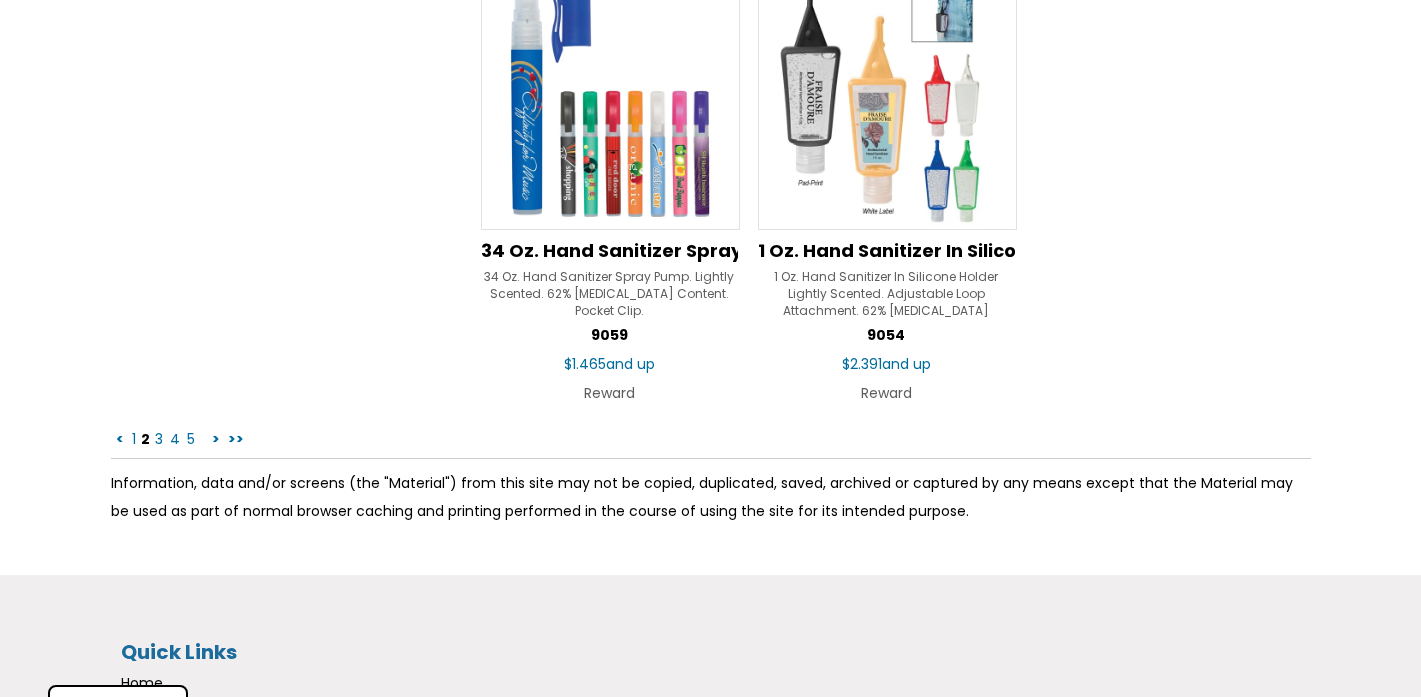 click on "3" at bounding box center [159, 439] 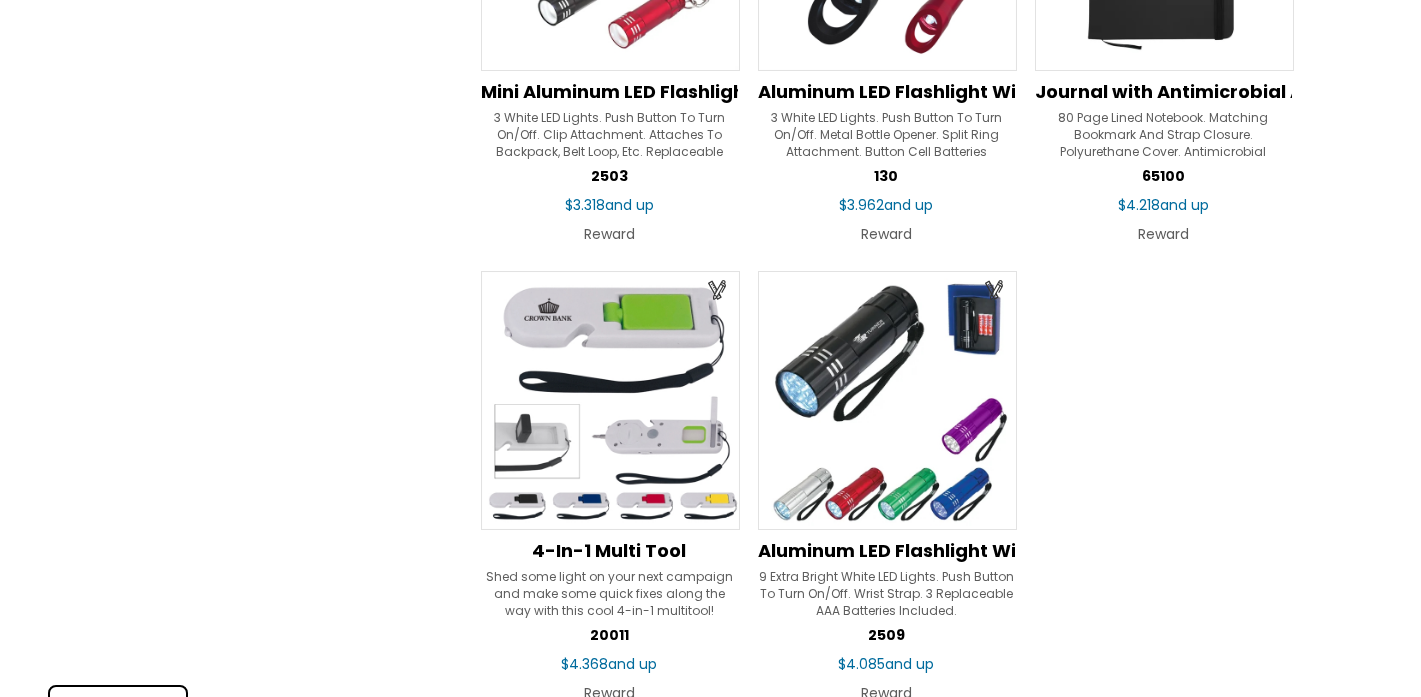 scroll, scrollTop: 3161, scrollLeft: 0, axis: vertical 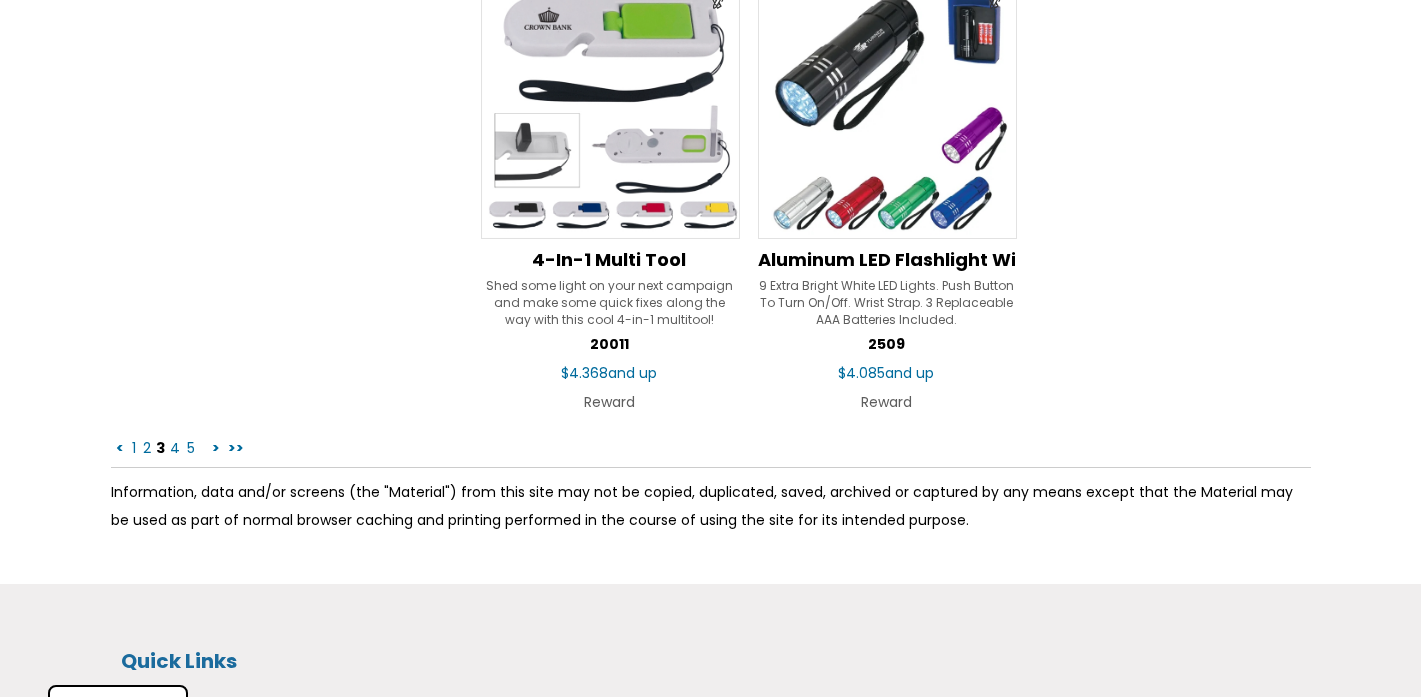 click on "4" at bounding box center (175, 448) 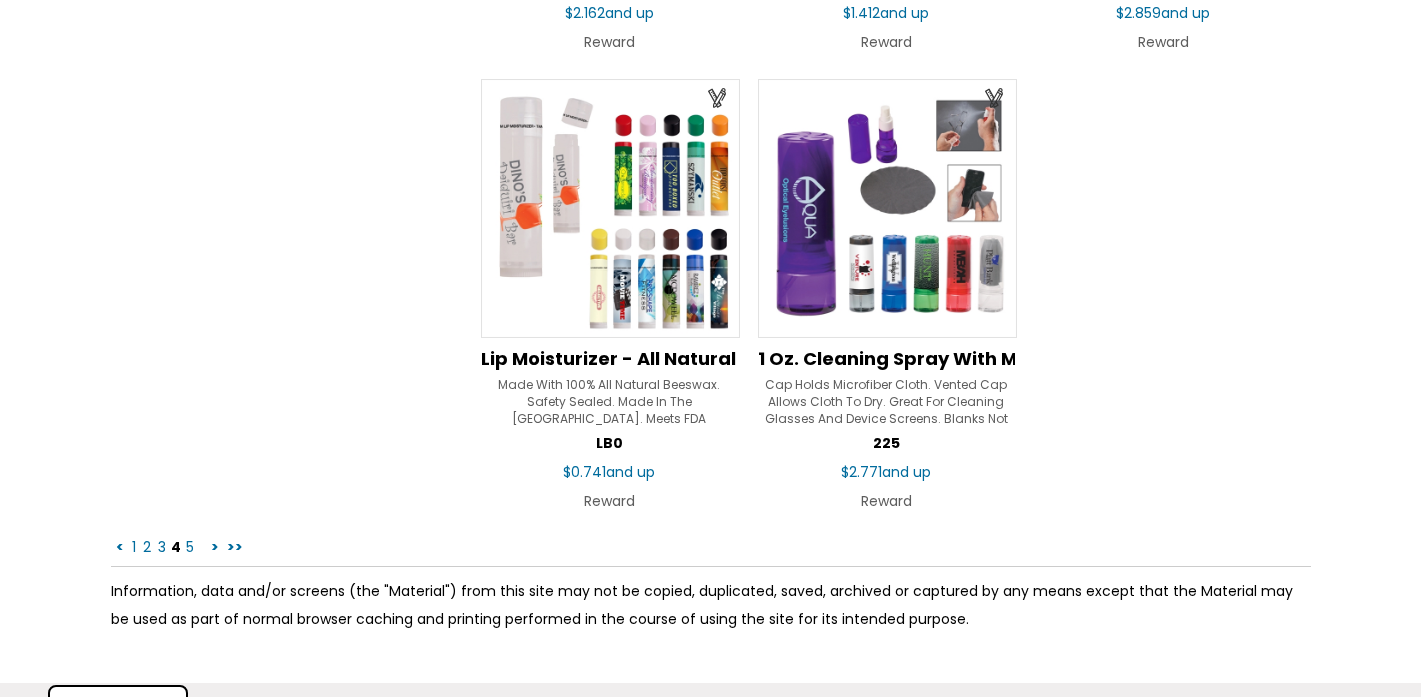 scroll, scrollTop: 3106, scrollLeft: 0, axis: vertical 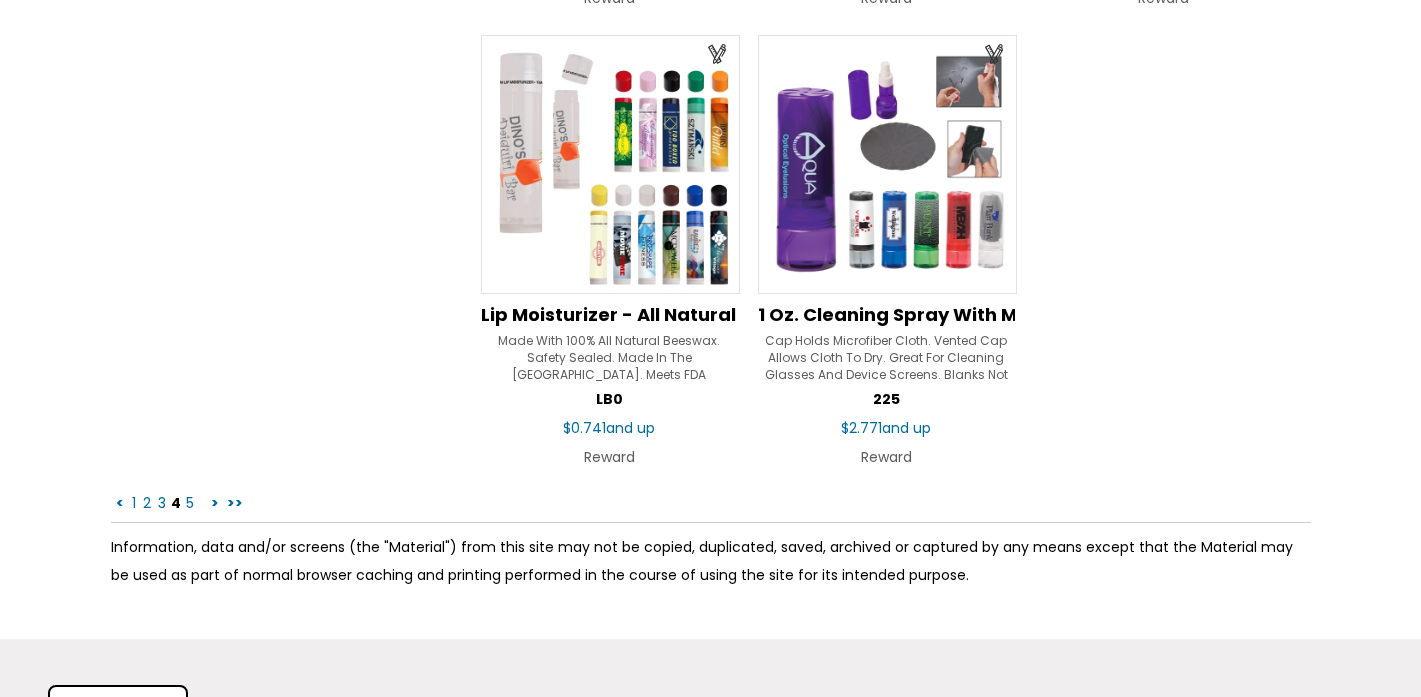 click on "5" at bounding box center [190, 503] 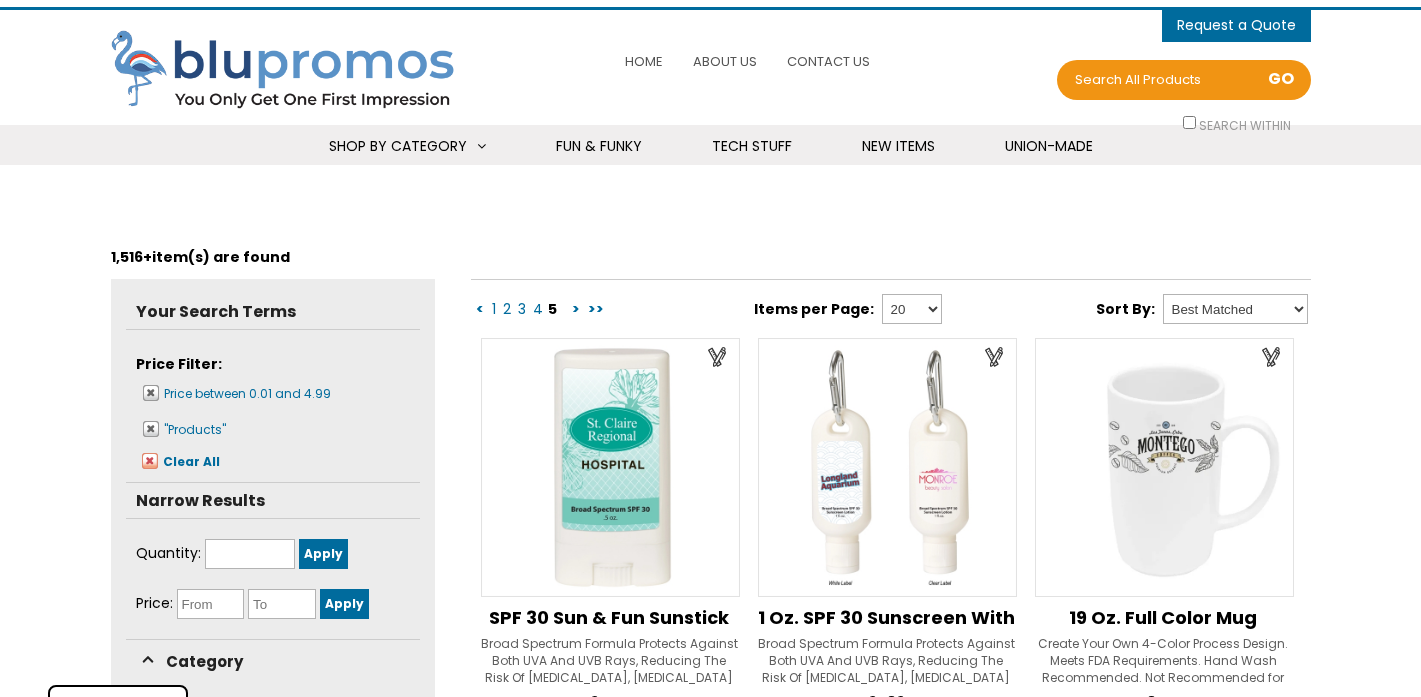 scroll, scrollTop: 0, scrollLeft: 0, axis: both 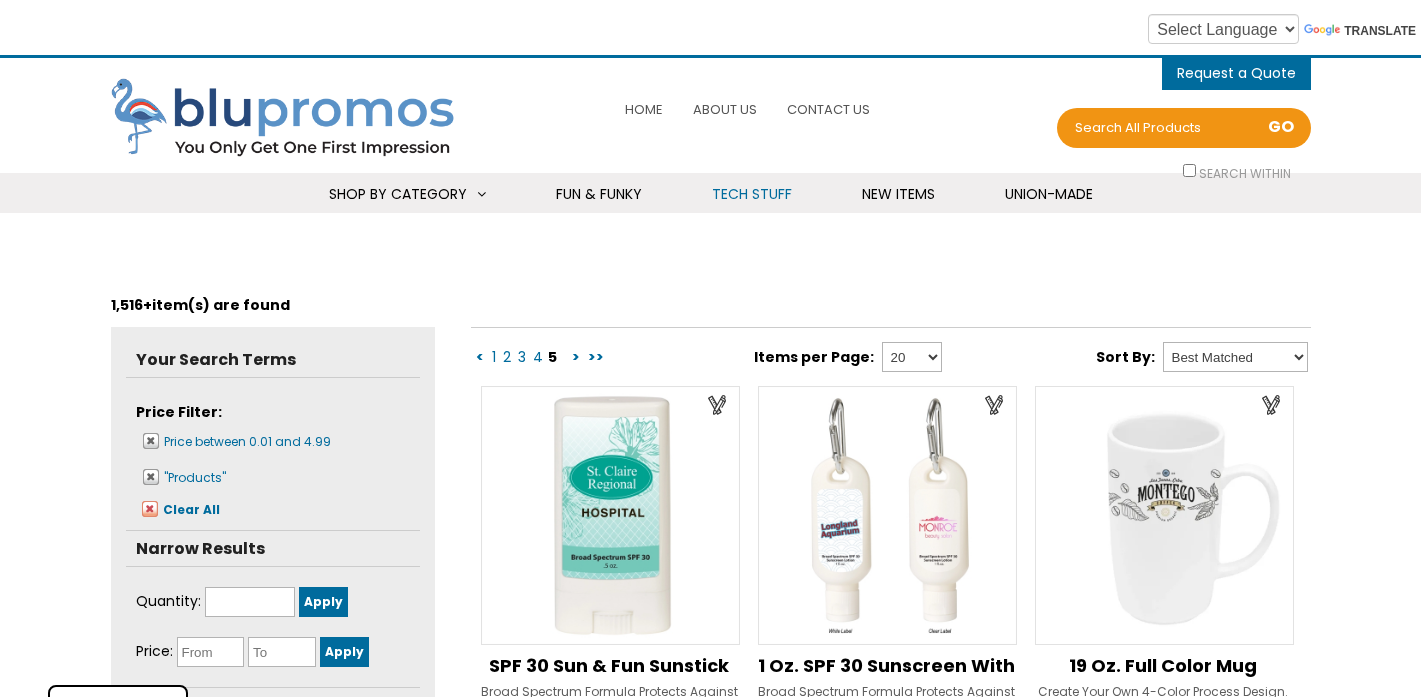click on "Tech Stuff" at bounding box center (752, 194) 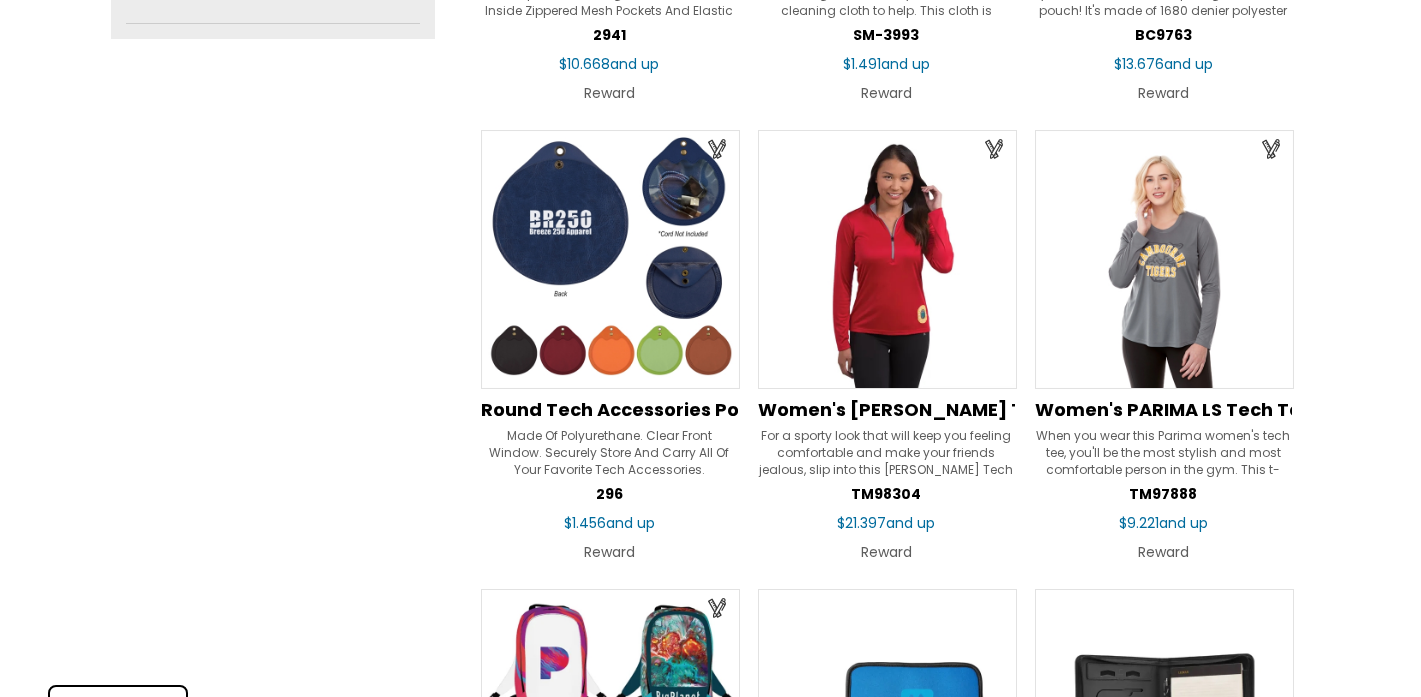 scroll, scrollTop: 1633, scrollLeft: 0, axis: vertical 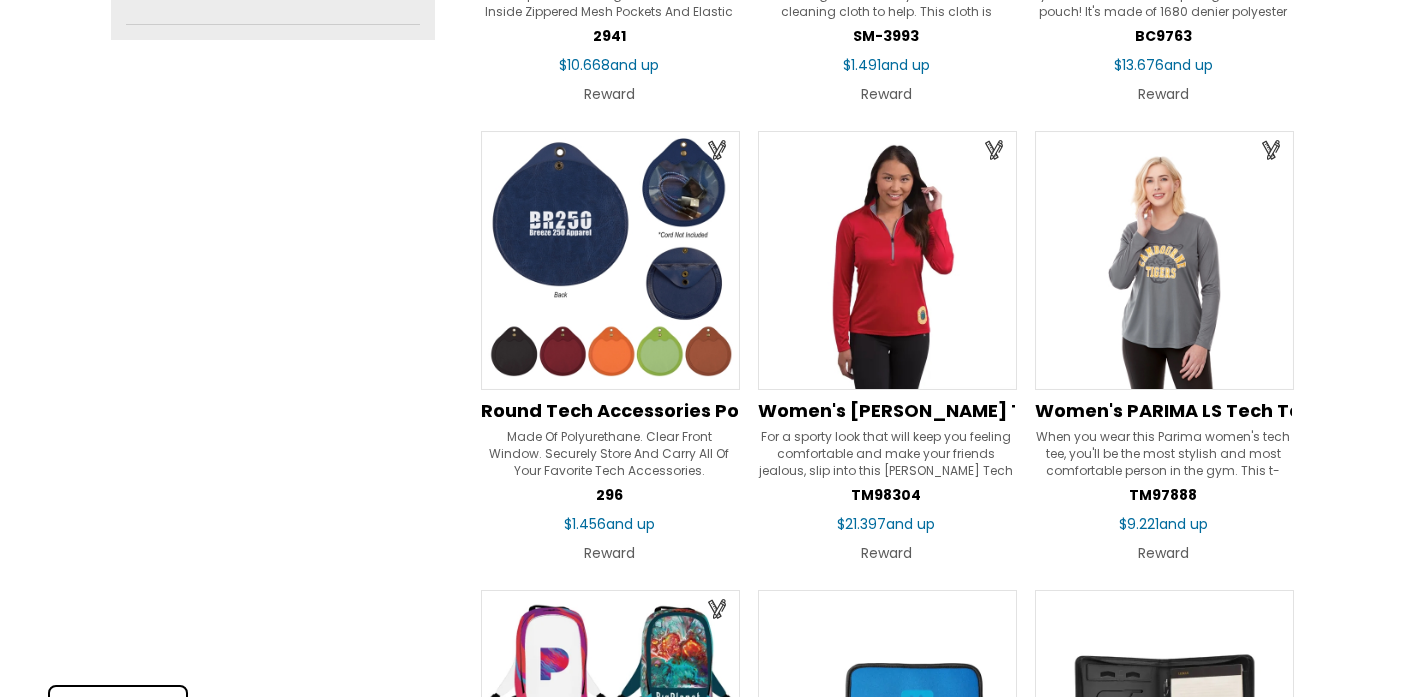 click at bounding box center (610, 260) 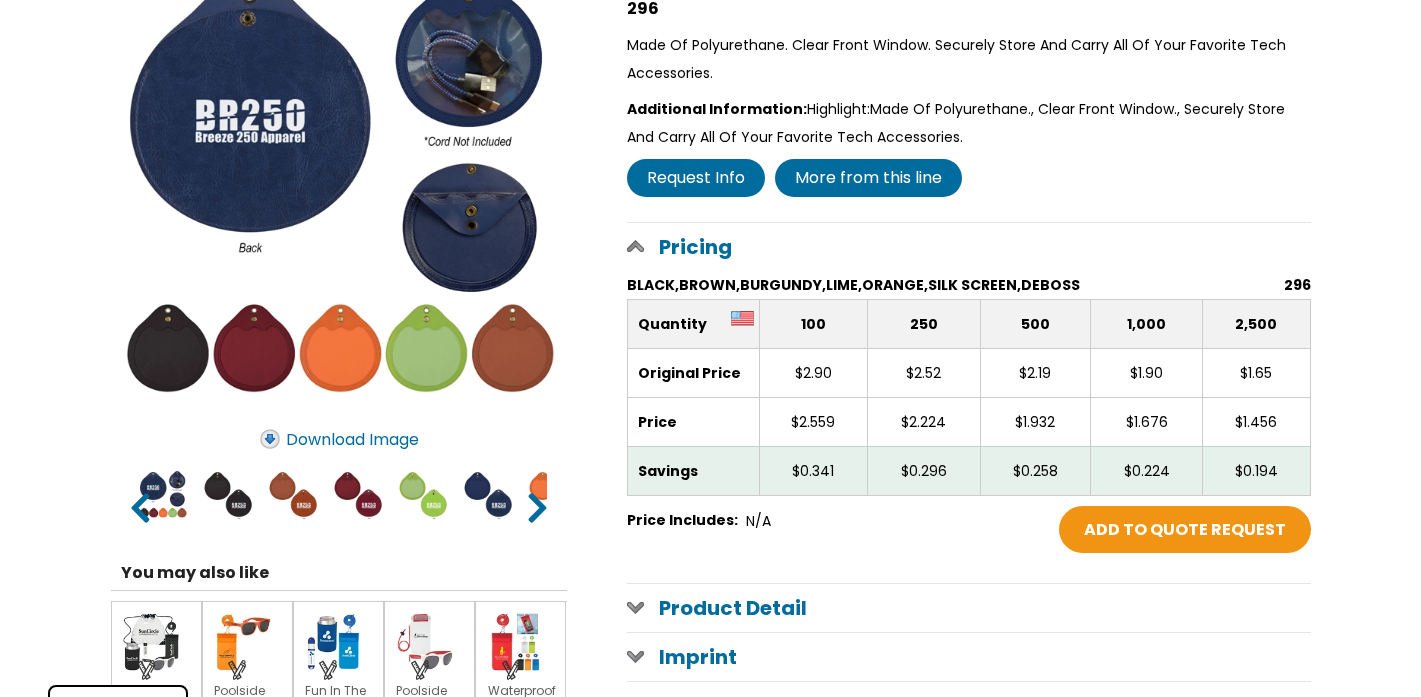 scroll, scrollTop: 354, scrollLeft: 0, axis: vertical 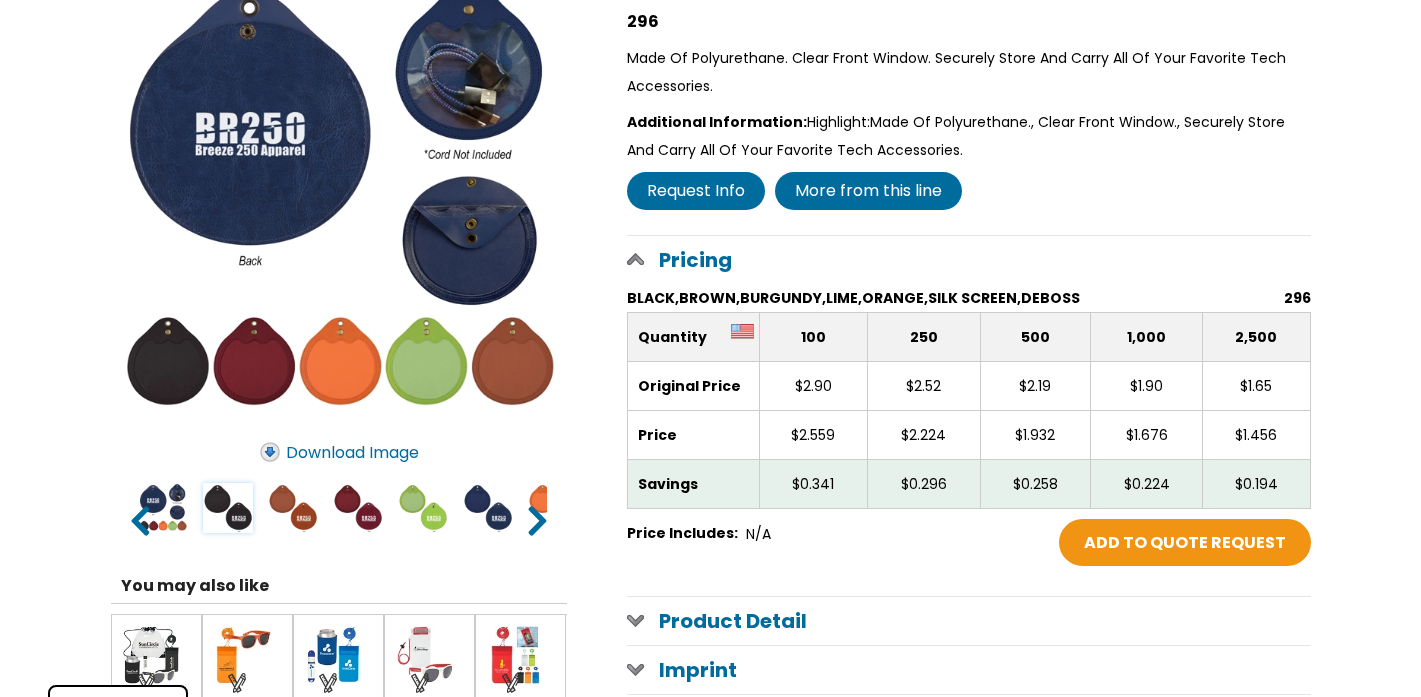 click at bounding box center (228, 508) 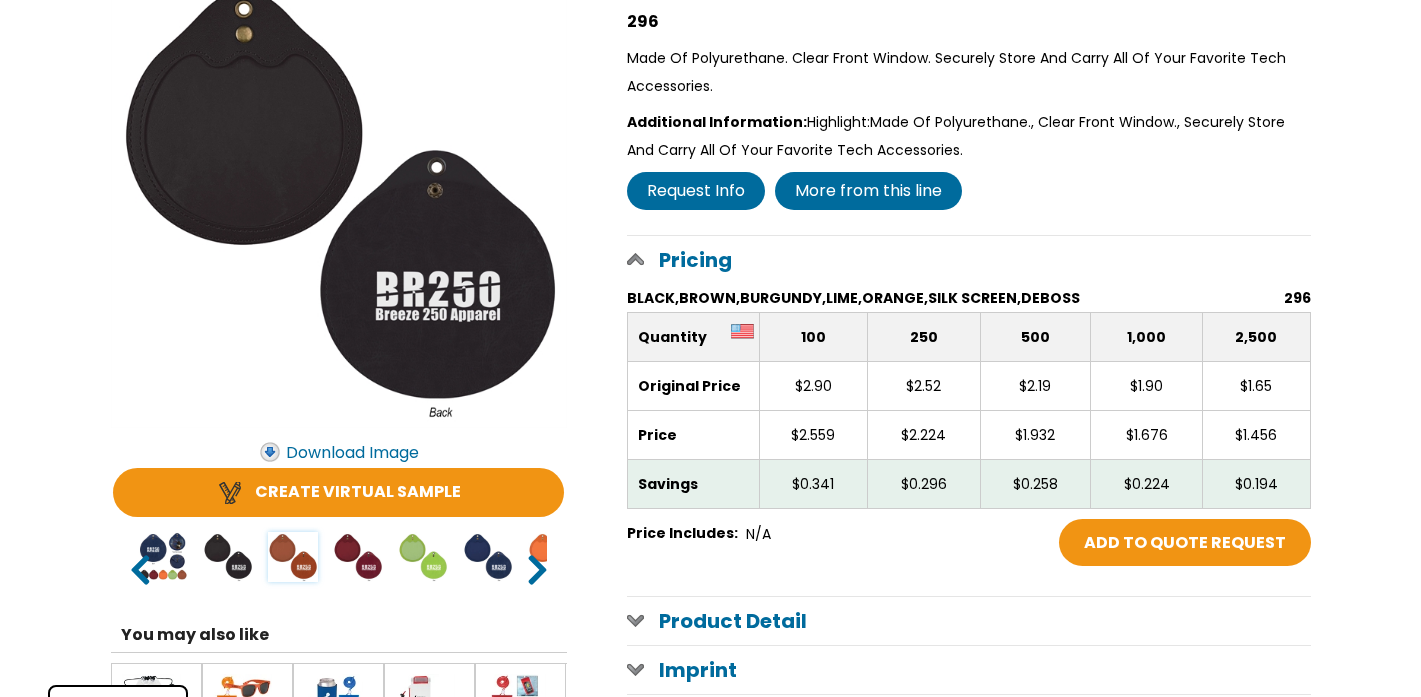 click at bounding box center (293, 557) 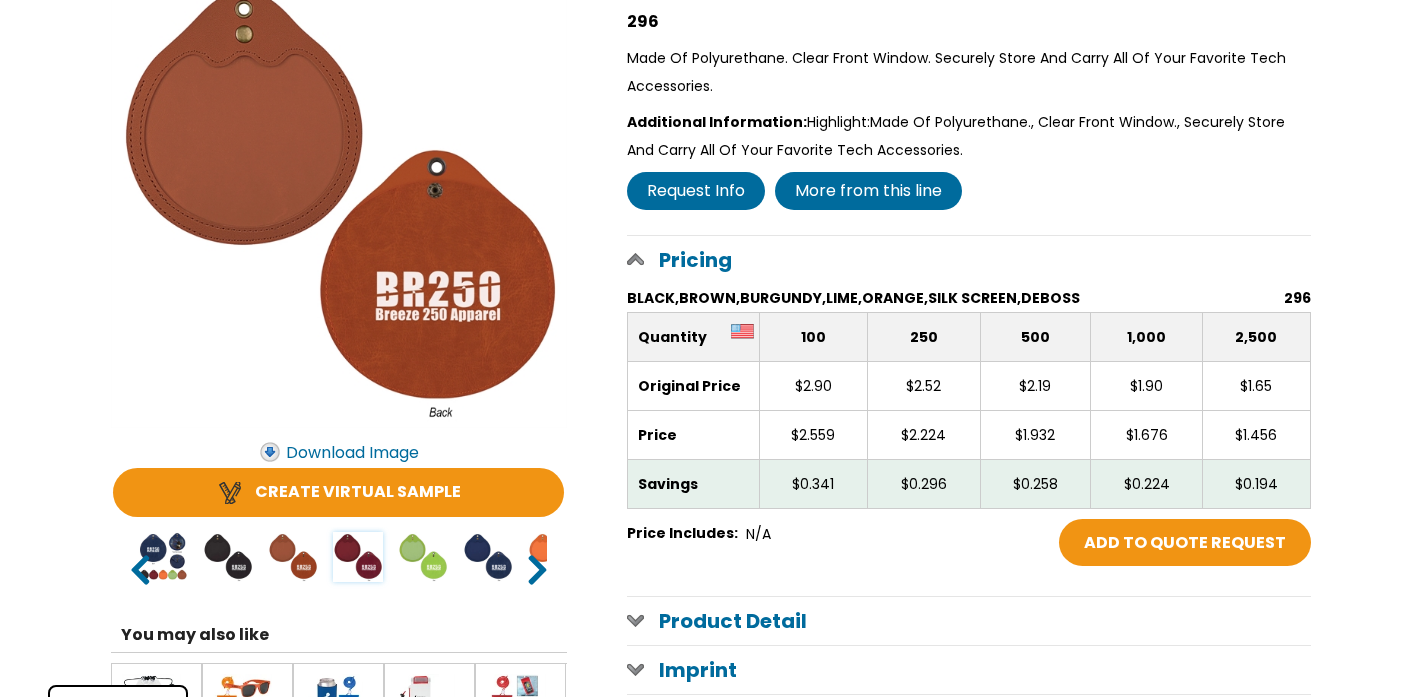 click at bounding box center [358, 557] 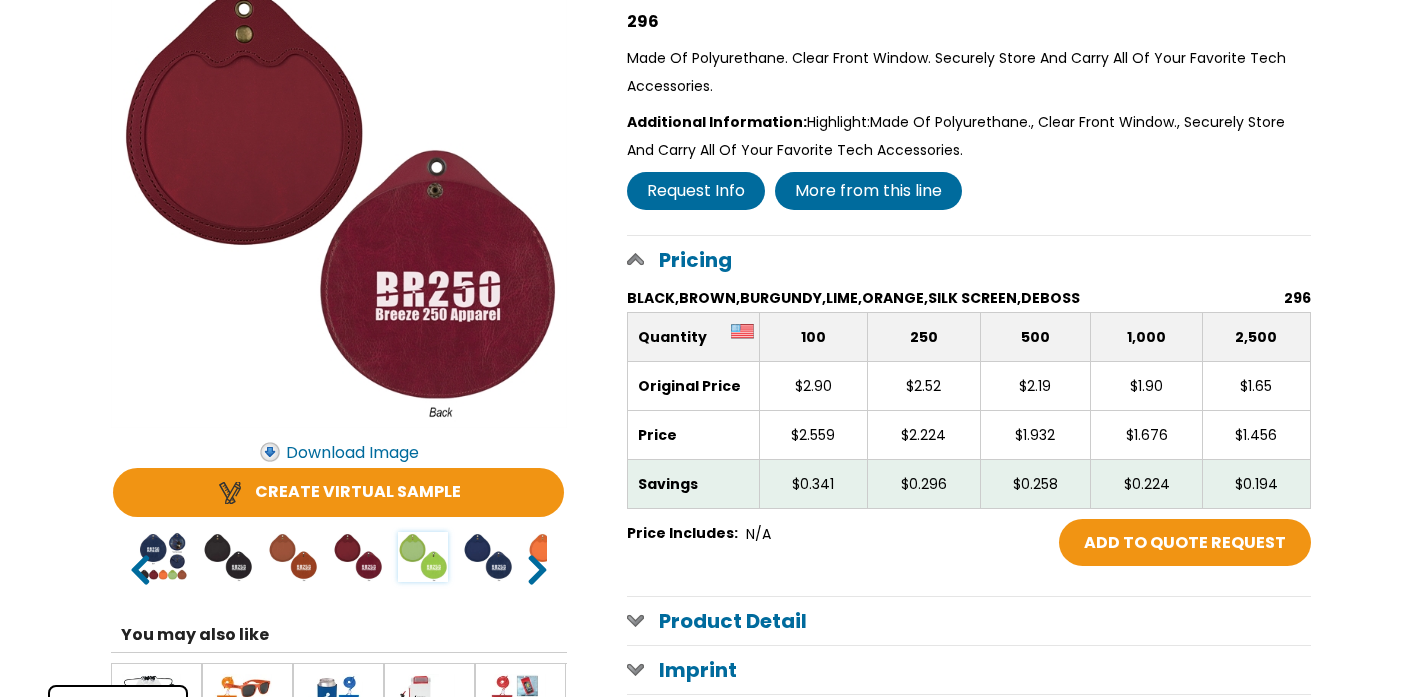 click at bounding box center [423, 557] 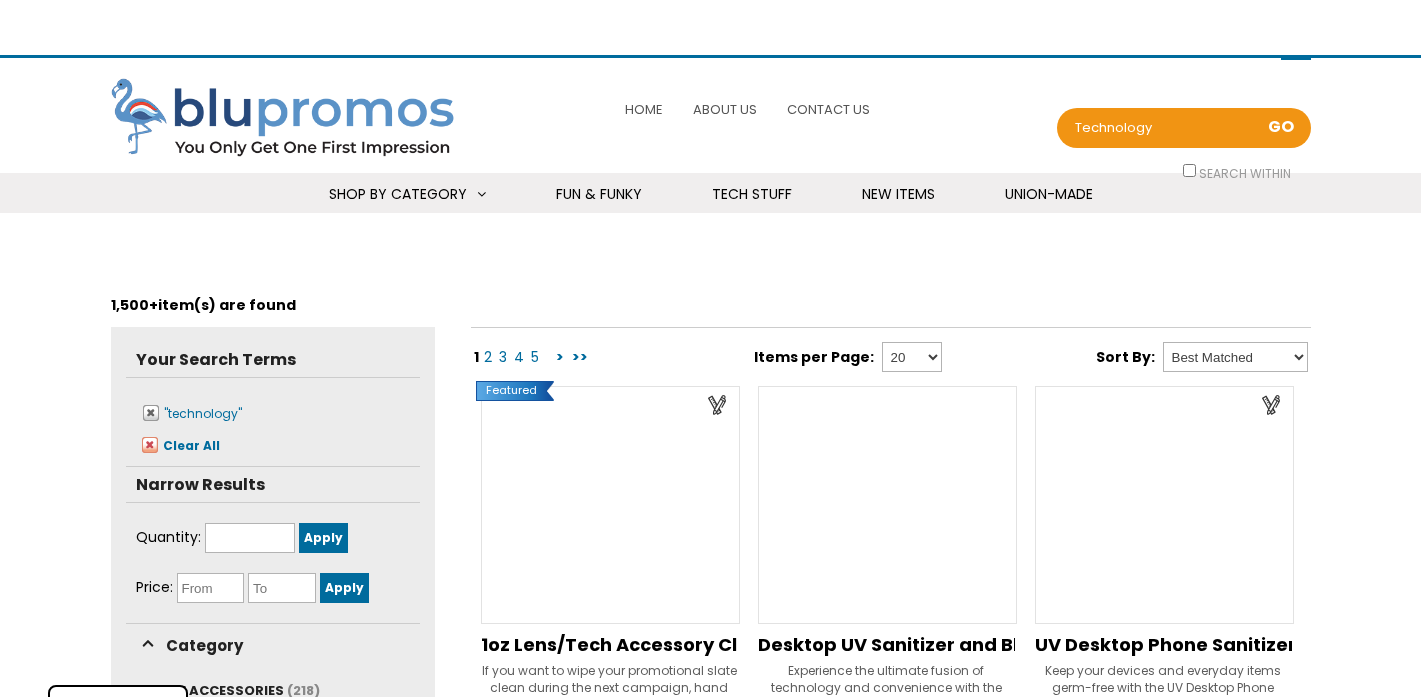 scroll, scrollTop: 1633, scrollLeft: 0, axis: vertical 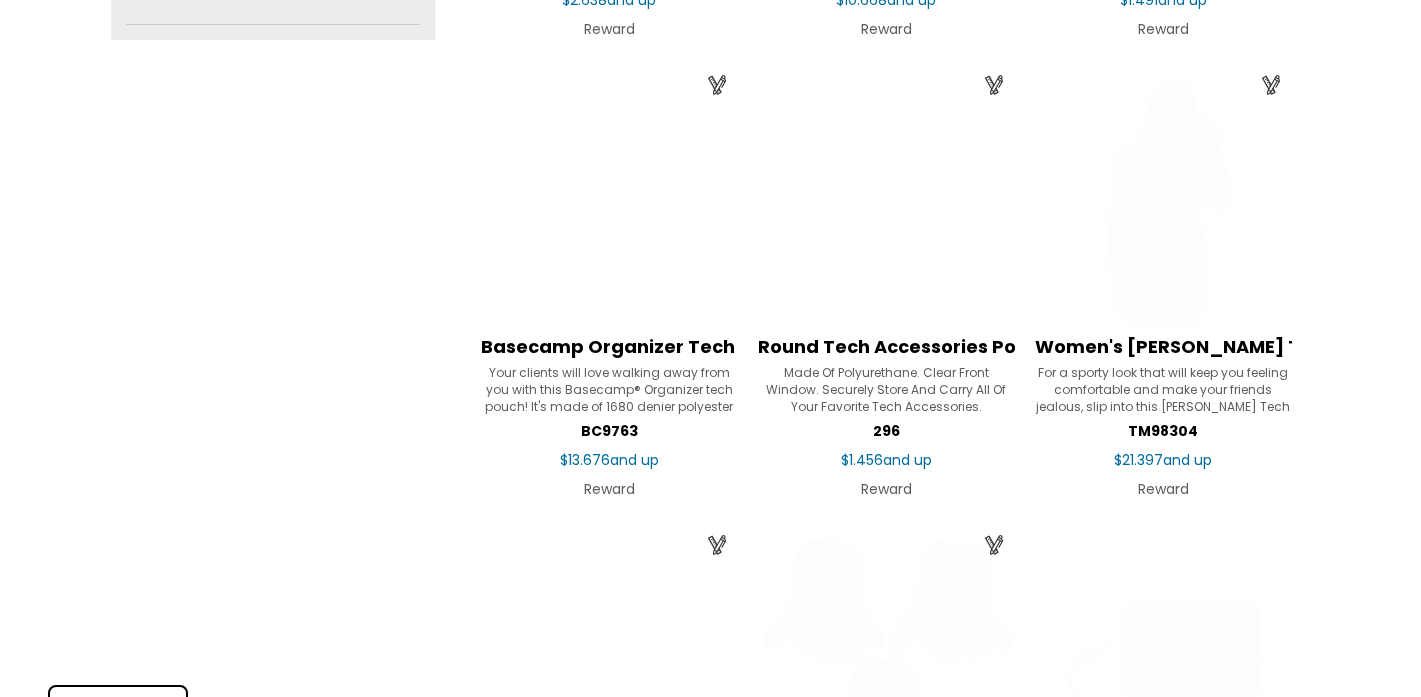 select 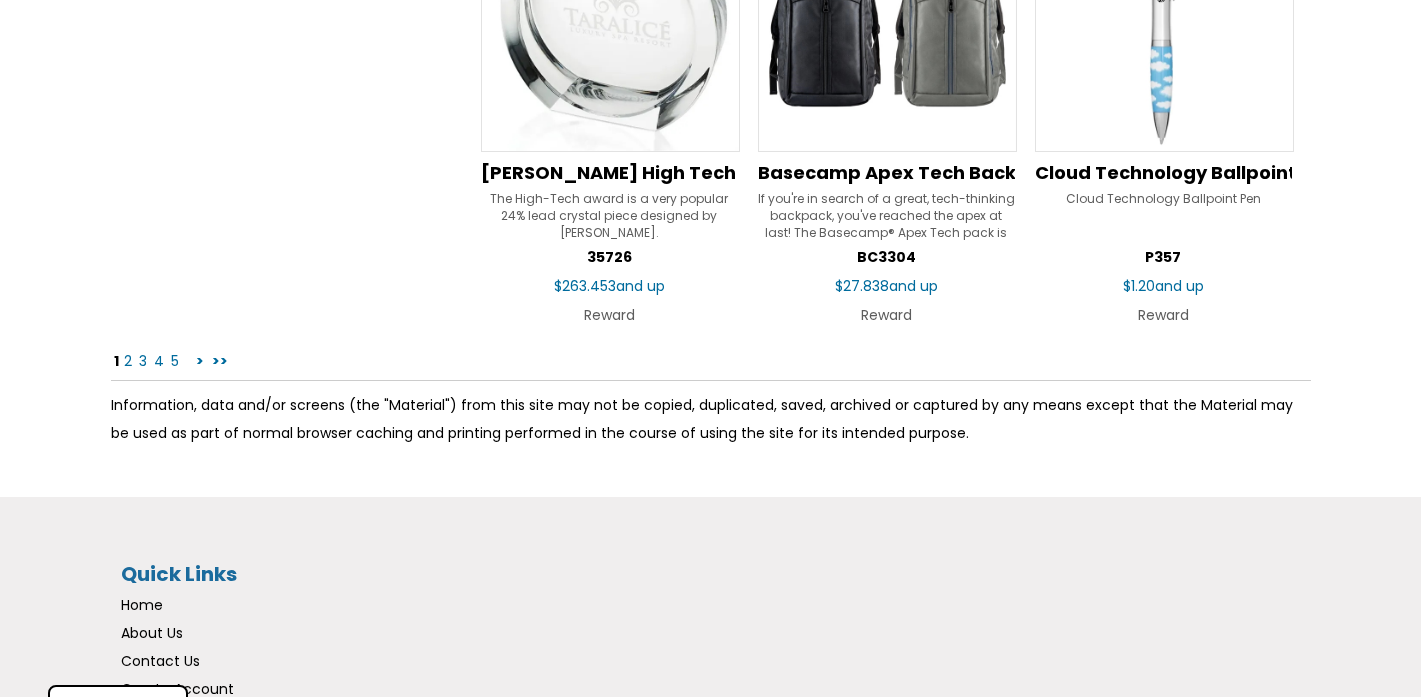 scroll, scrollTop: 3190, scrollLeft: 0, axis: vertical 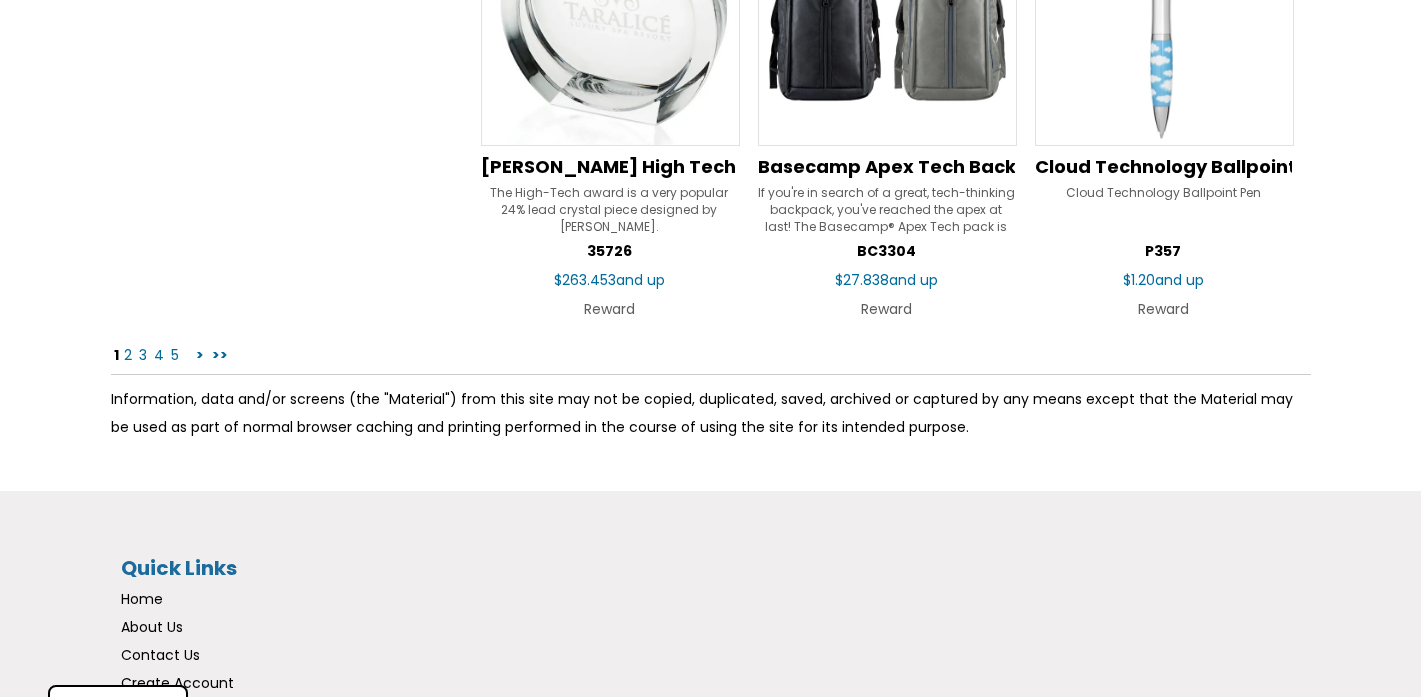 click on "2" at bounding box center [128, 355] 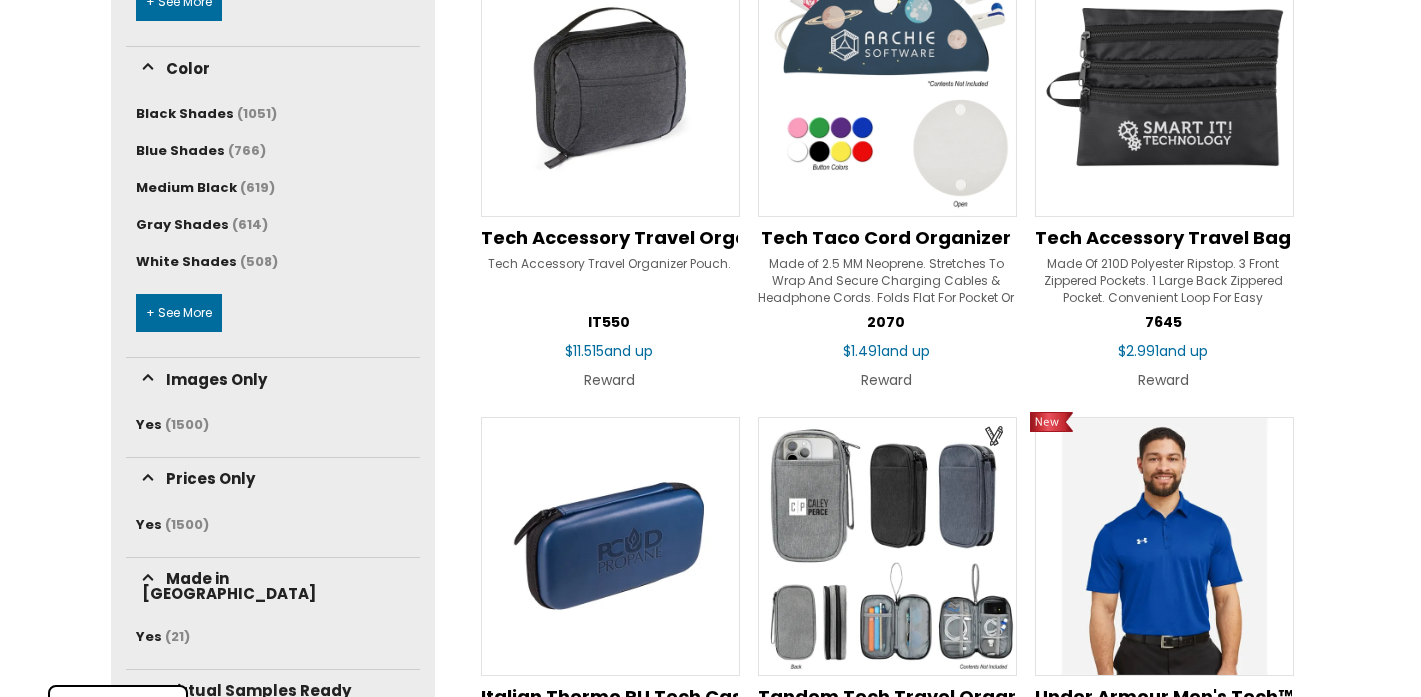 scroll, scrollTop: 883, scrollLeft: 0, axis: vertical 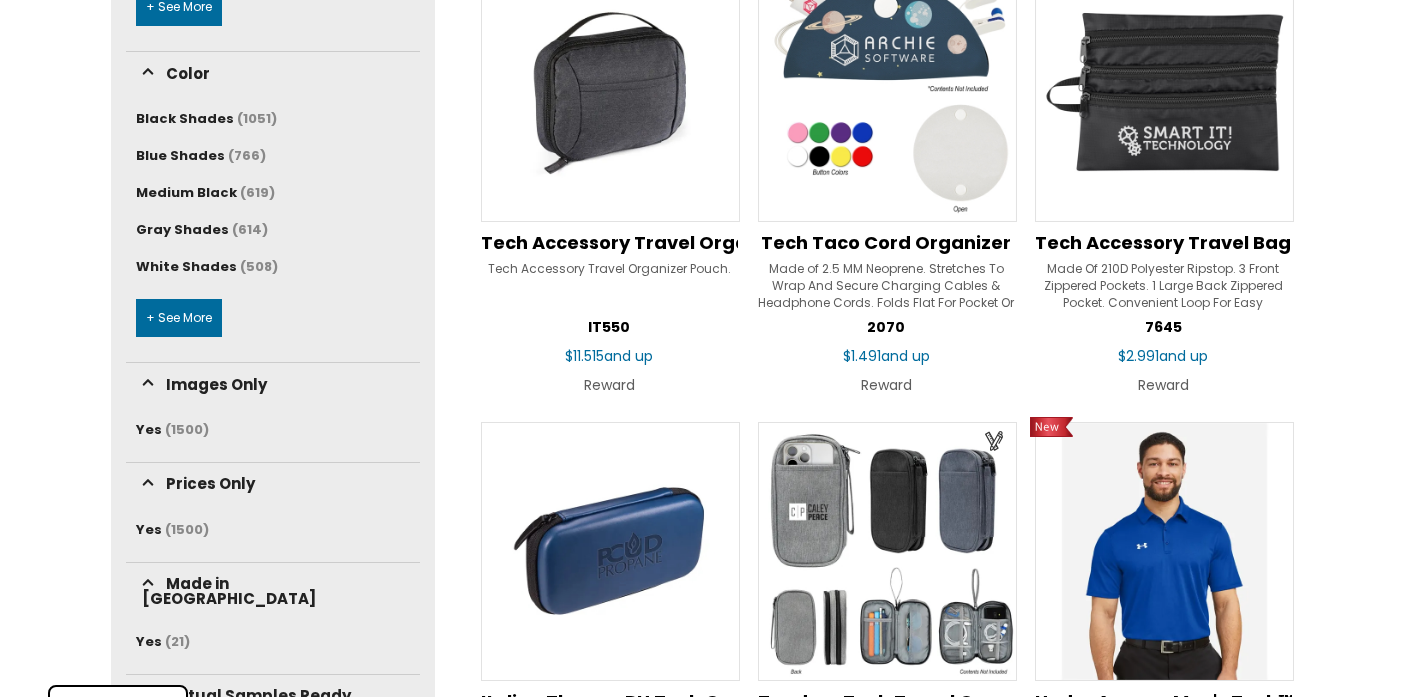 click at bounding box center [1164, 91] 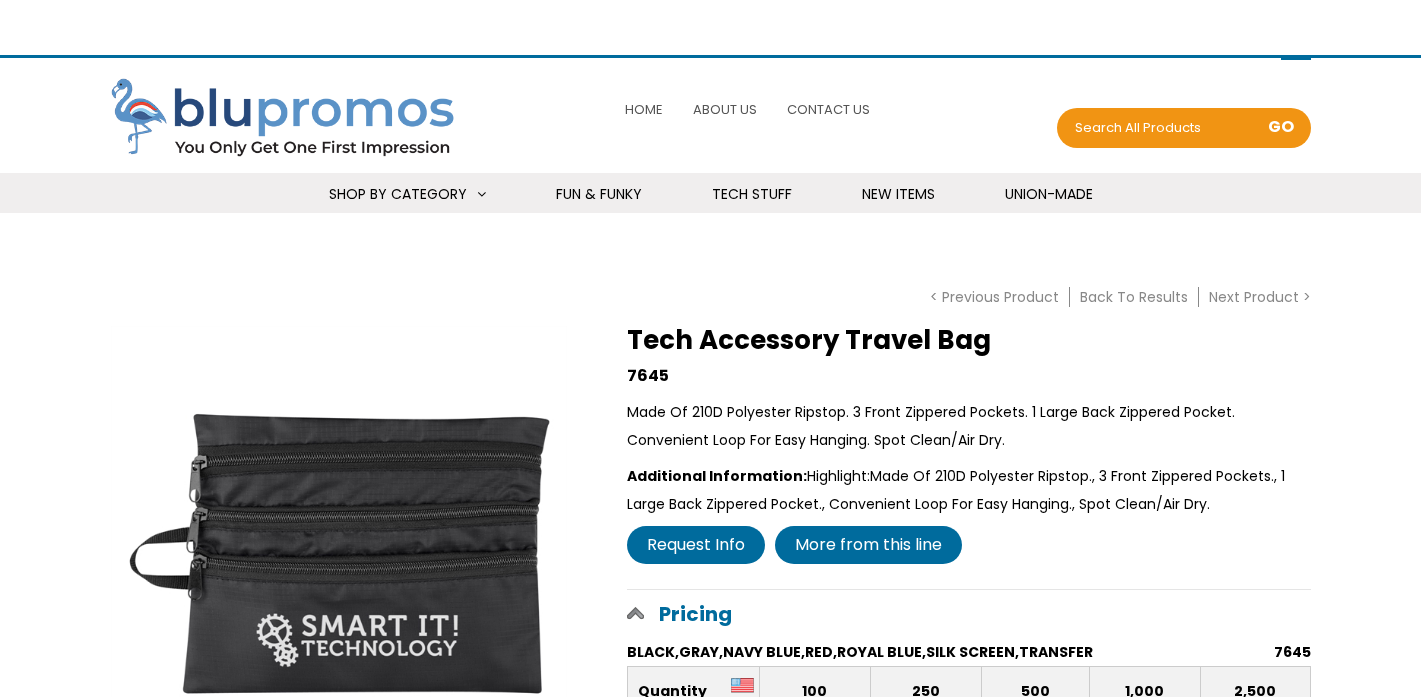 scroll, scrollTop: 0, scrollLeft: 0, axis: both 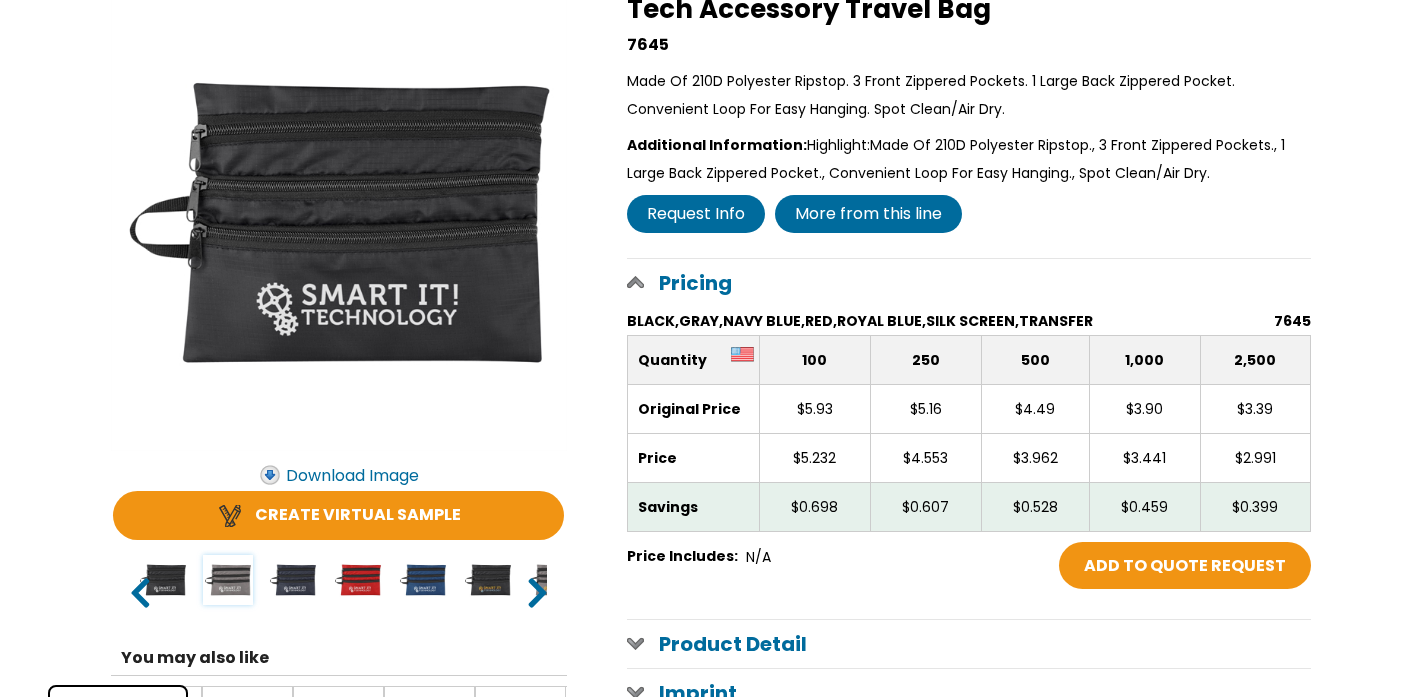 click at bounding box center [228, 580] 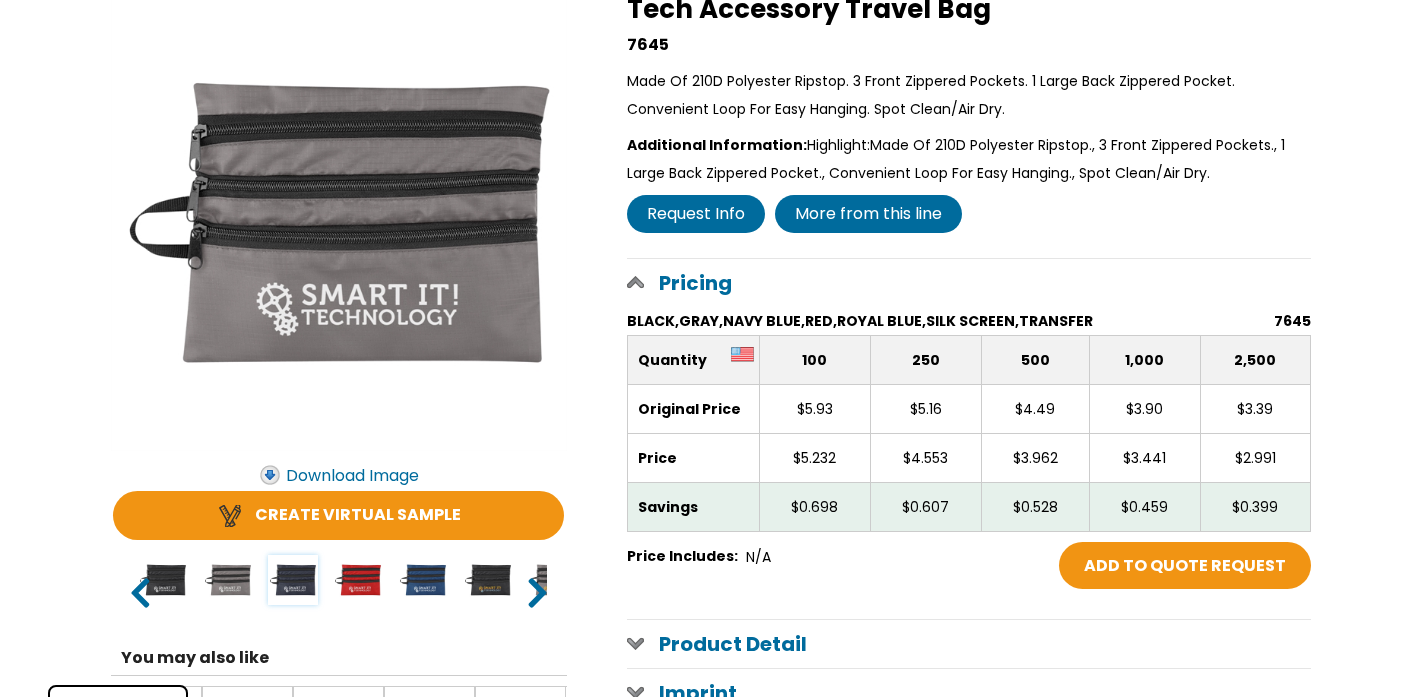 click at bounding box center (293, 580) 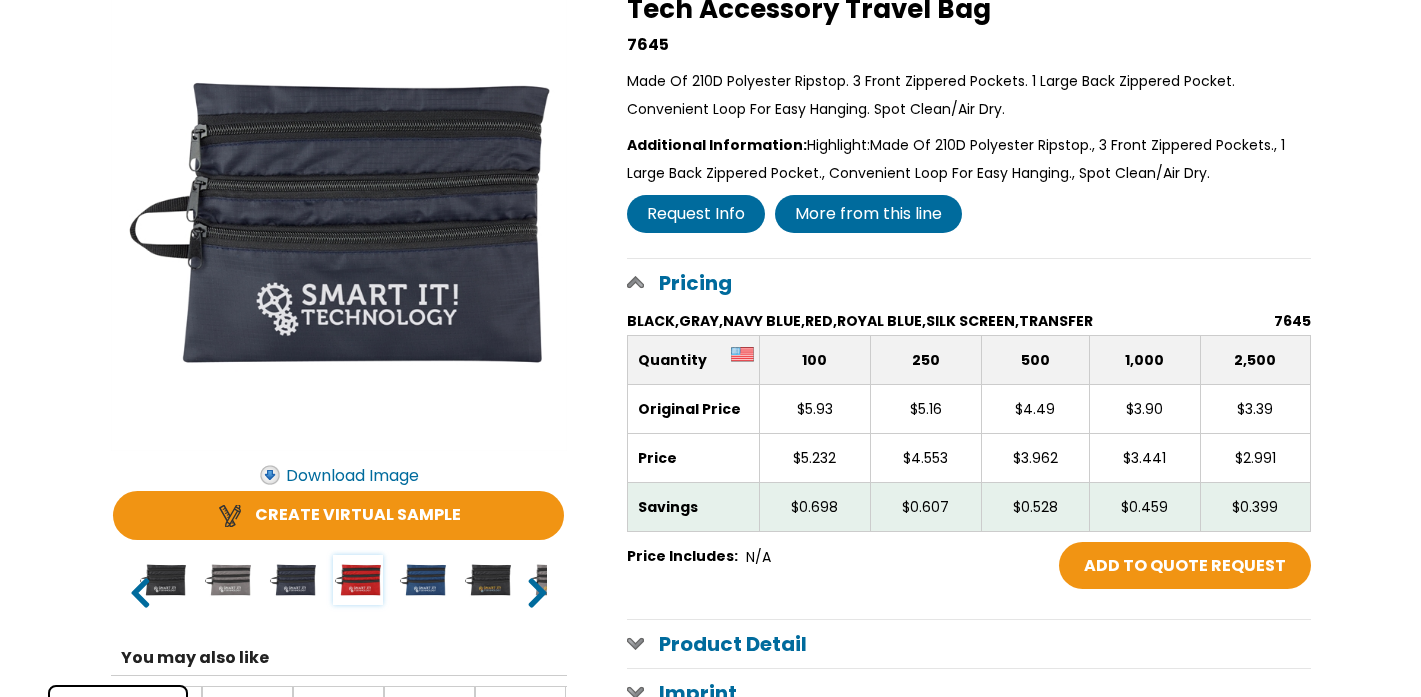 click at bounding box center [358, 580] 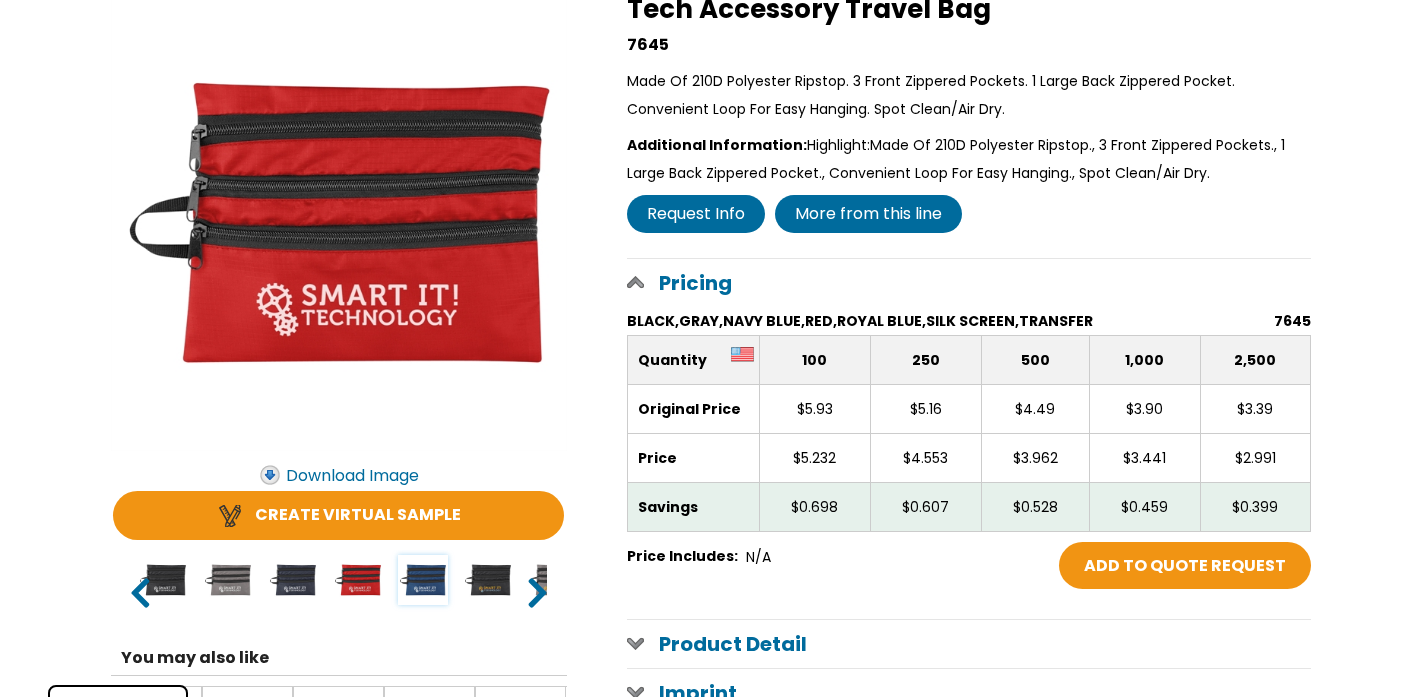 click at bounding box center (423, 580) 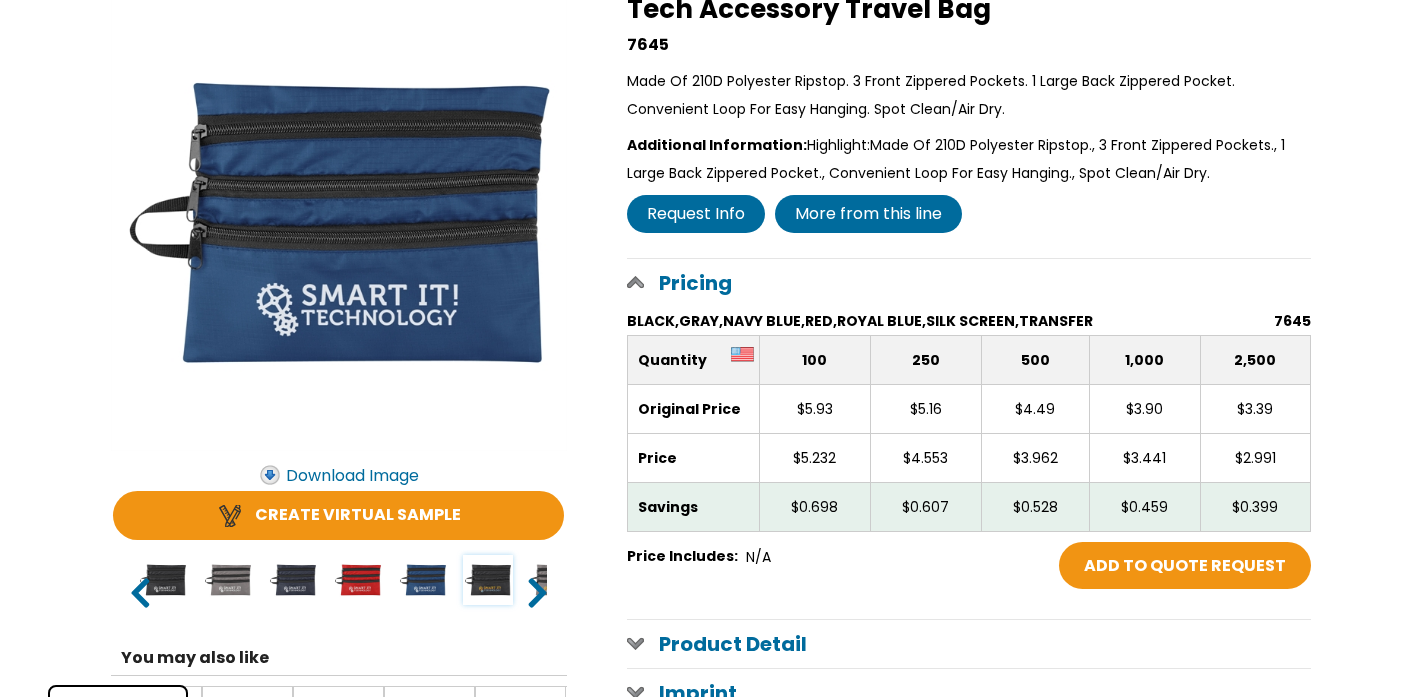 click at bounding box center (488, 580) 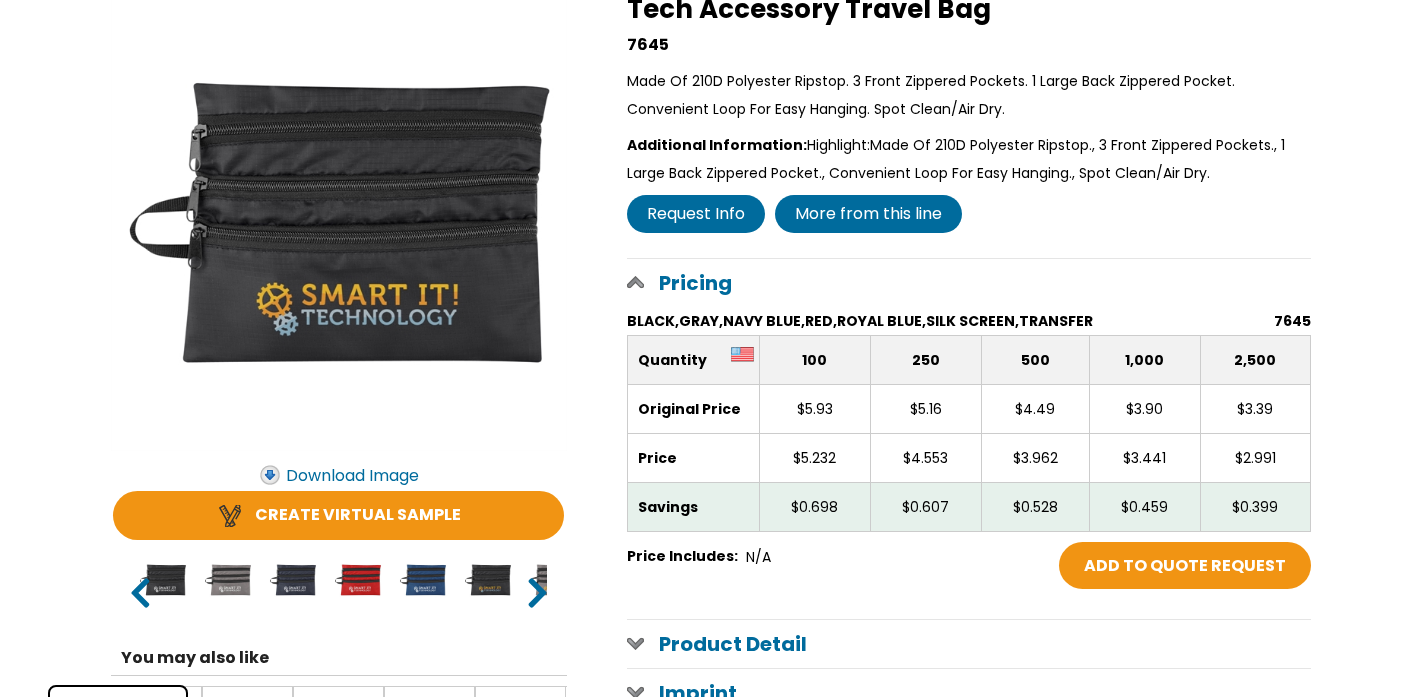 click on ">" at bounding box center (538, 591) 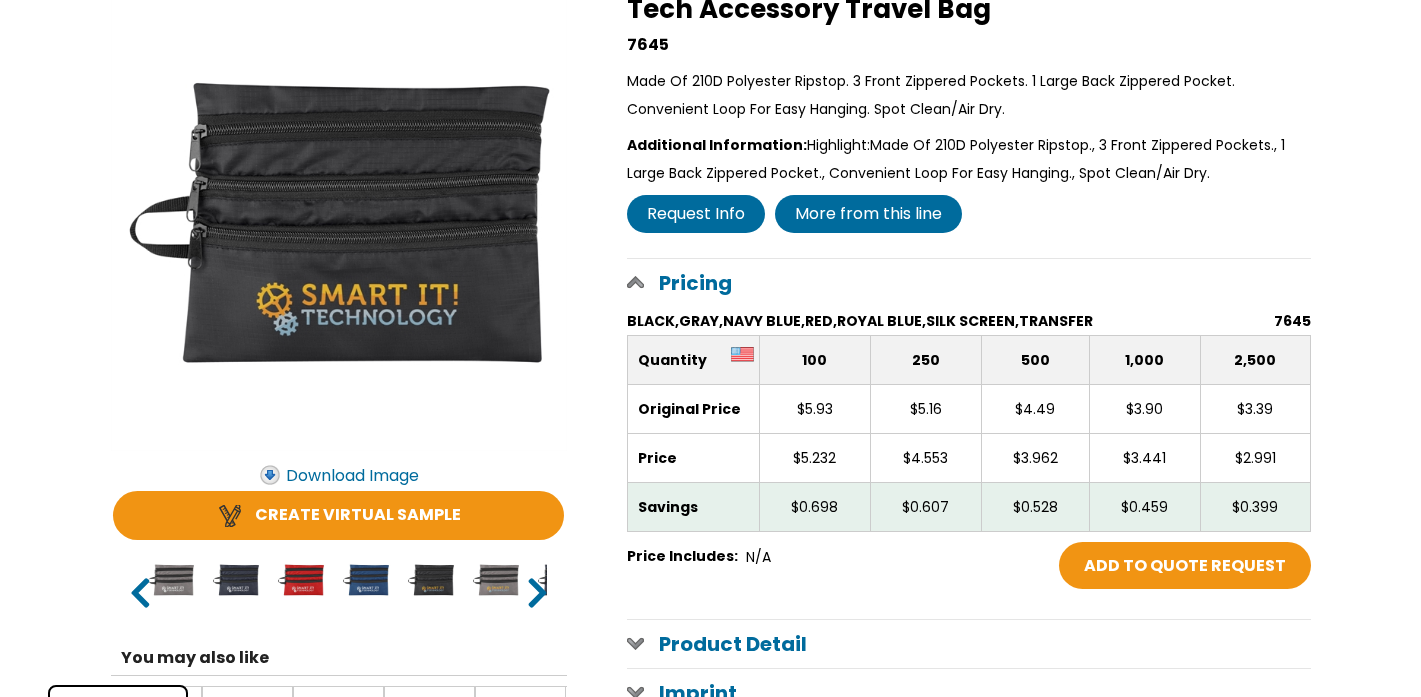 scroll, scrollTop: 0, scrollLeft: 65, axis: horizontal 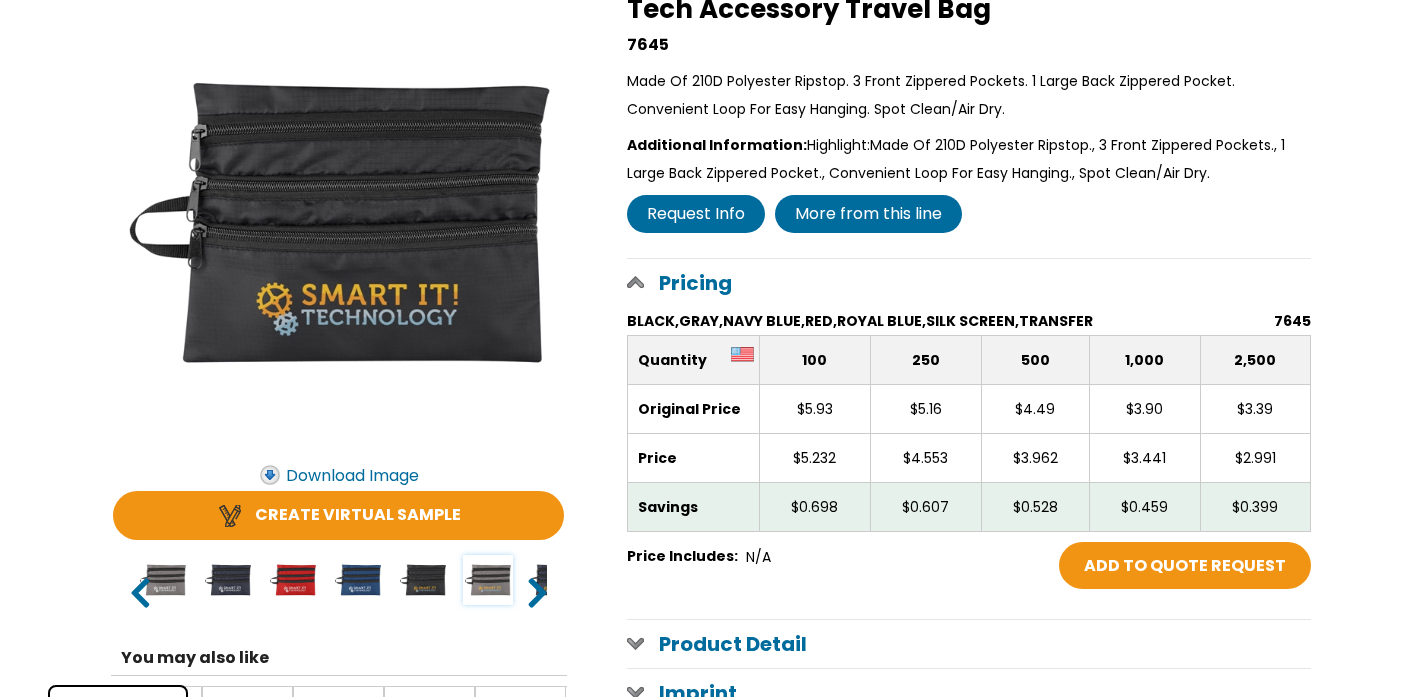 click at bounding box center [488, 580] 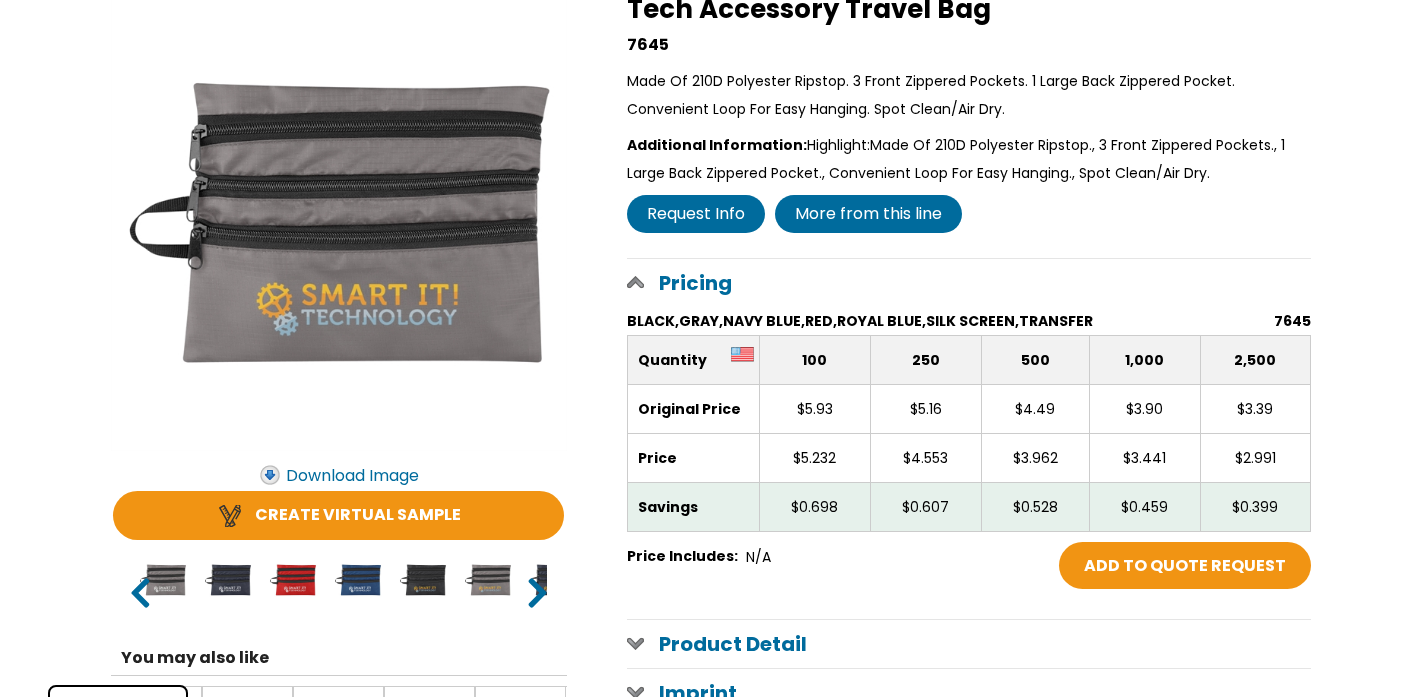 click on ">" at bounding box center [538, 591] 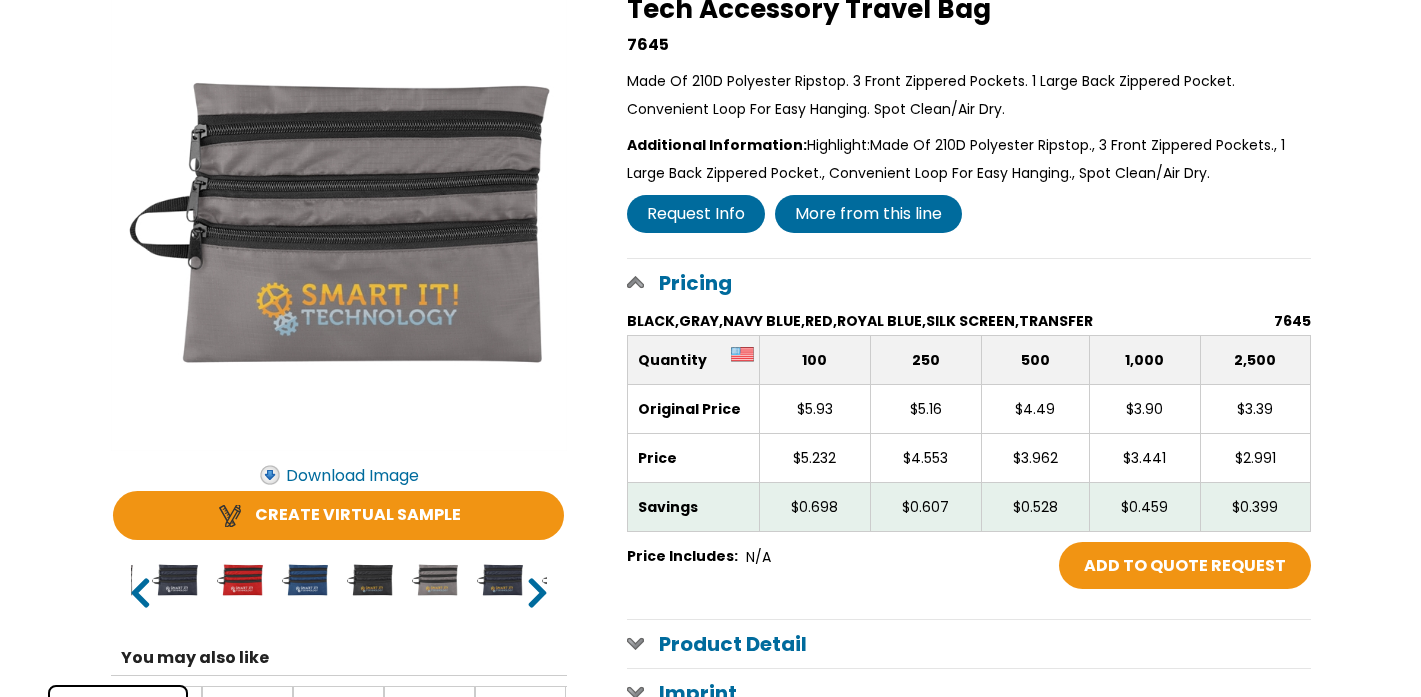 scroll, scrollTop: 0, scrollLeft: 130, axis: horizontal 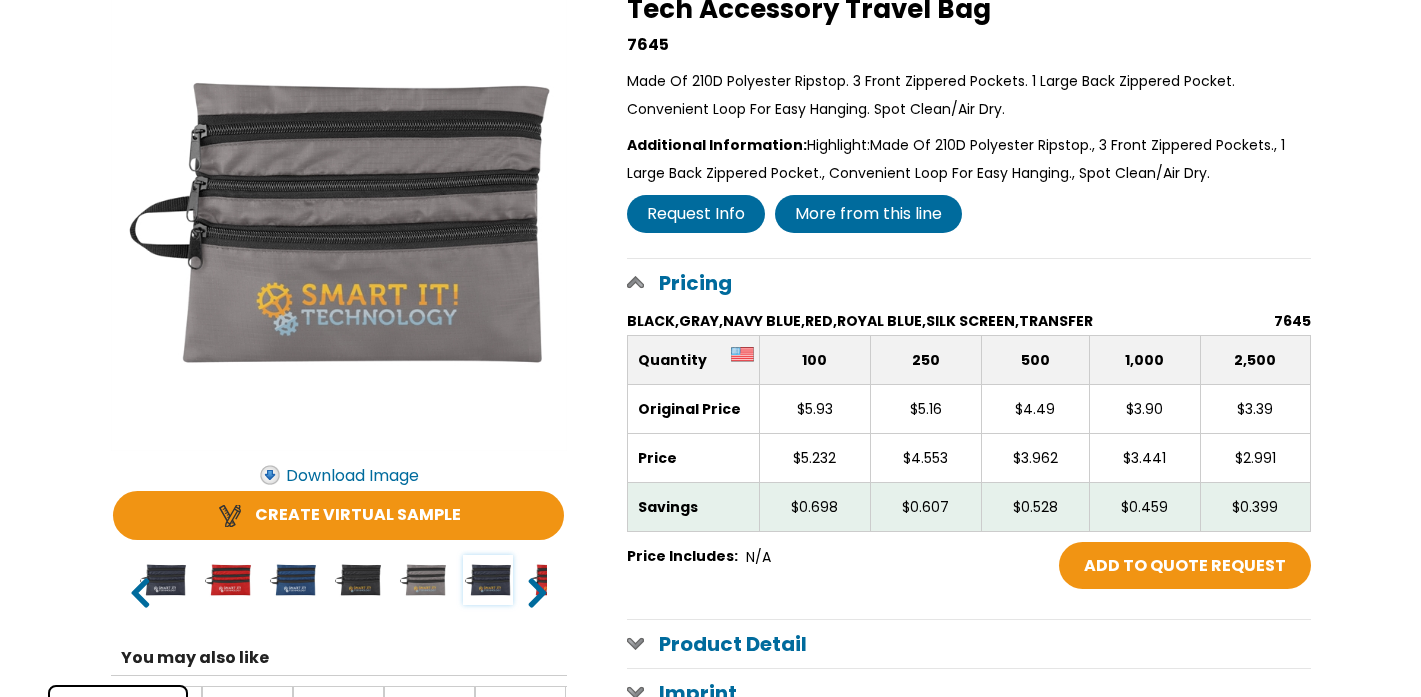 click at bounding box center [488, 580] 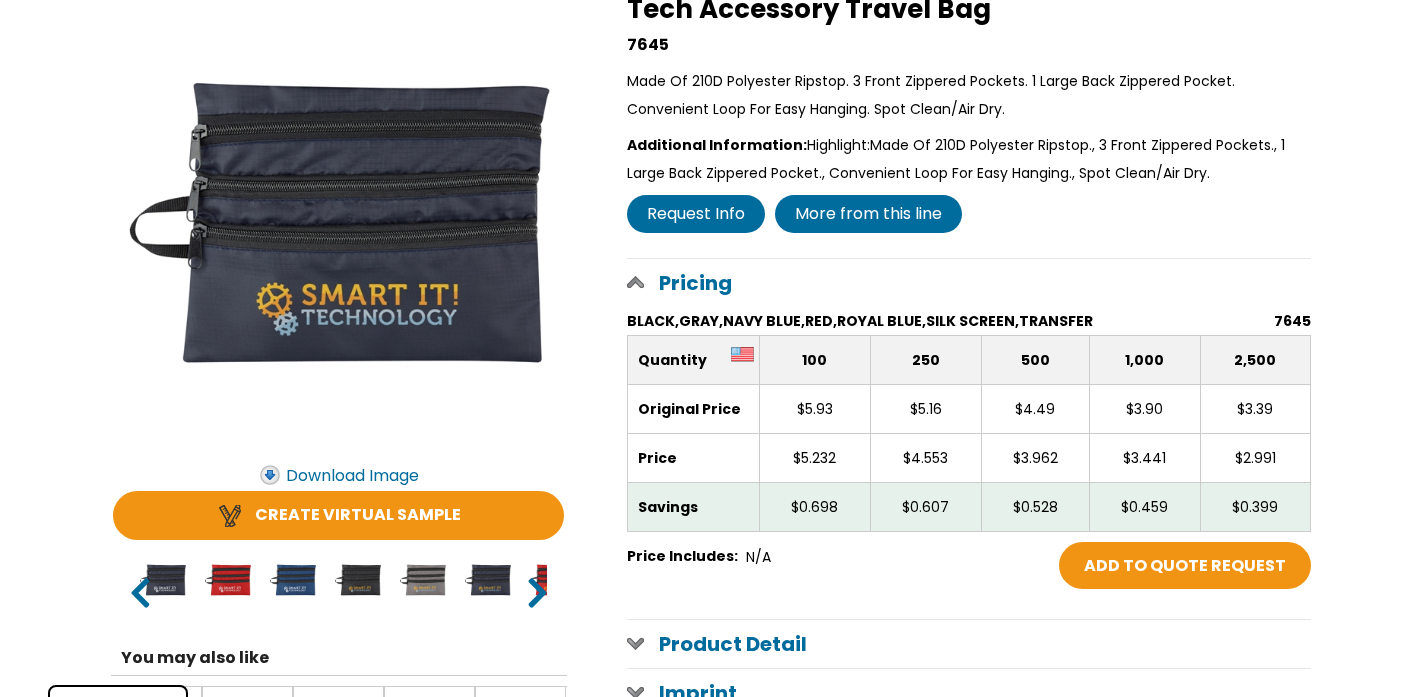 click on ">" at bounding box center (538, 591) 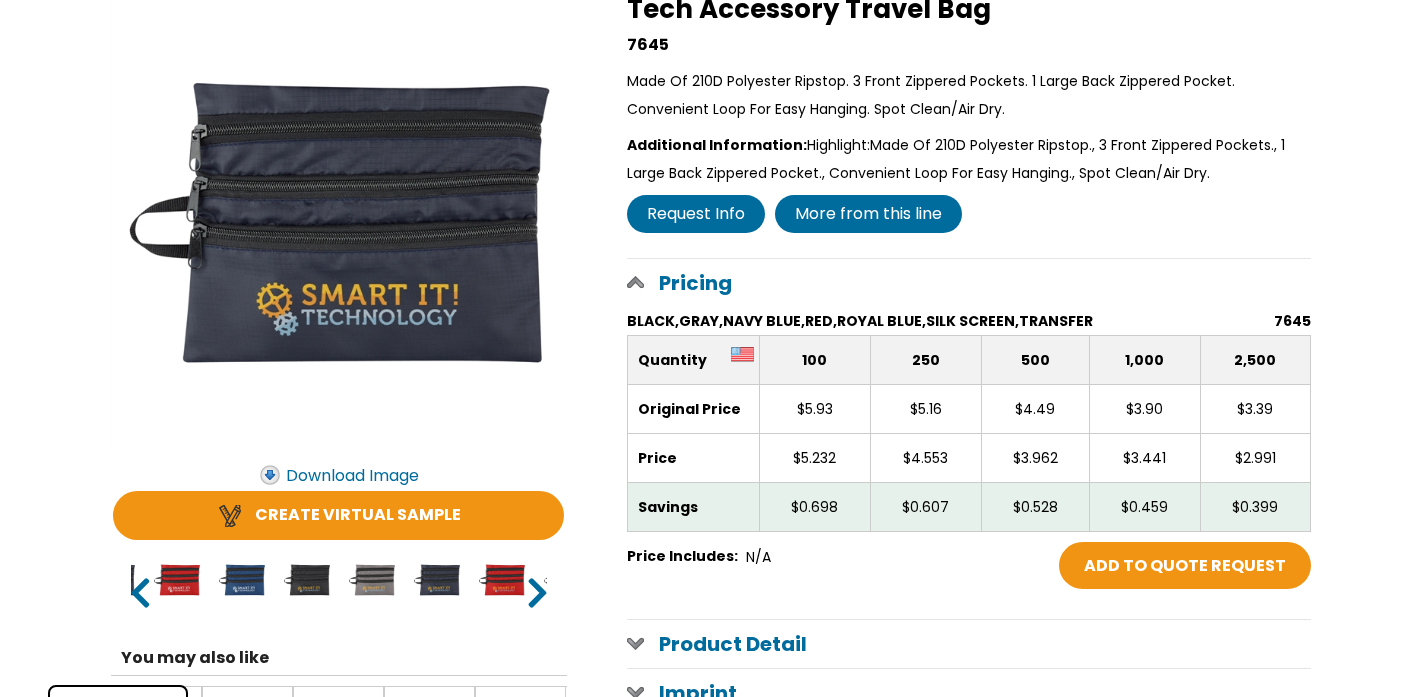 scroll, scrollTop: 0, scrollLeft: 195, axis: horizontal 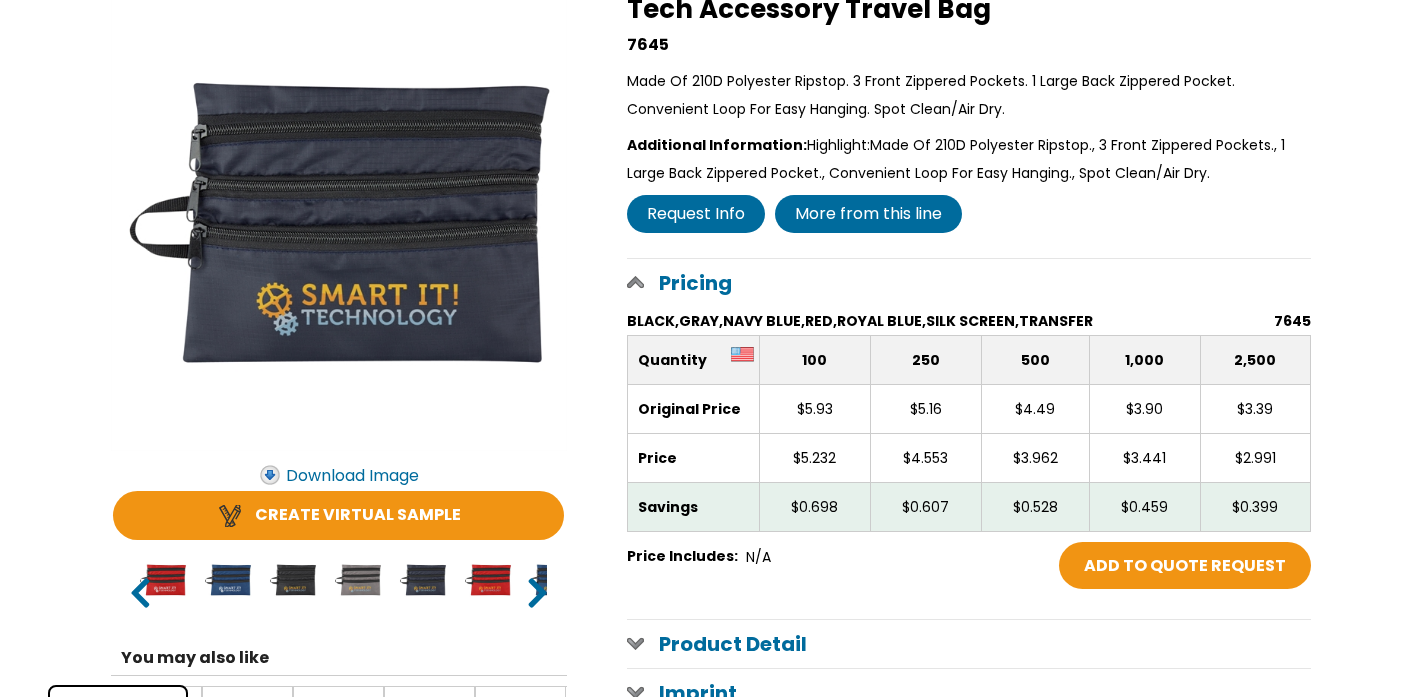 click on ">" at bounding box center (538, 591) 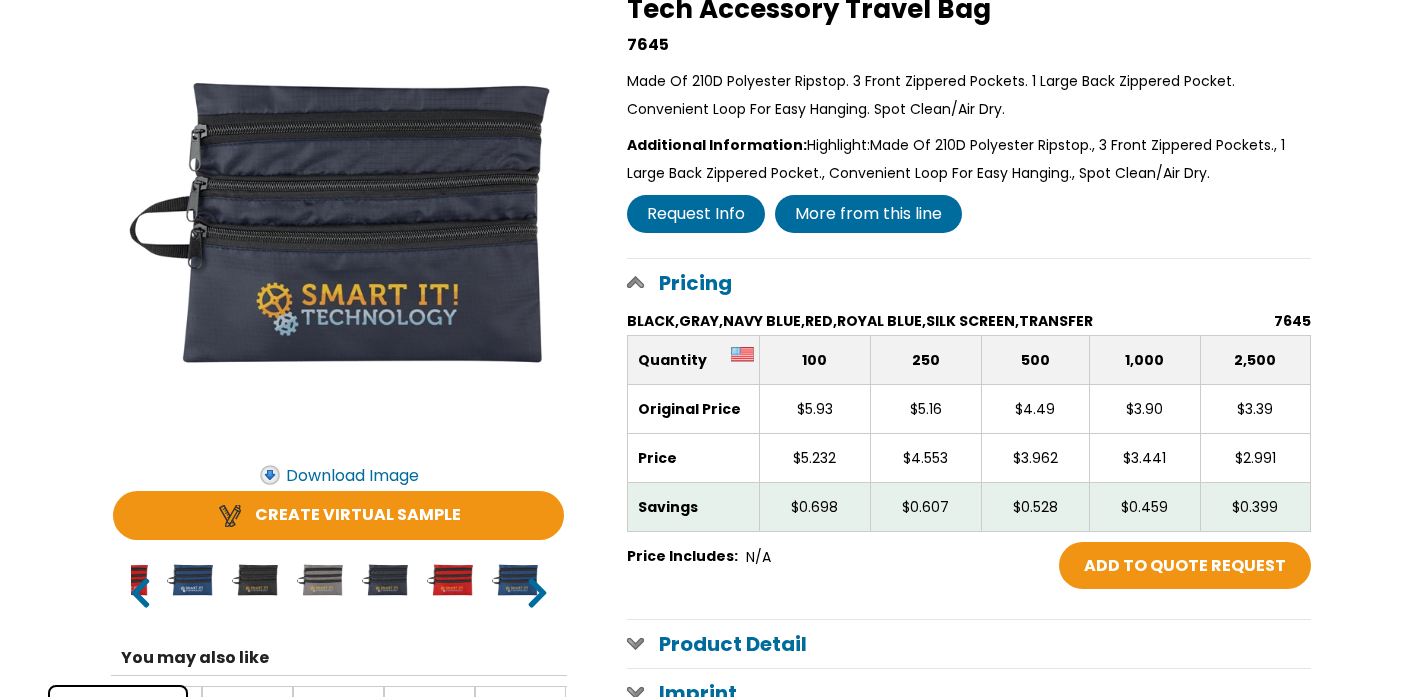scroll, scrollTop: 0, scrollLeft: 260, axis: horizontal 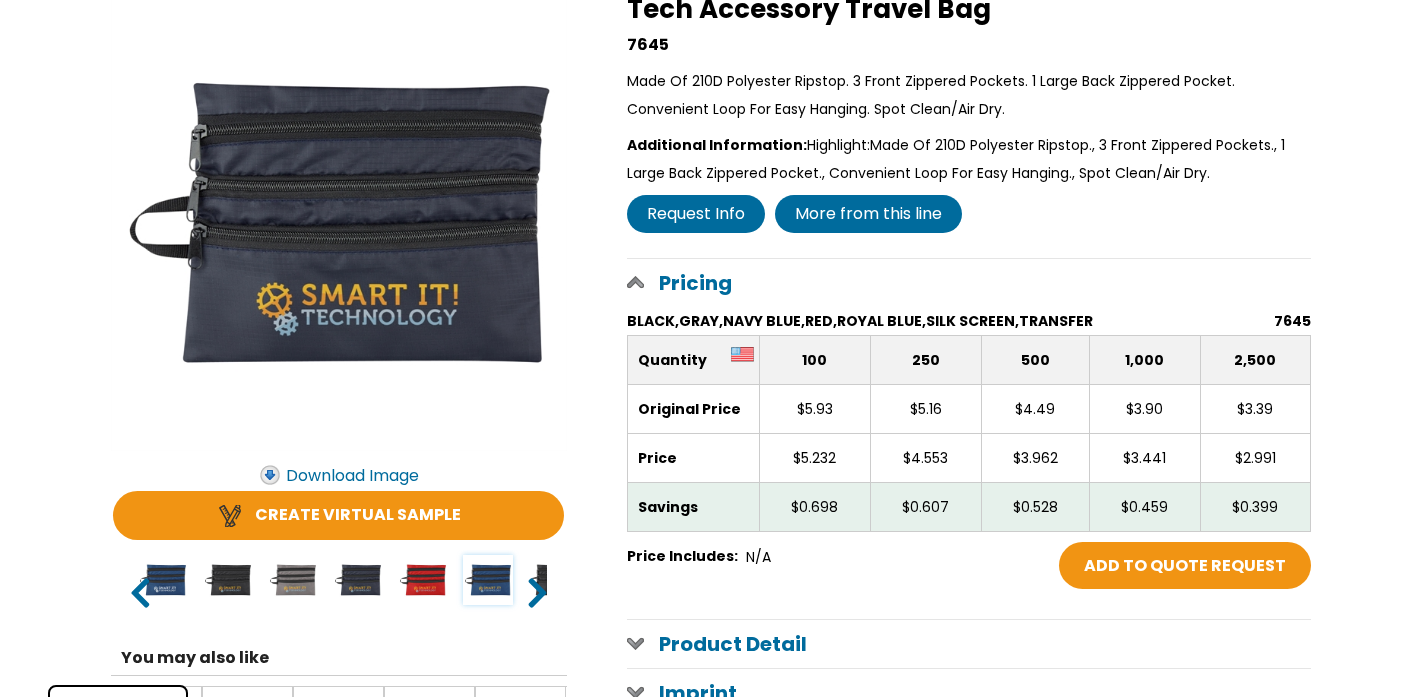 click at bounding box center [488, 580] 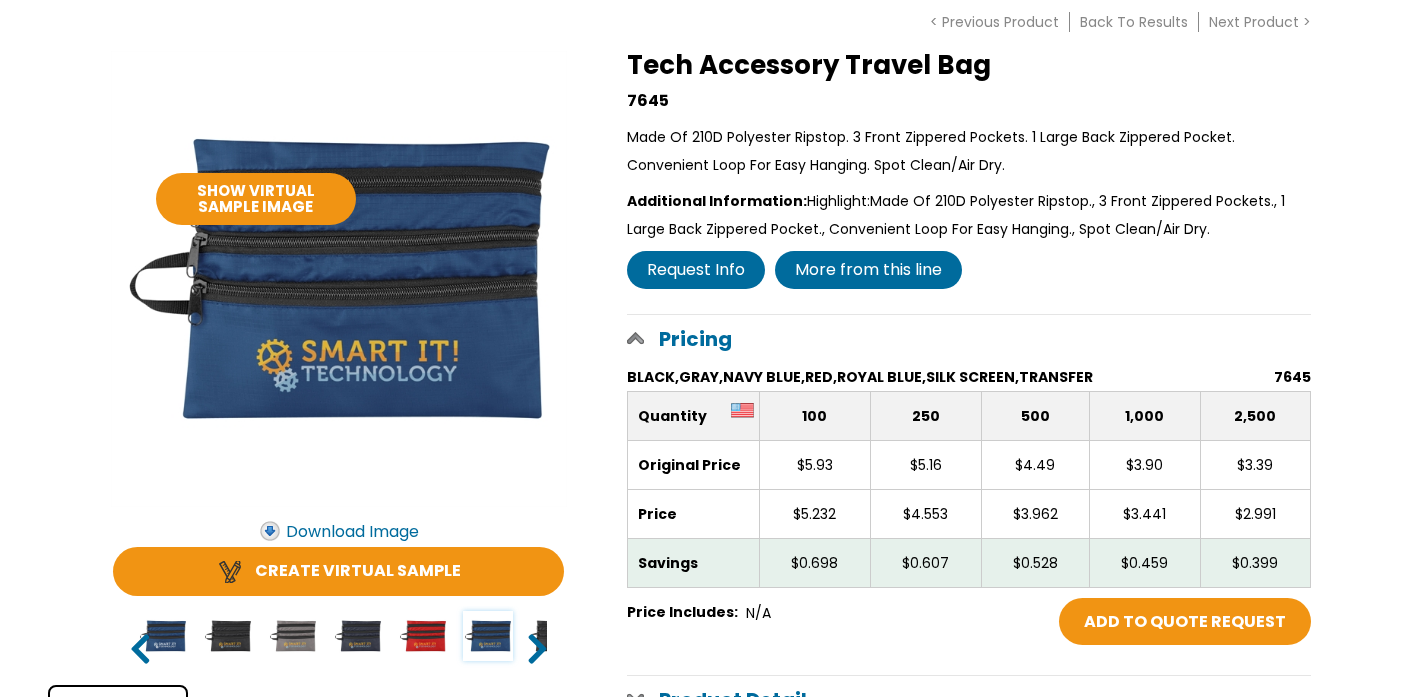 scroll, scrollTop: 207, scrollLeft: 0, axis: vertical 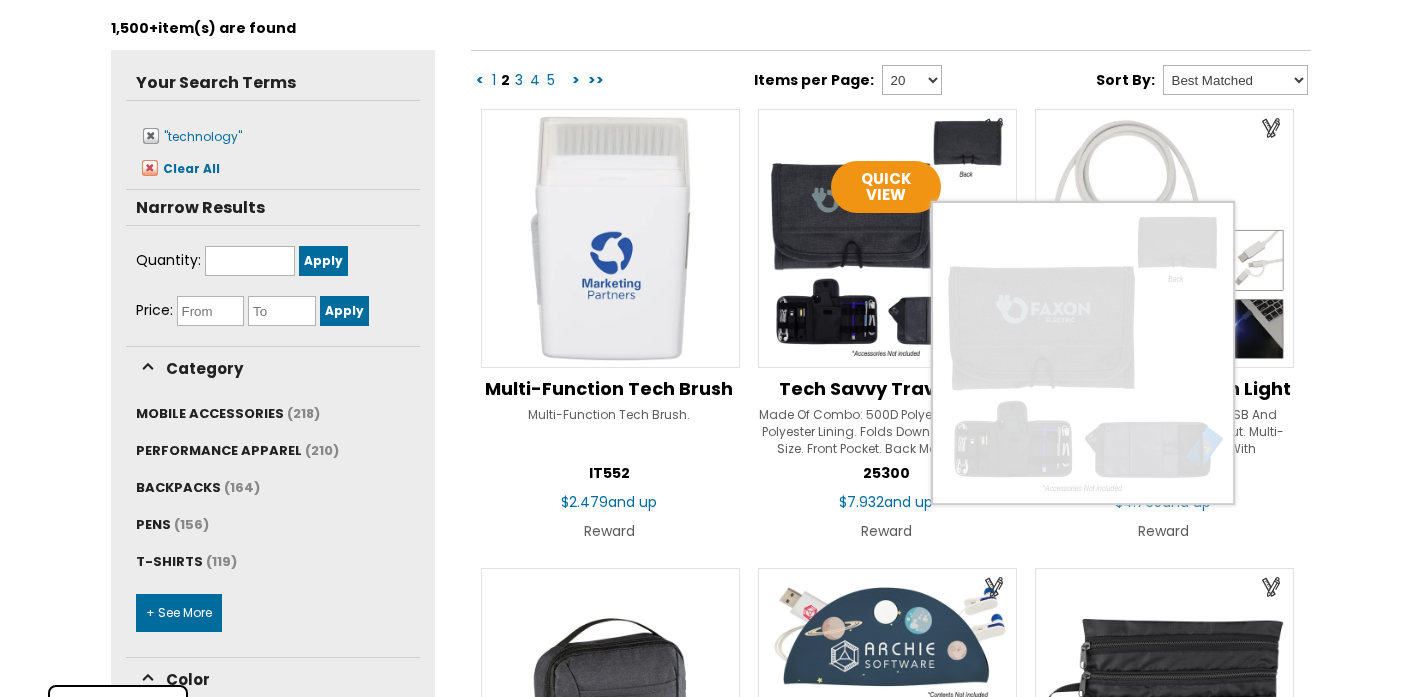 click at bounding box center [887, 238] 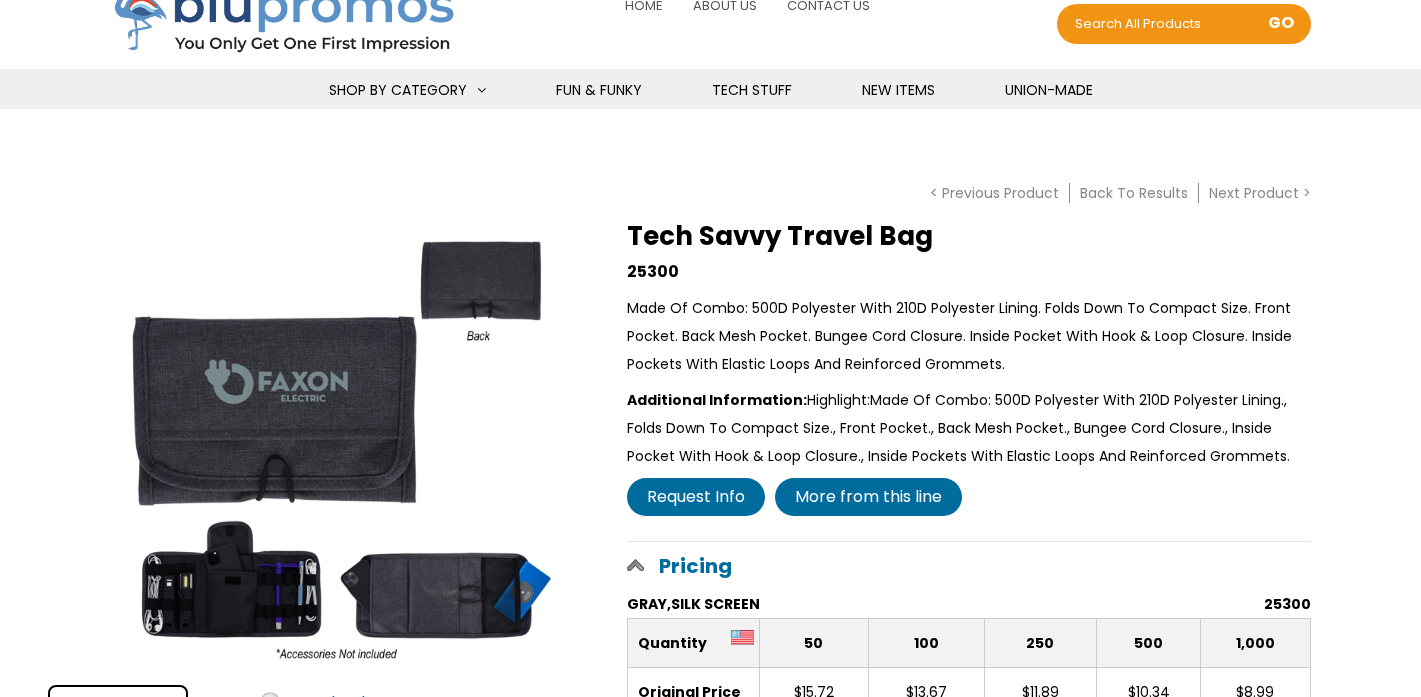 scroll, scrollTop: 127, scrollLeft: 0, axis: vertical 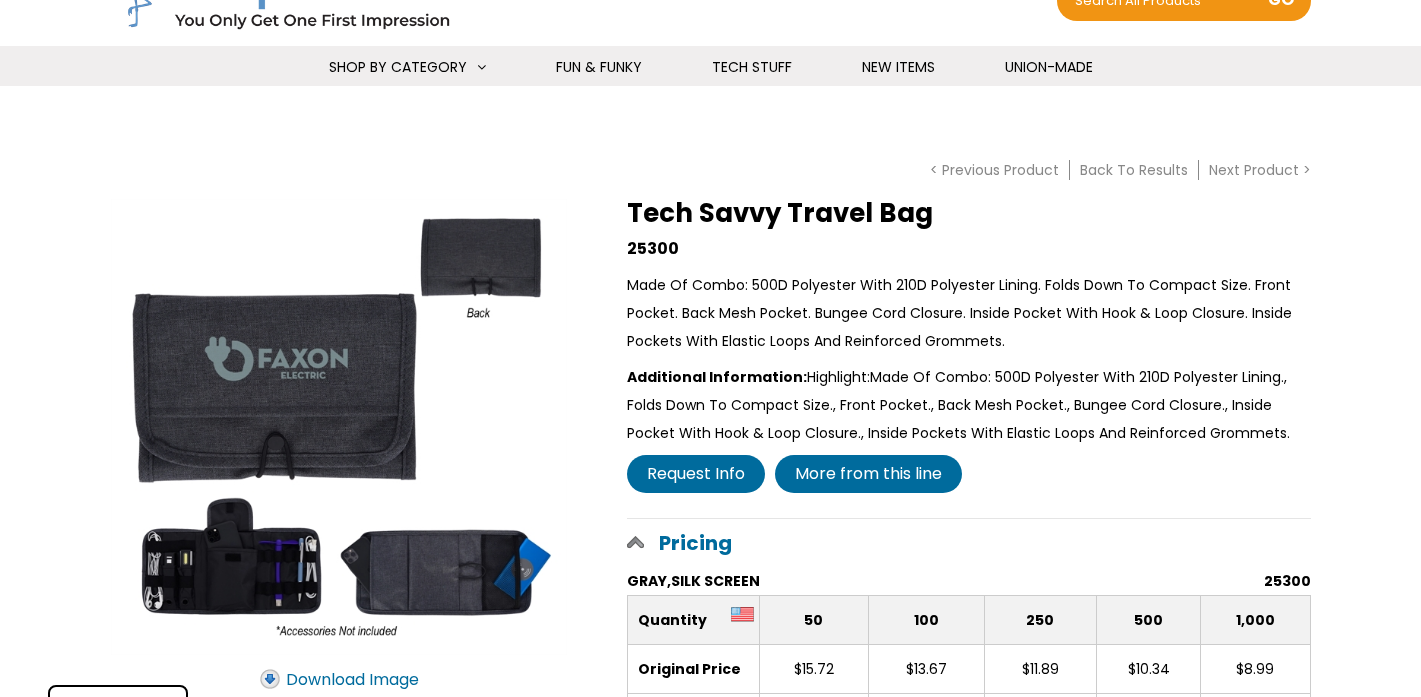 click at bounding box center (339, 427) 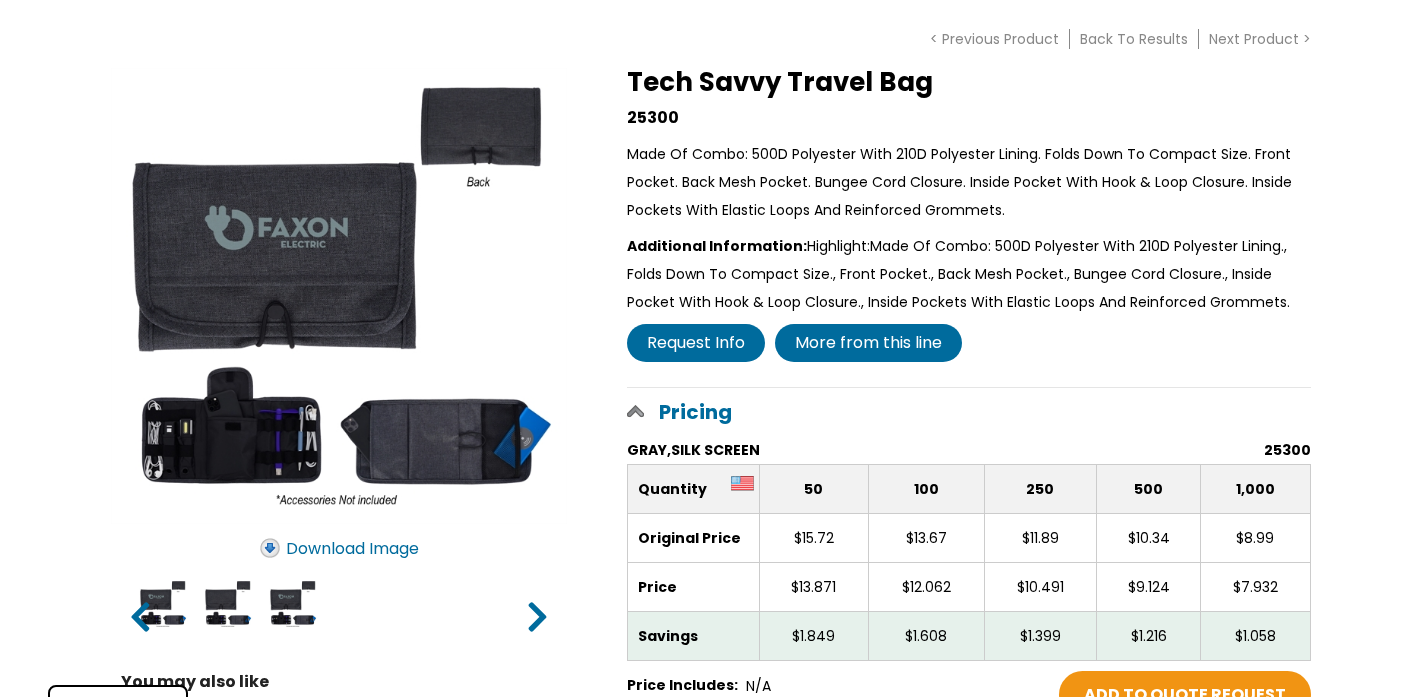 scroll, scrollTop: 257, scrollLeft: 0, axis: vertical 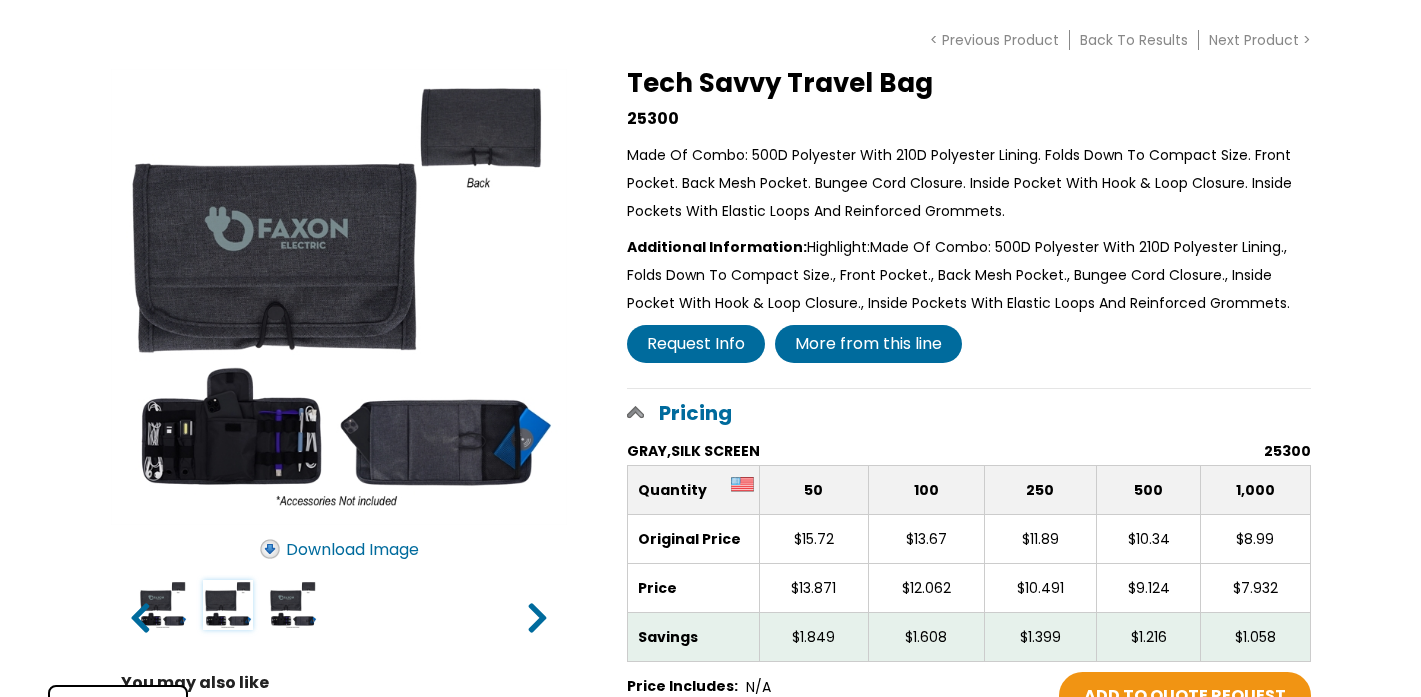click at bounding box center (228, 605) 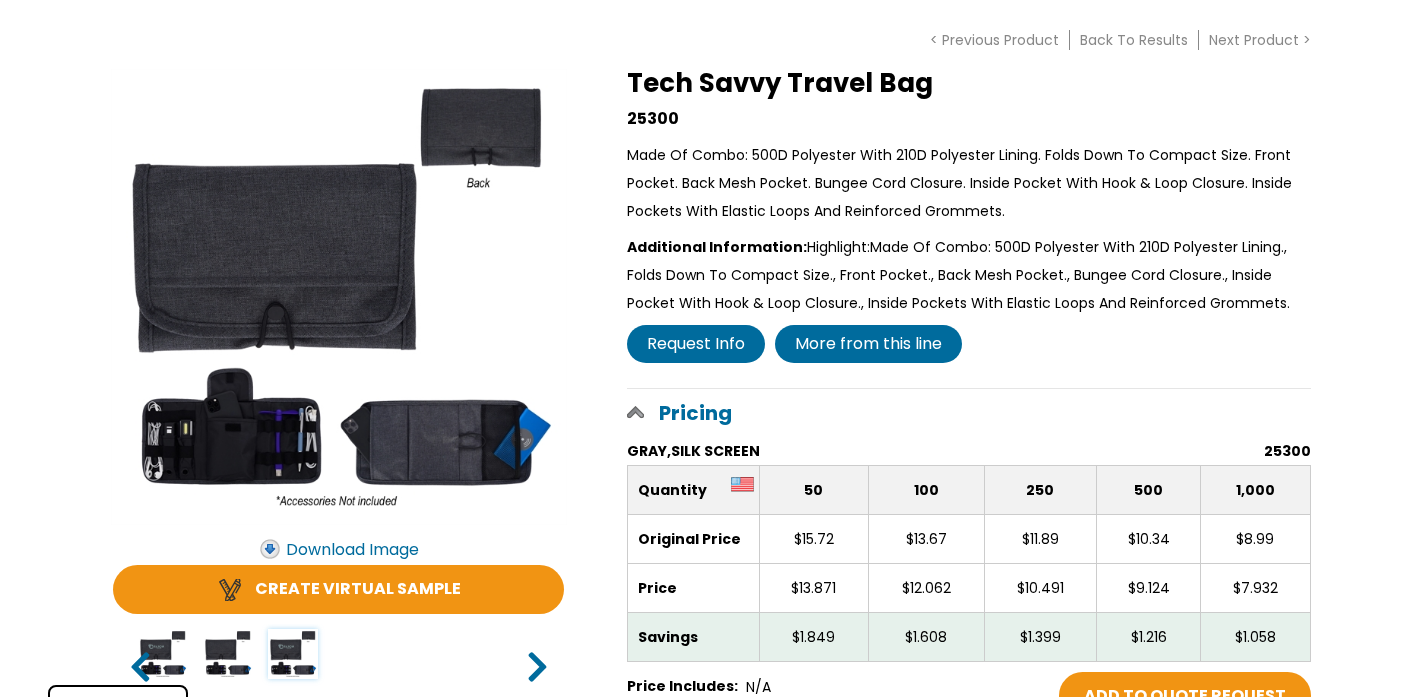 click at bounding box center [293, 654] 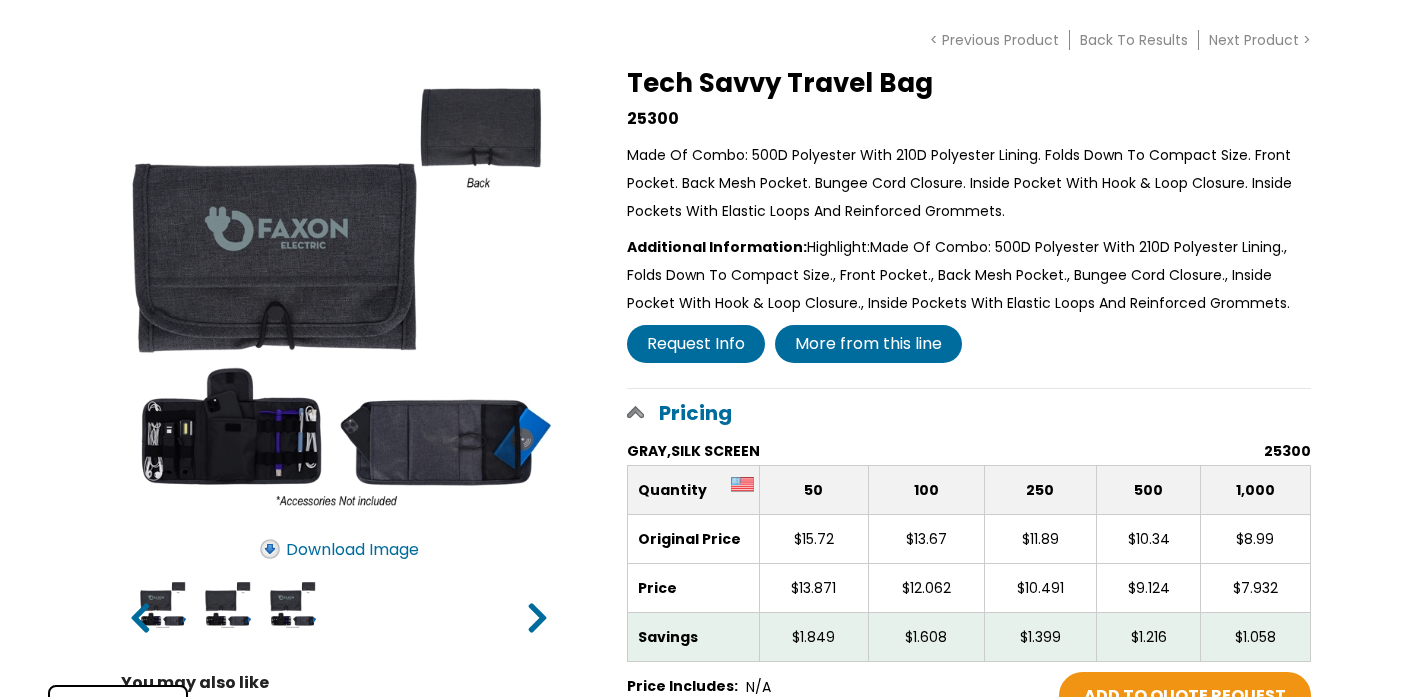 click on "<" at bounding box center [140, 616] 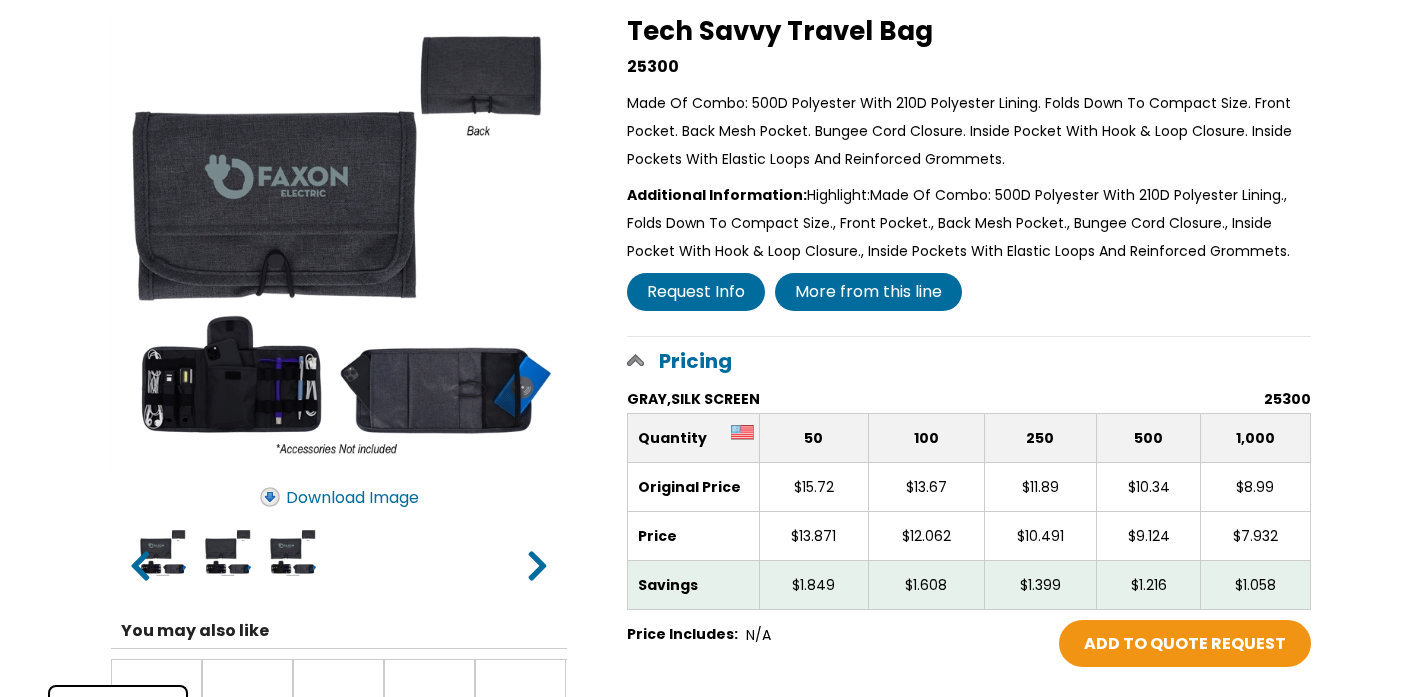 scroll, scrollTop: 313, scrollLeft: 0, axis: vertical 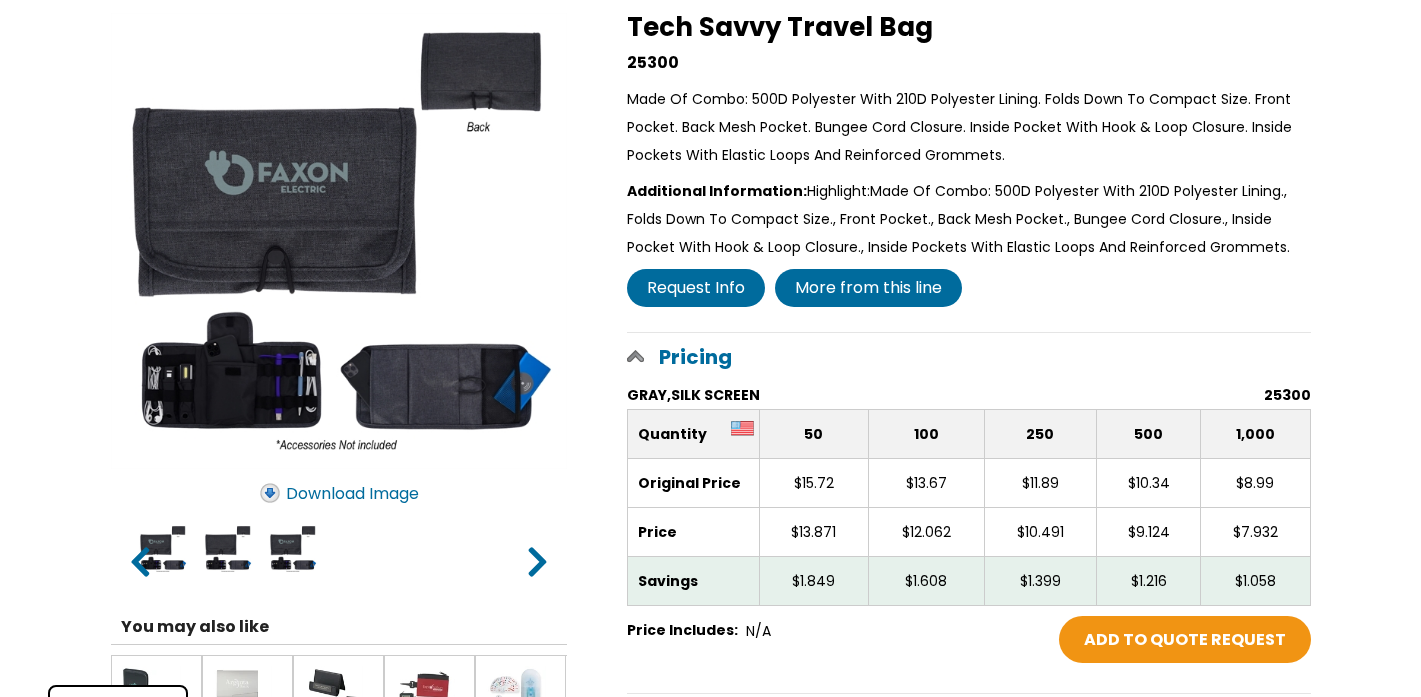 click on ">" at bounding box center [538, 560] 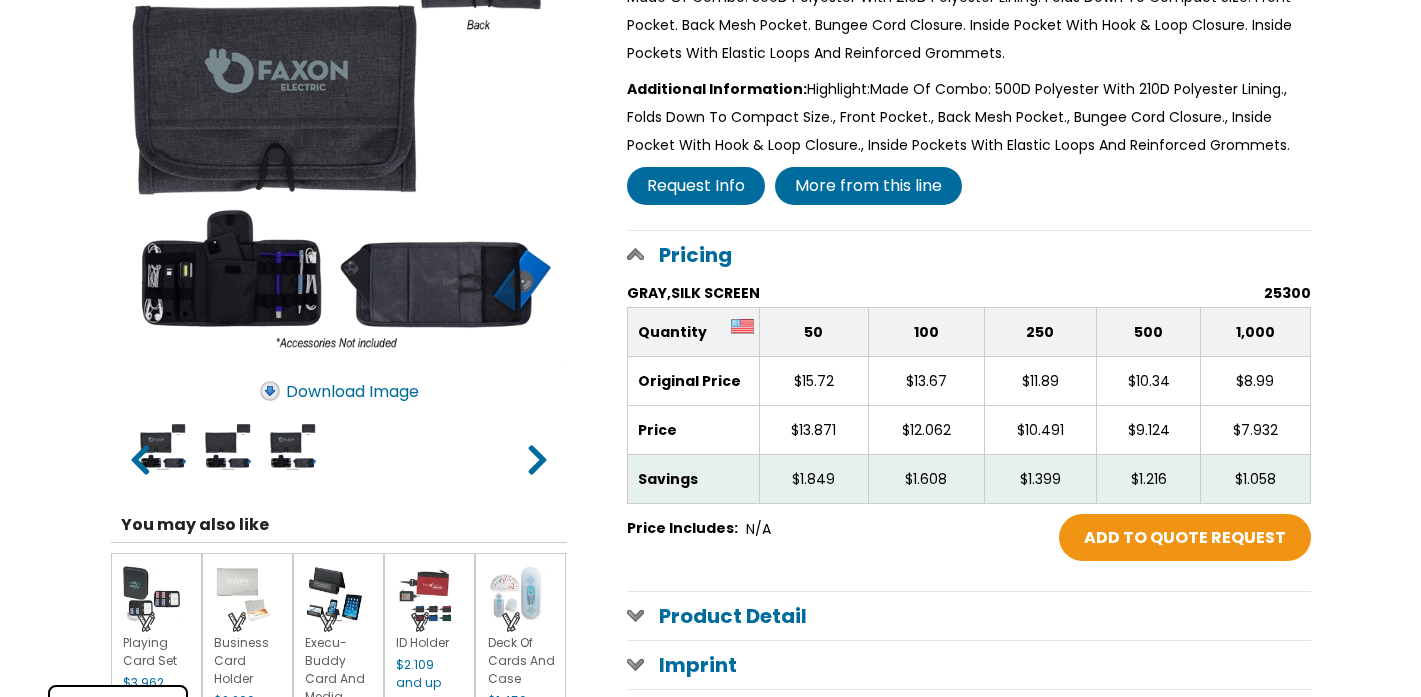 scroll, scrollTop: 561, scrollLeft: 0, axis: vertical 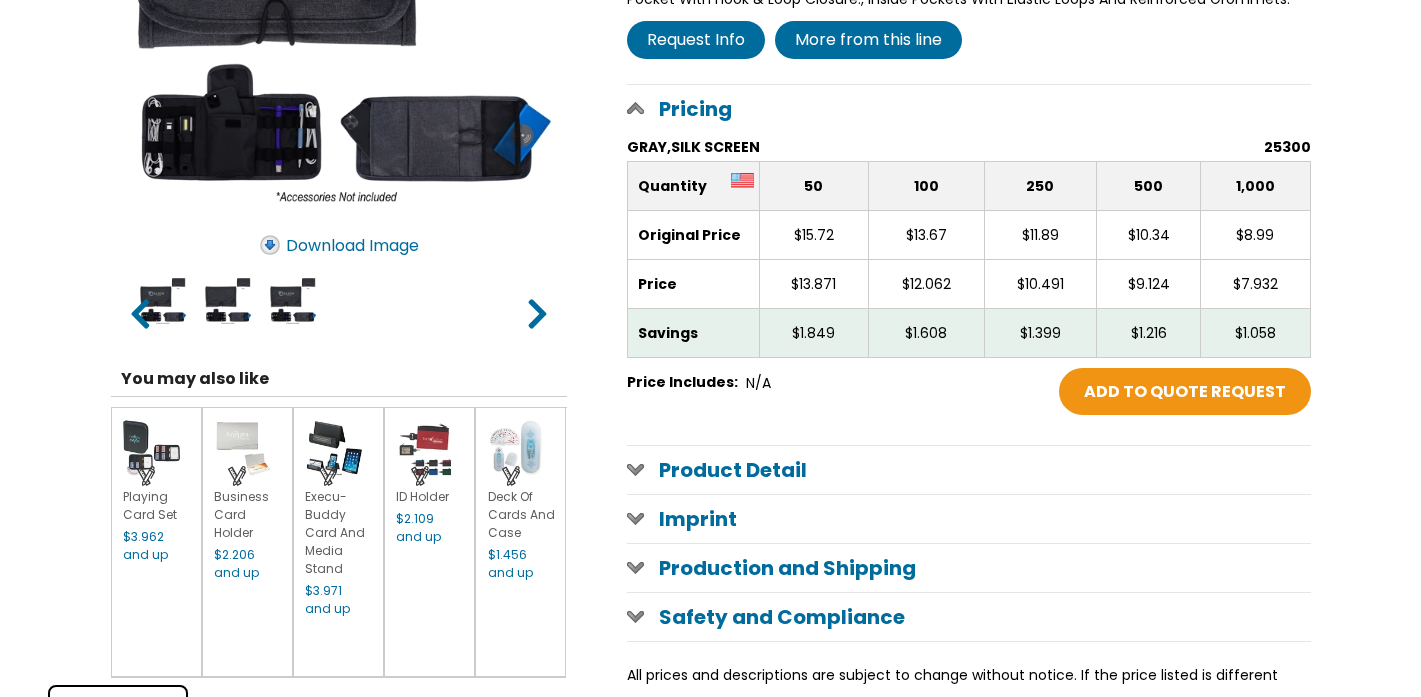 click on "Execu-Buddy Card And Media Stand" at bounding box center (335, 532) 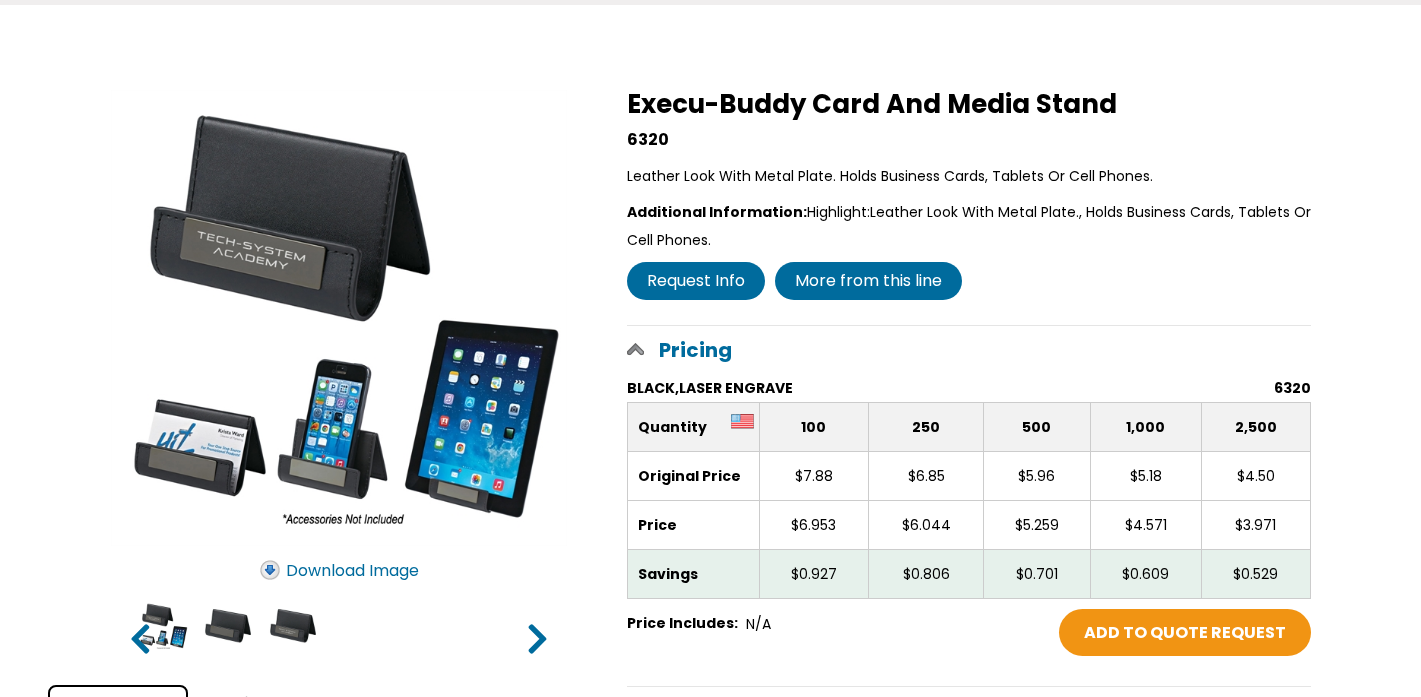 scroll, scrollTop: 352, scrollLeft: 0, axis: vertical 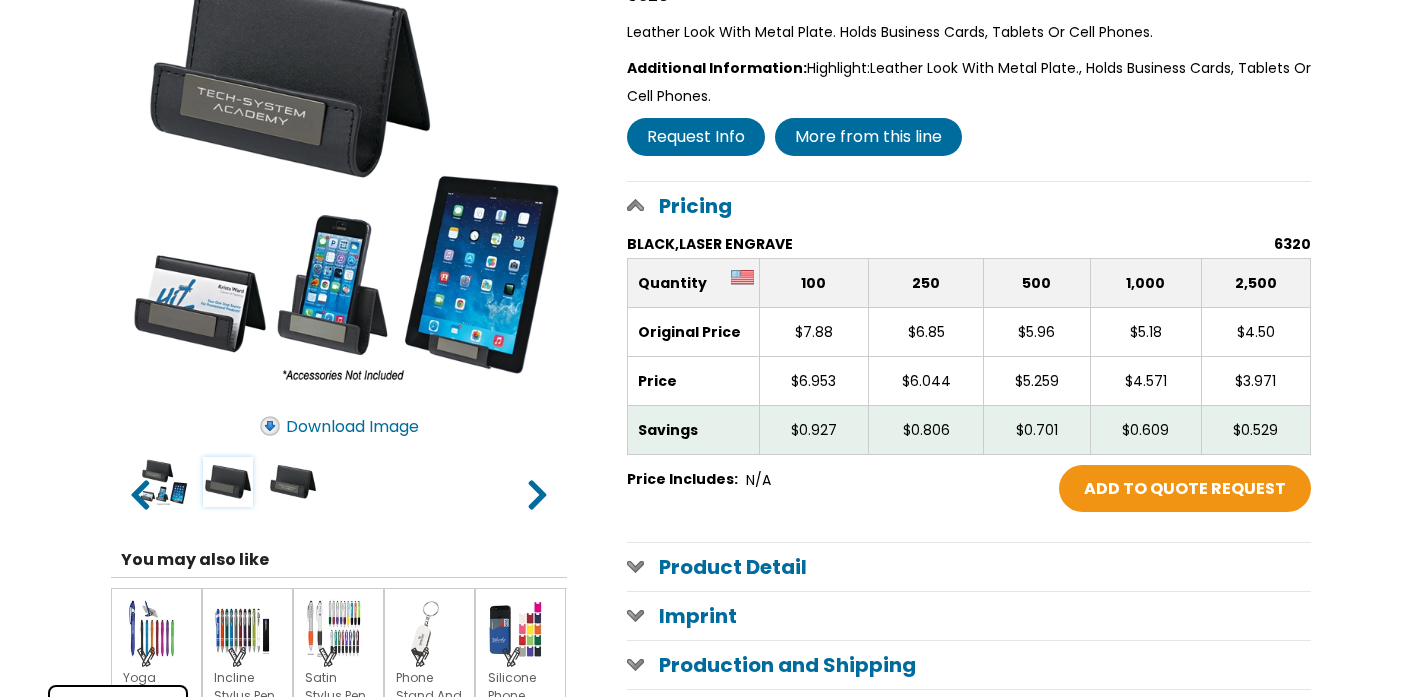 click at bounding box center (228, 482) 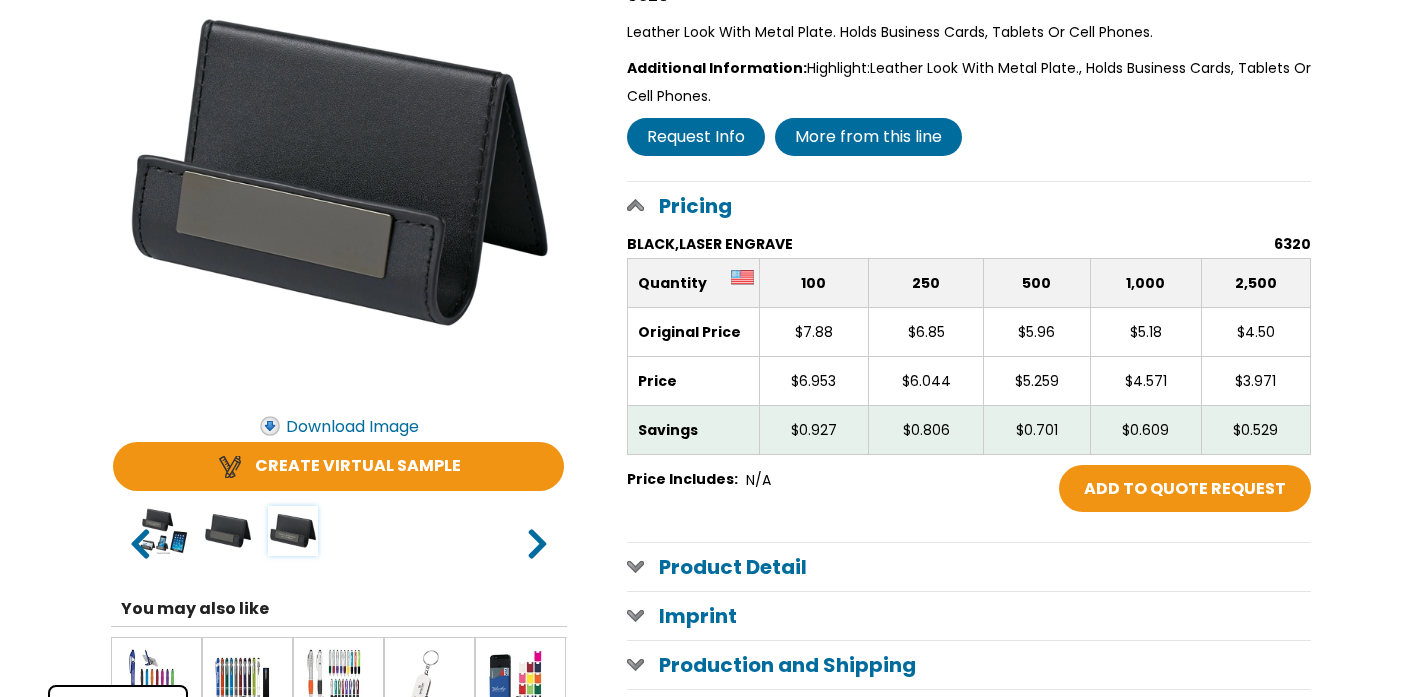 click at bounding box center [293, 531] 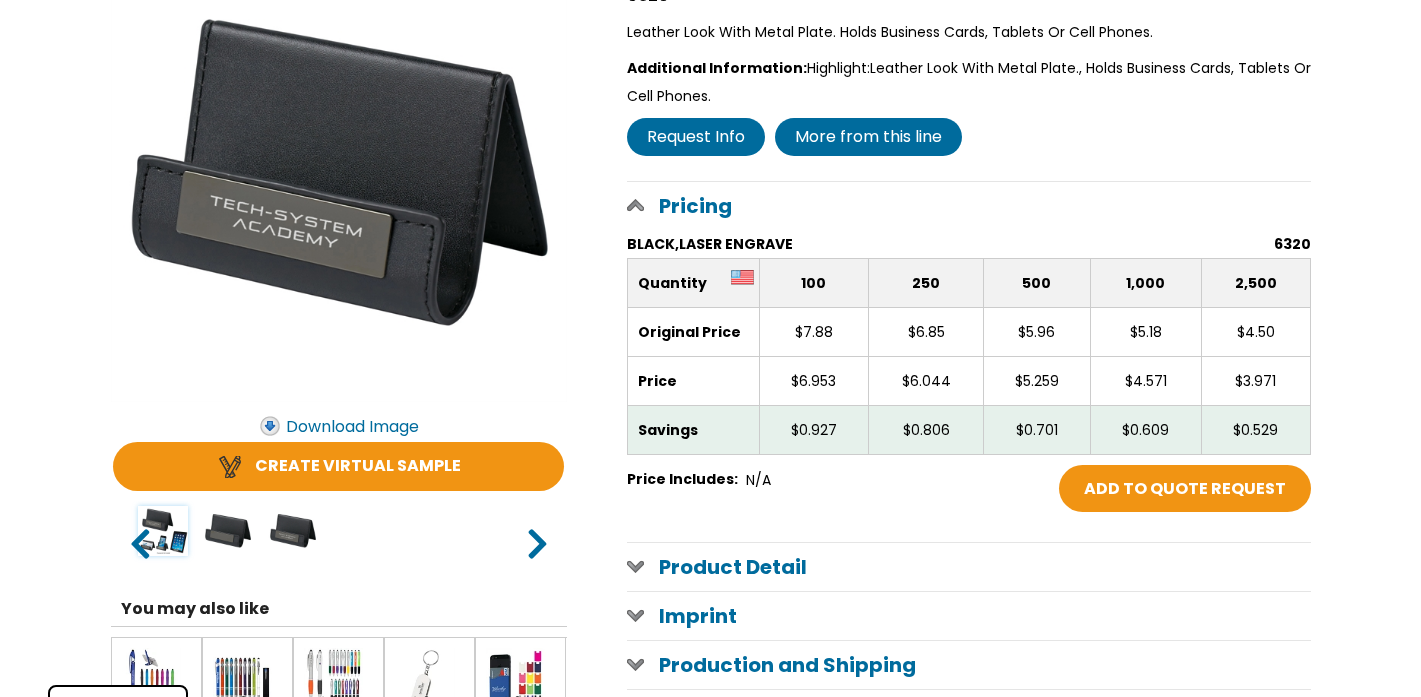 click at bounding box center [163, 531] 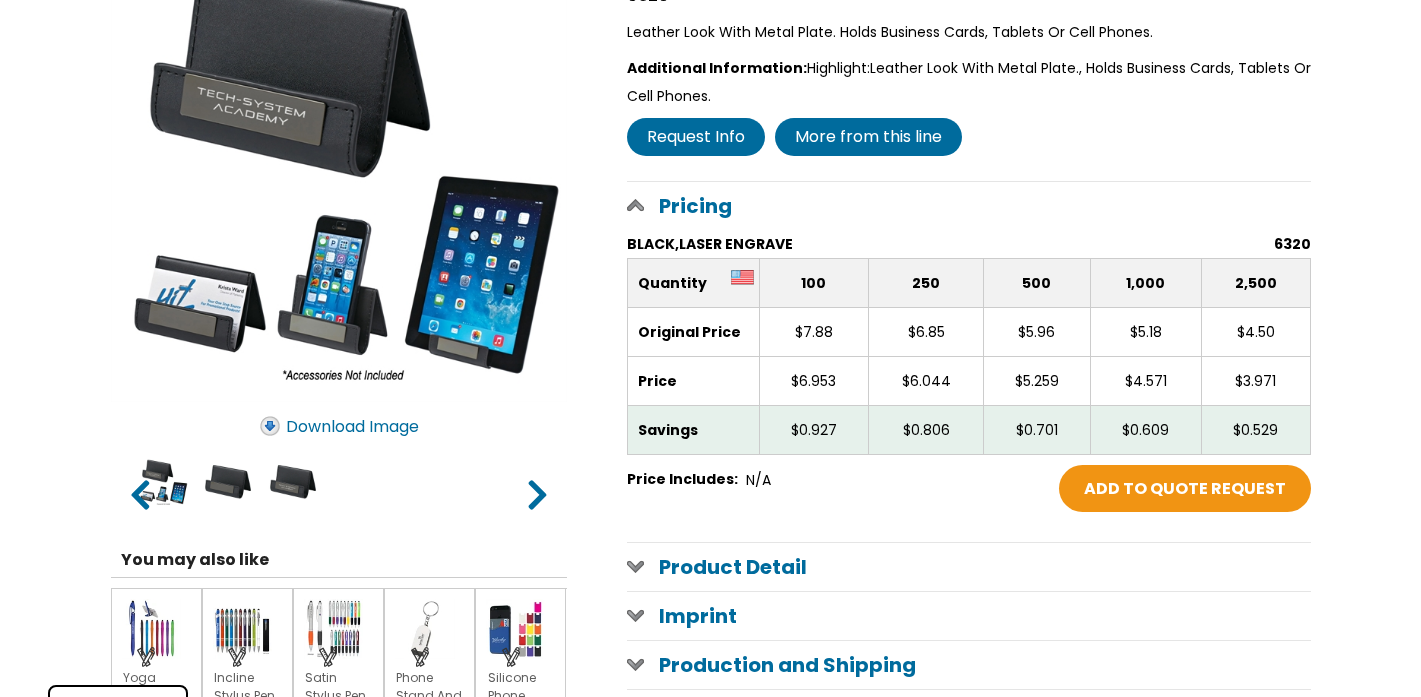 click on ">" at bounding box center [538, 493] 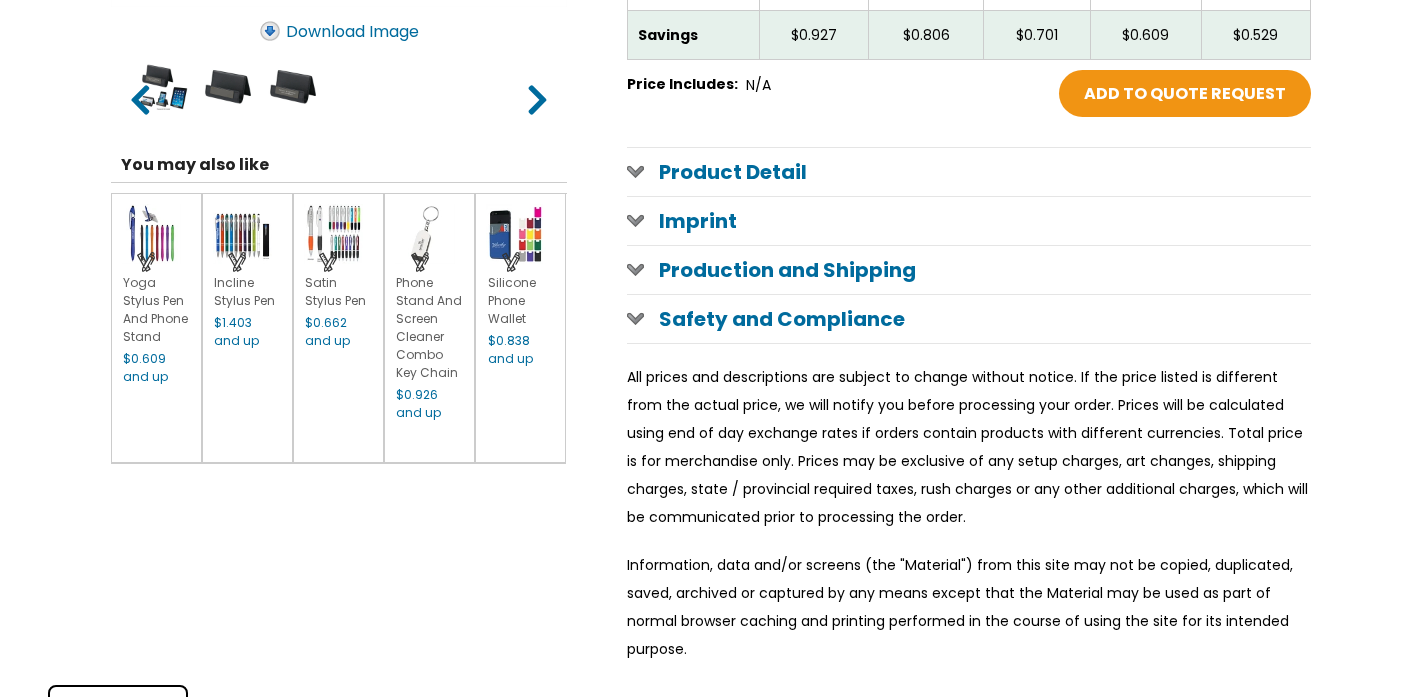 scroll, scrollTop: 744, scrollLeft: 0, axis: vertical 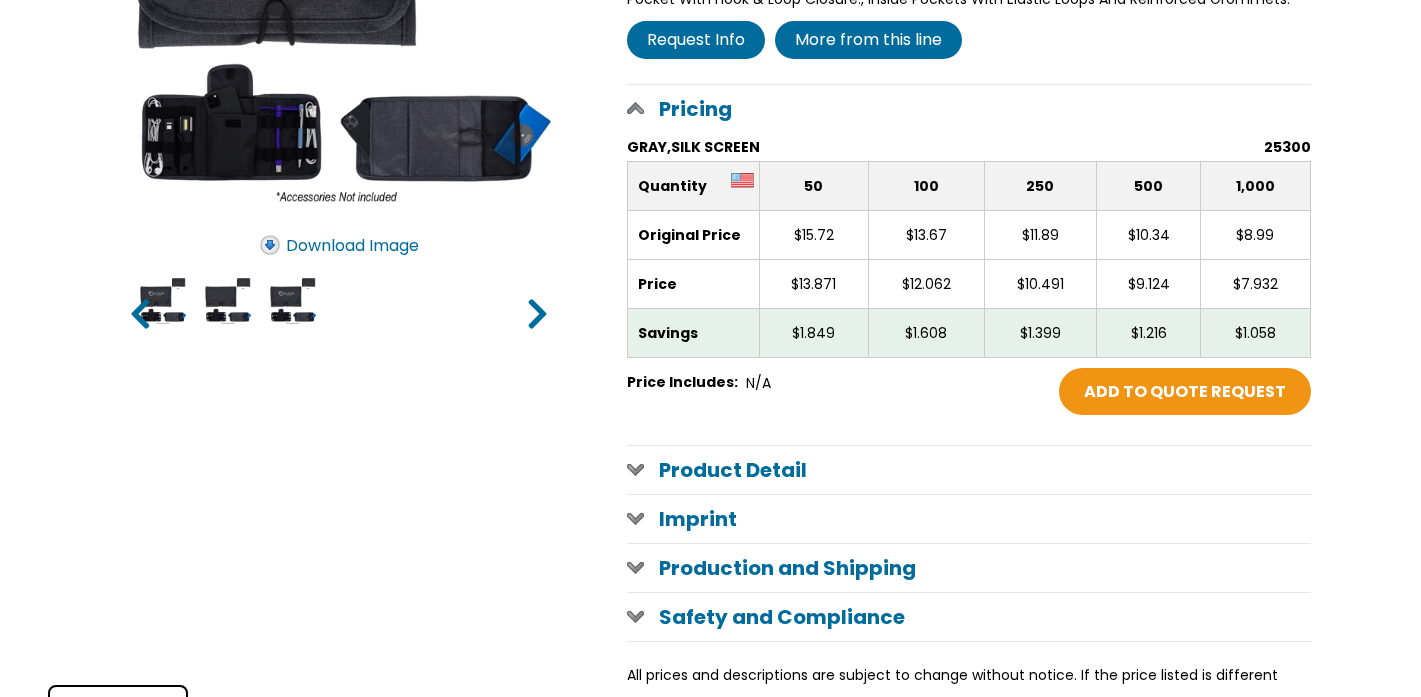select 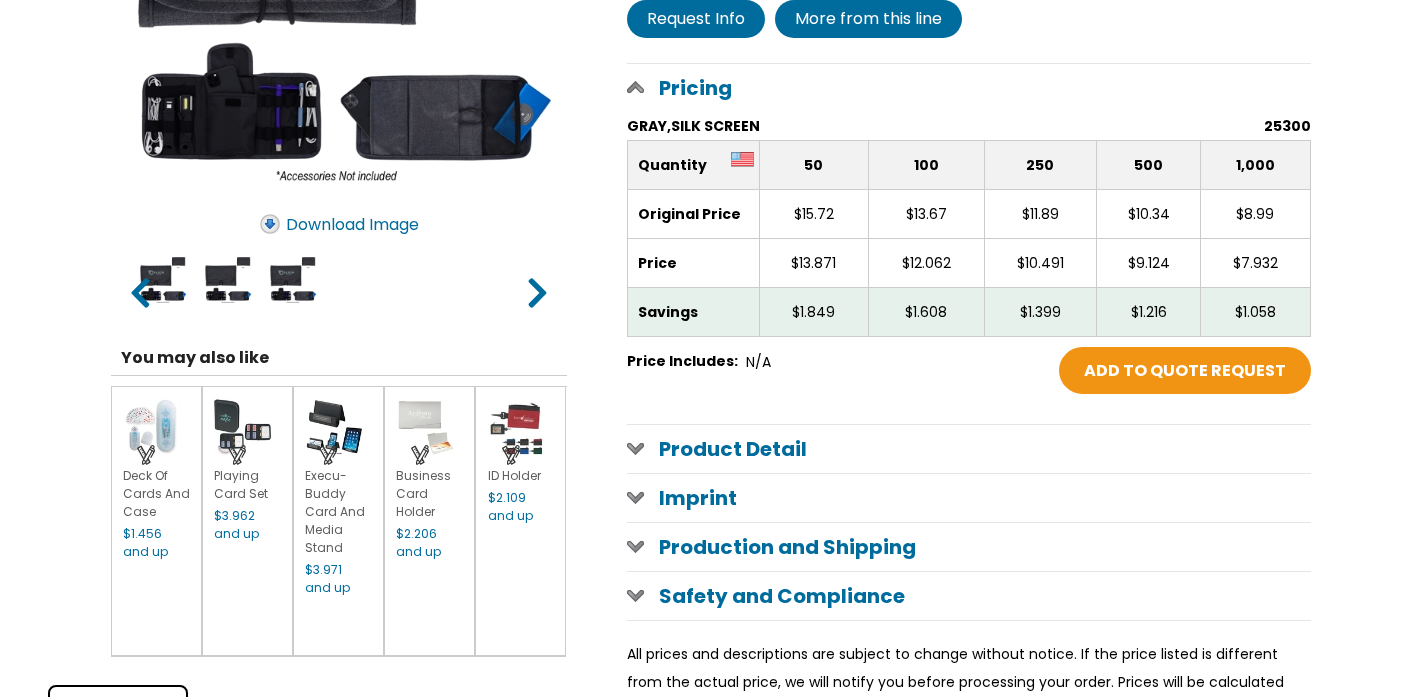 scroll, scrollTop: 0, scrollLeft: 0, axis: both 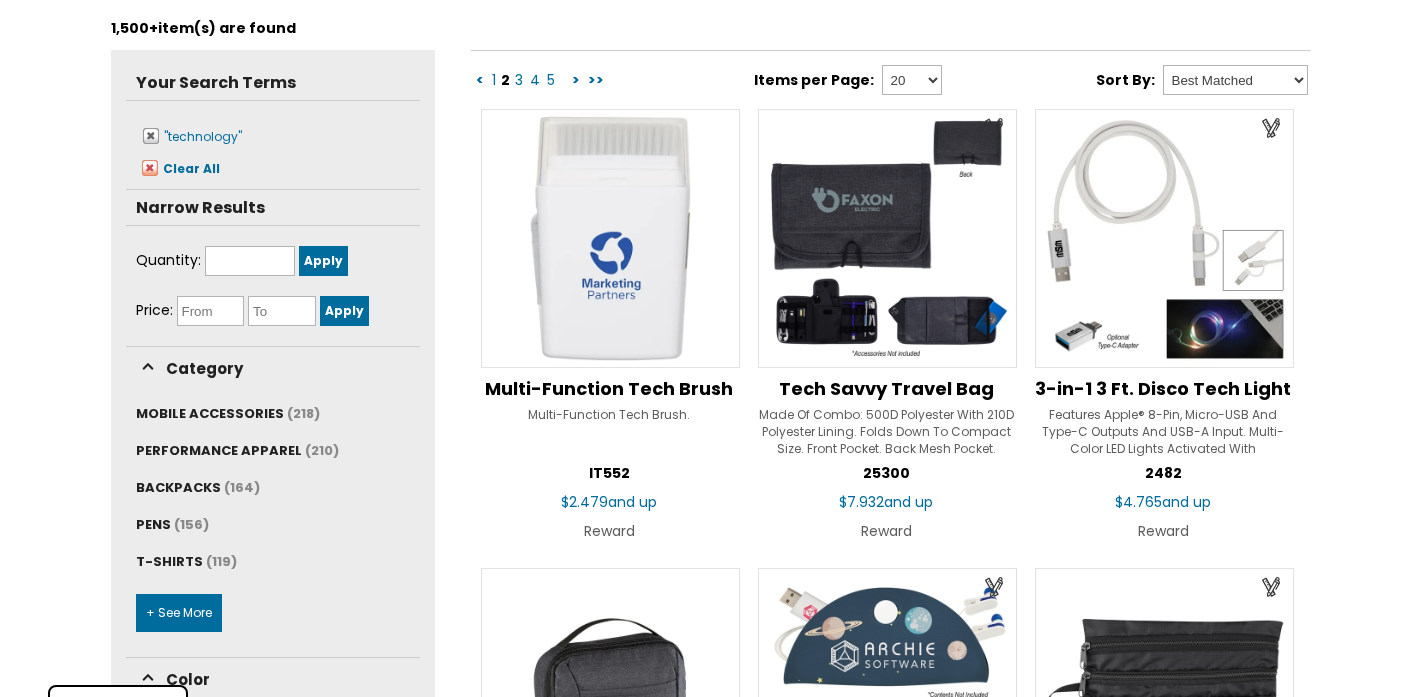 select 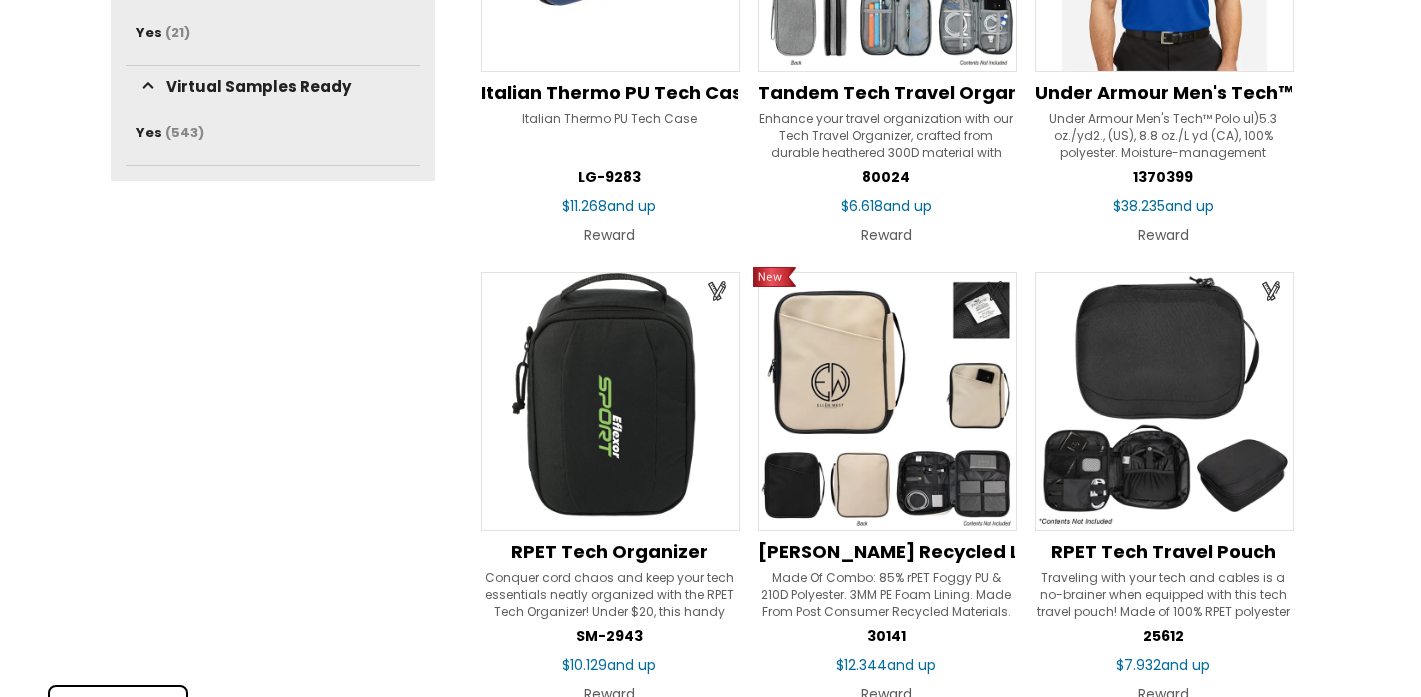 scroll, scrollTop: 1516, scrollLeft: 0, axis: vertical 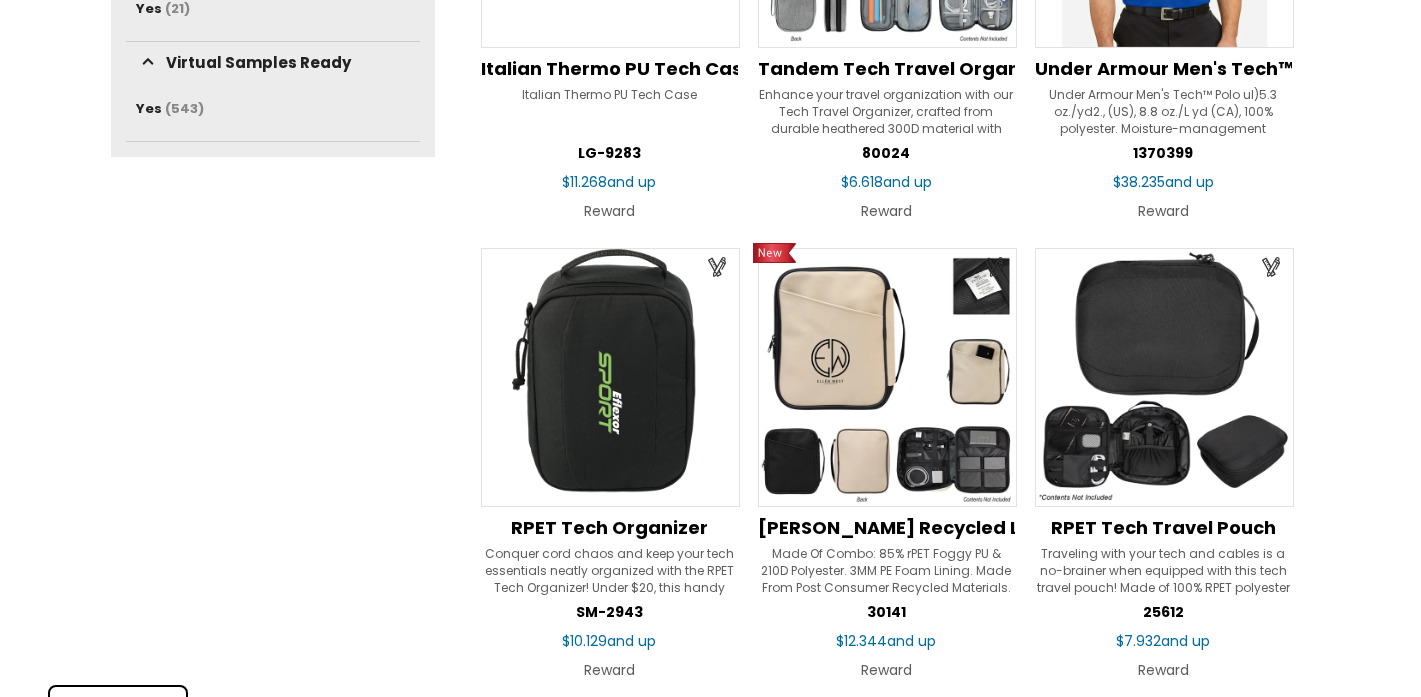 click at bounding box center [1164, 377] 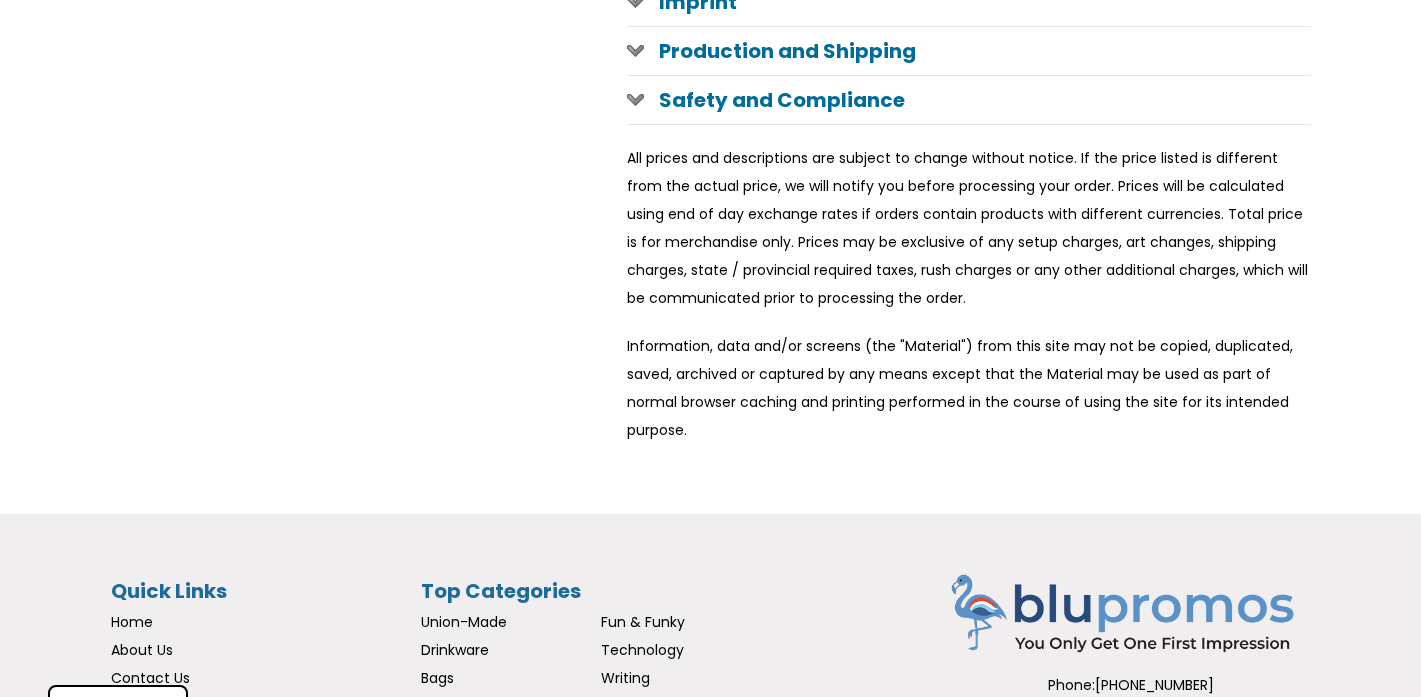 scroll, scrollTop: 1285, scrollLeft: 0, axis: vertical 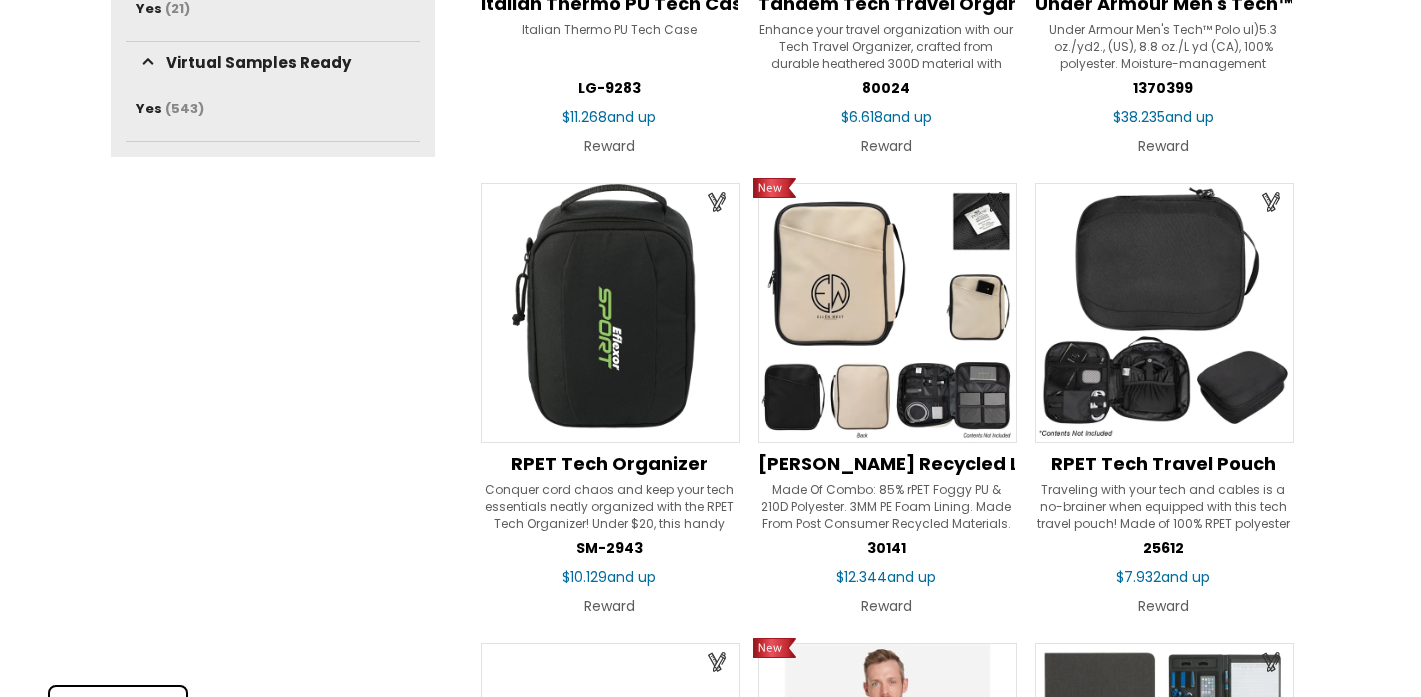 select 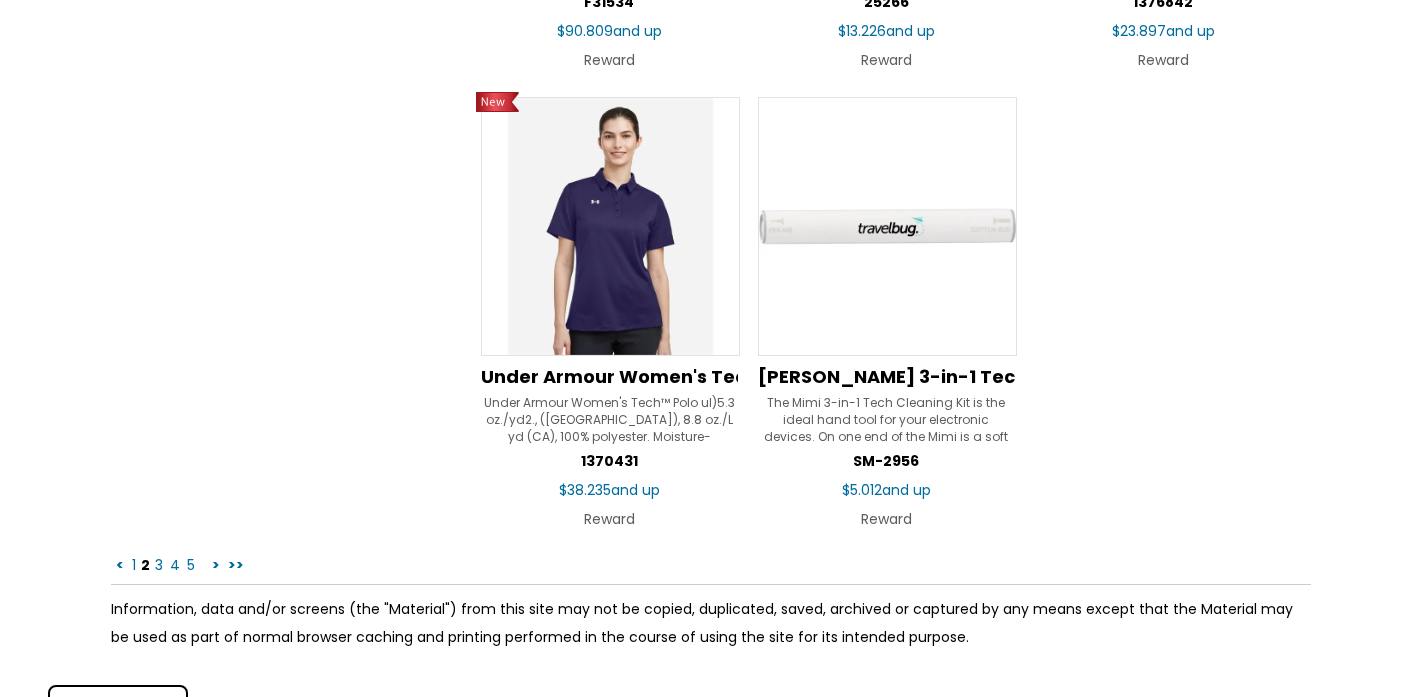 scroll, scrollTop: 3289, scrollLeft: 0, axis: vertical 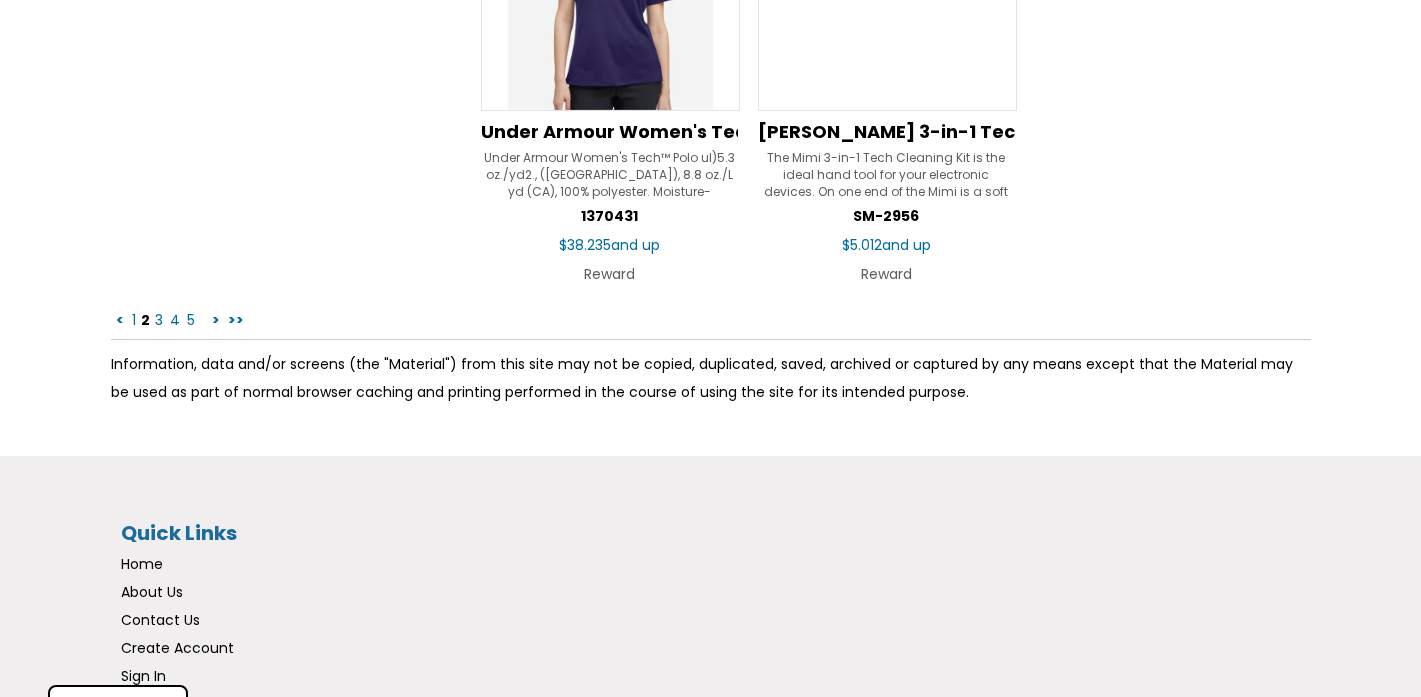 click on "3" at bounding box center [159, 320] 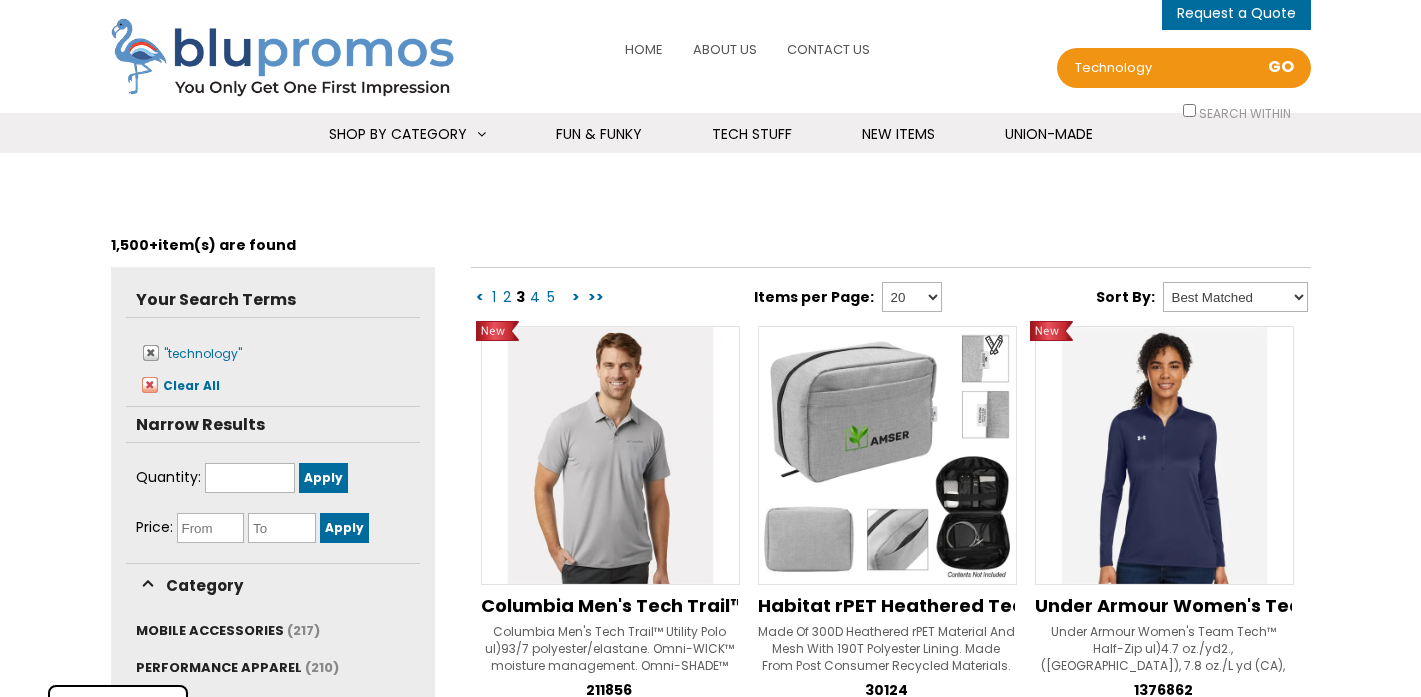 scroll, scrollTop: 13, scrollLeft: 0, axis: vertical 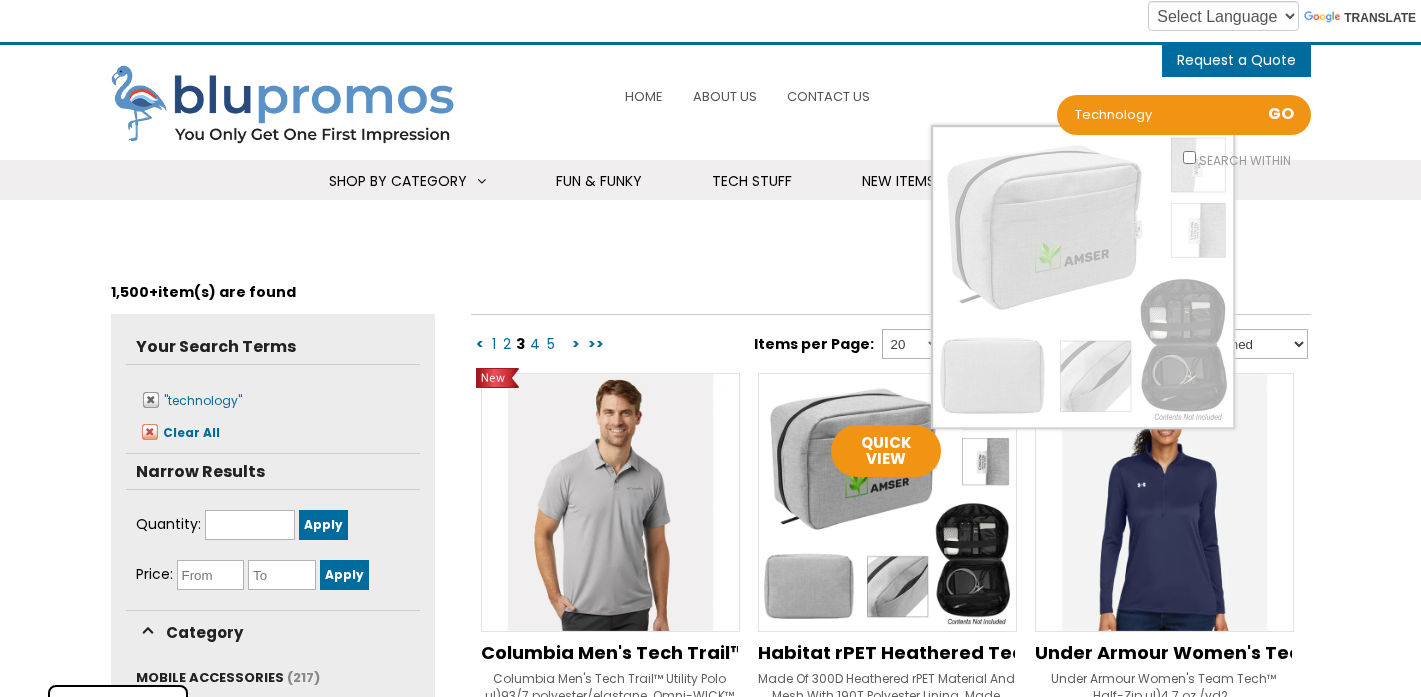 click on "Quick View" at bounding box center (886, 451) 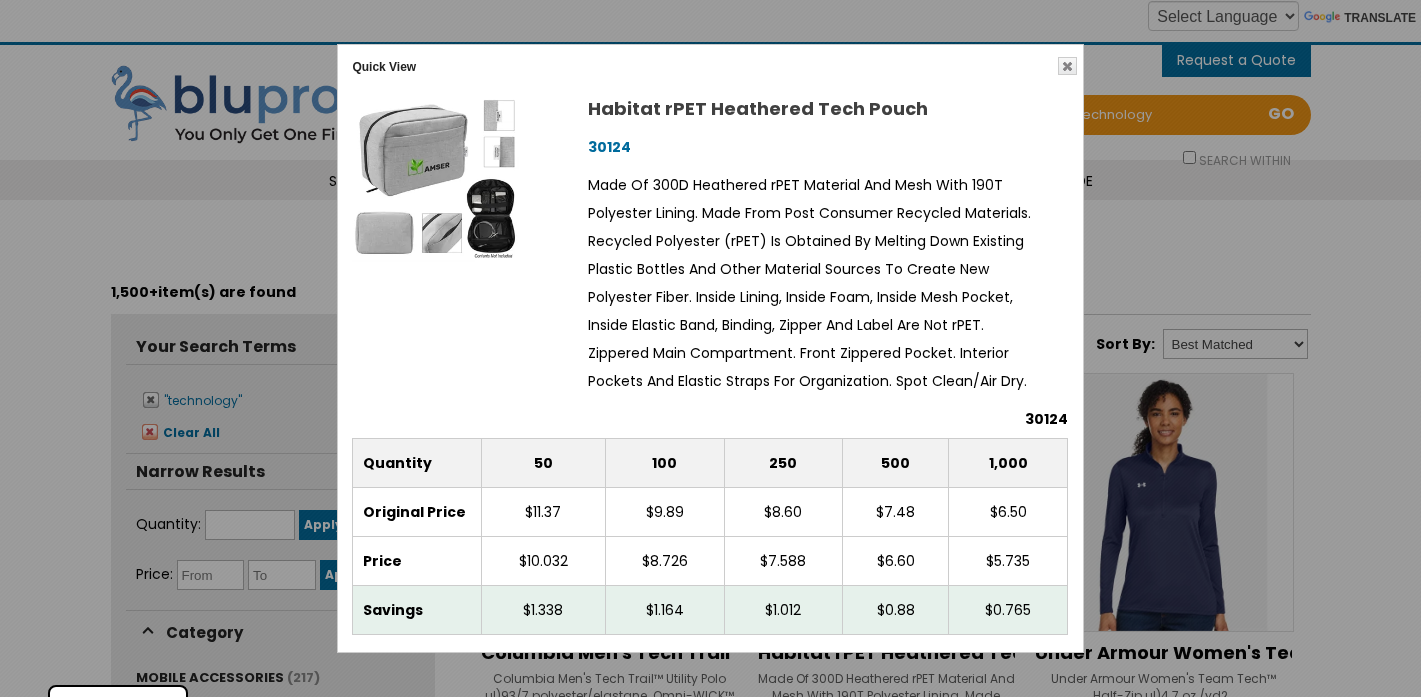 scroll, scrollTop: 40, scrollLeft: 0, axis: vertical 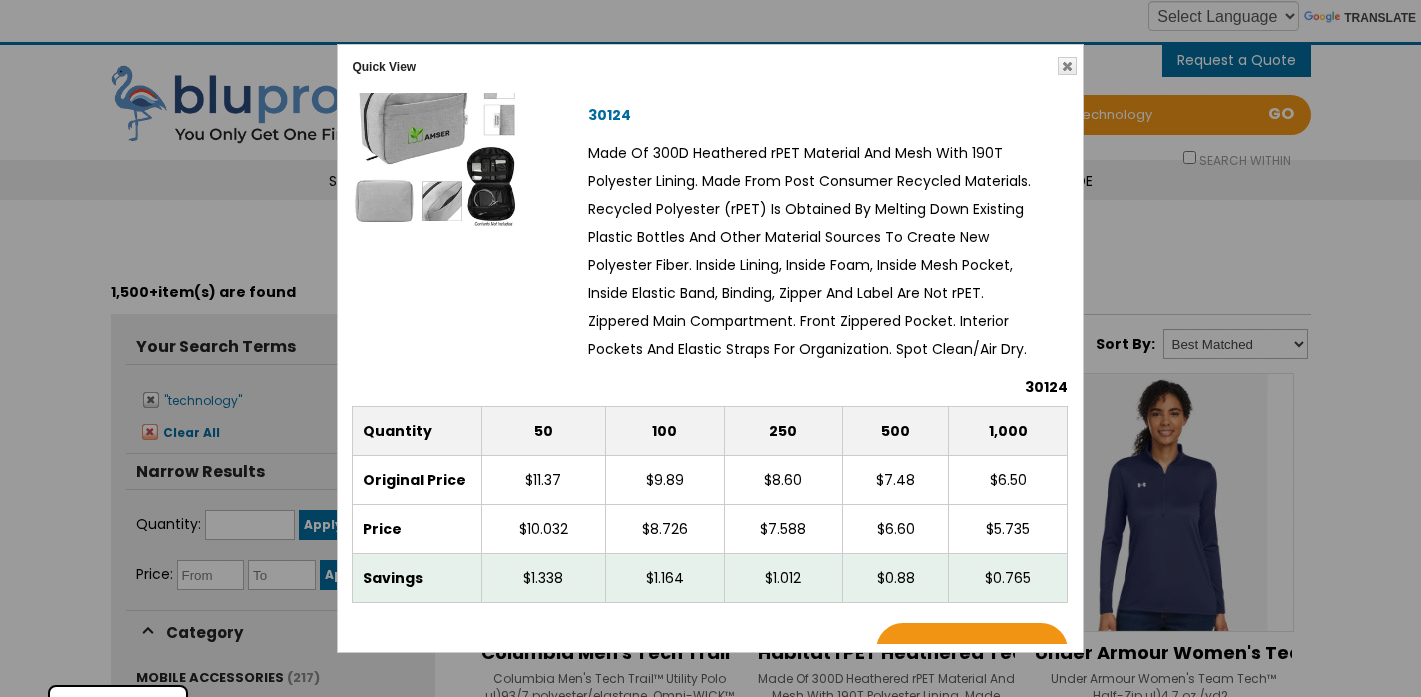 click at bounding box center [435, 145] 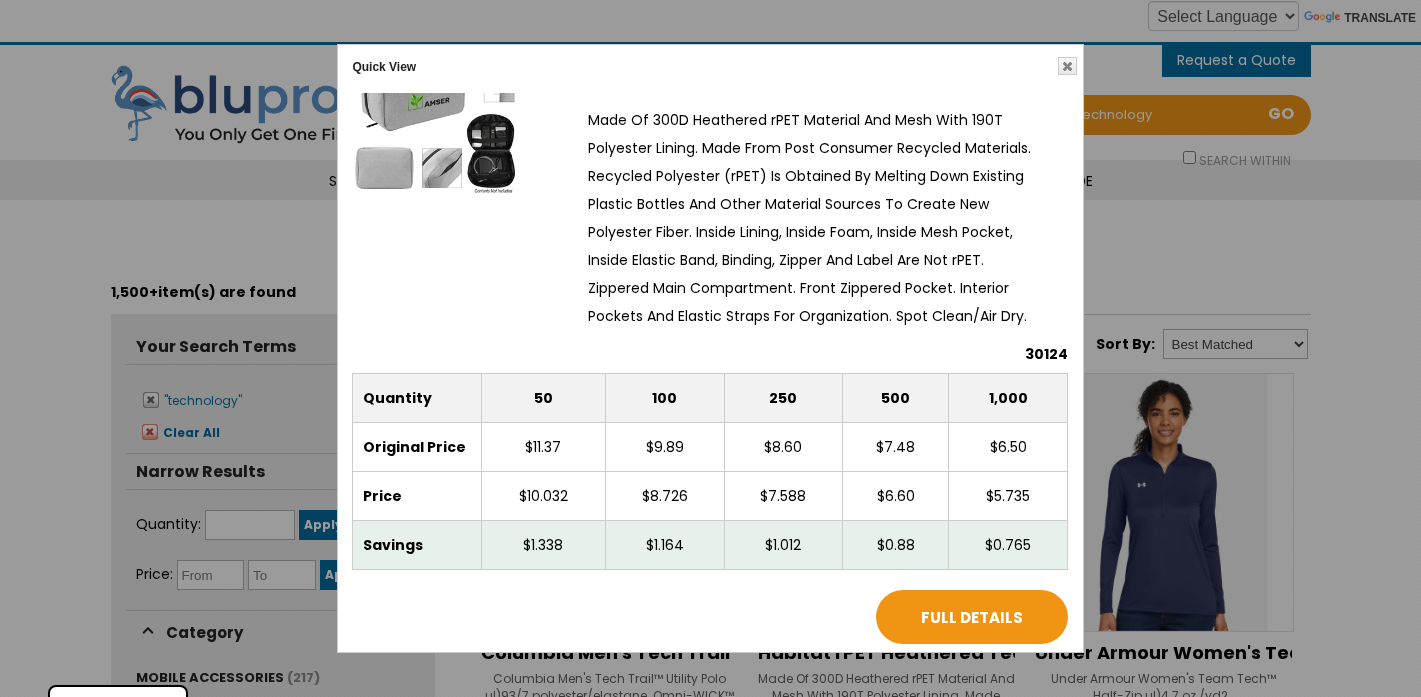 scroll, scrollTop: 0, scrollLeft: 0, axis: both 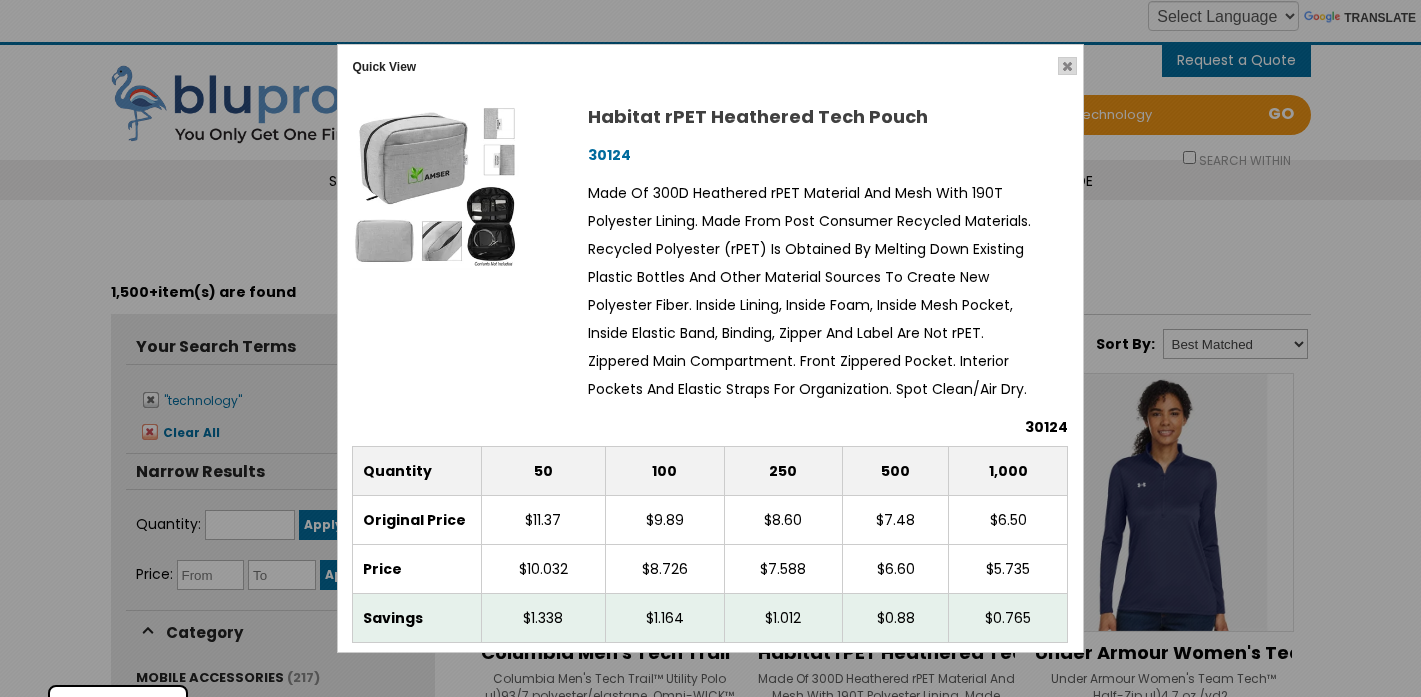 click at bounding box center [1067, 66] 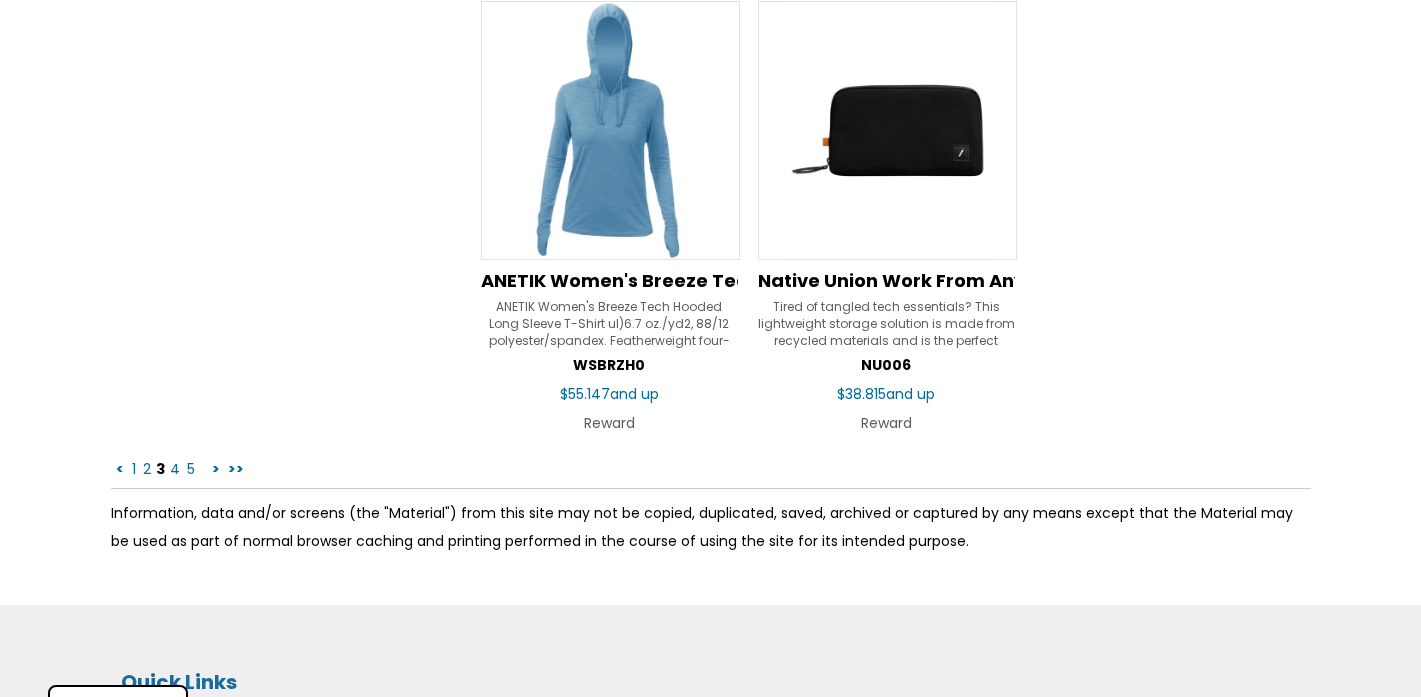 scroll, scrollTop: 2847, scrollLeft: 0, axis: vertical 